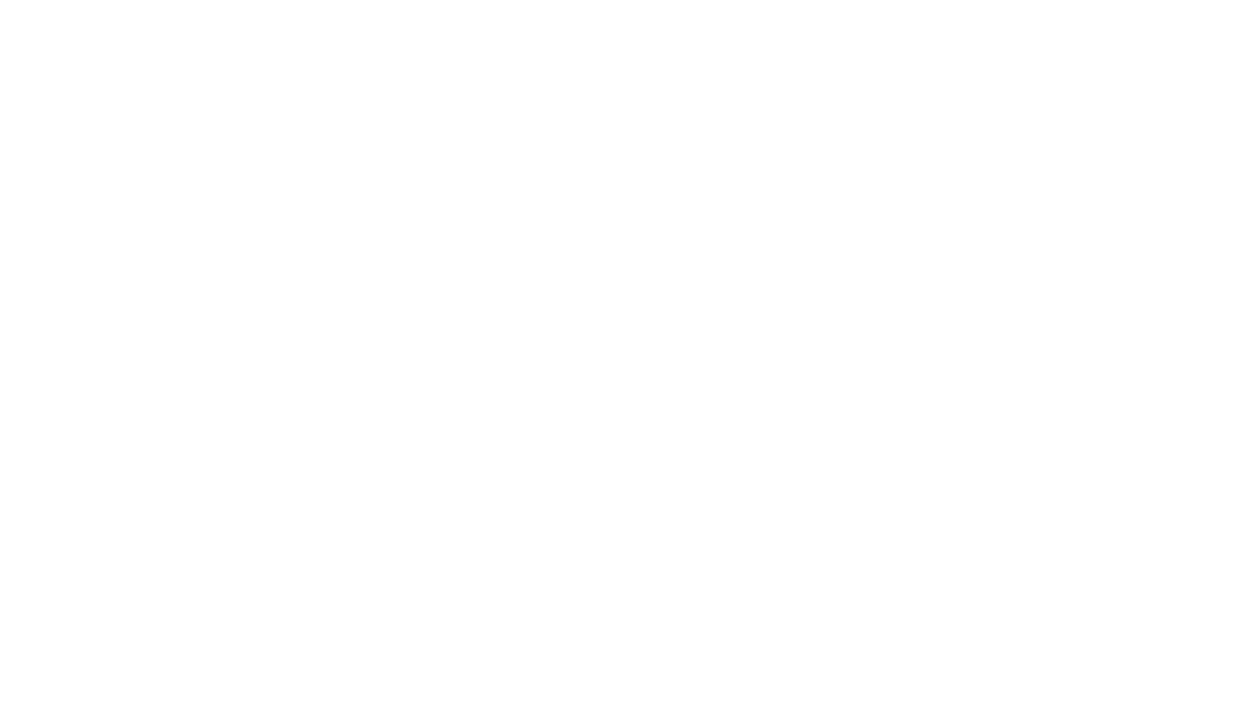scroll, scrollTop: 0, scrollLeft: 0, axis: both 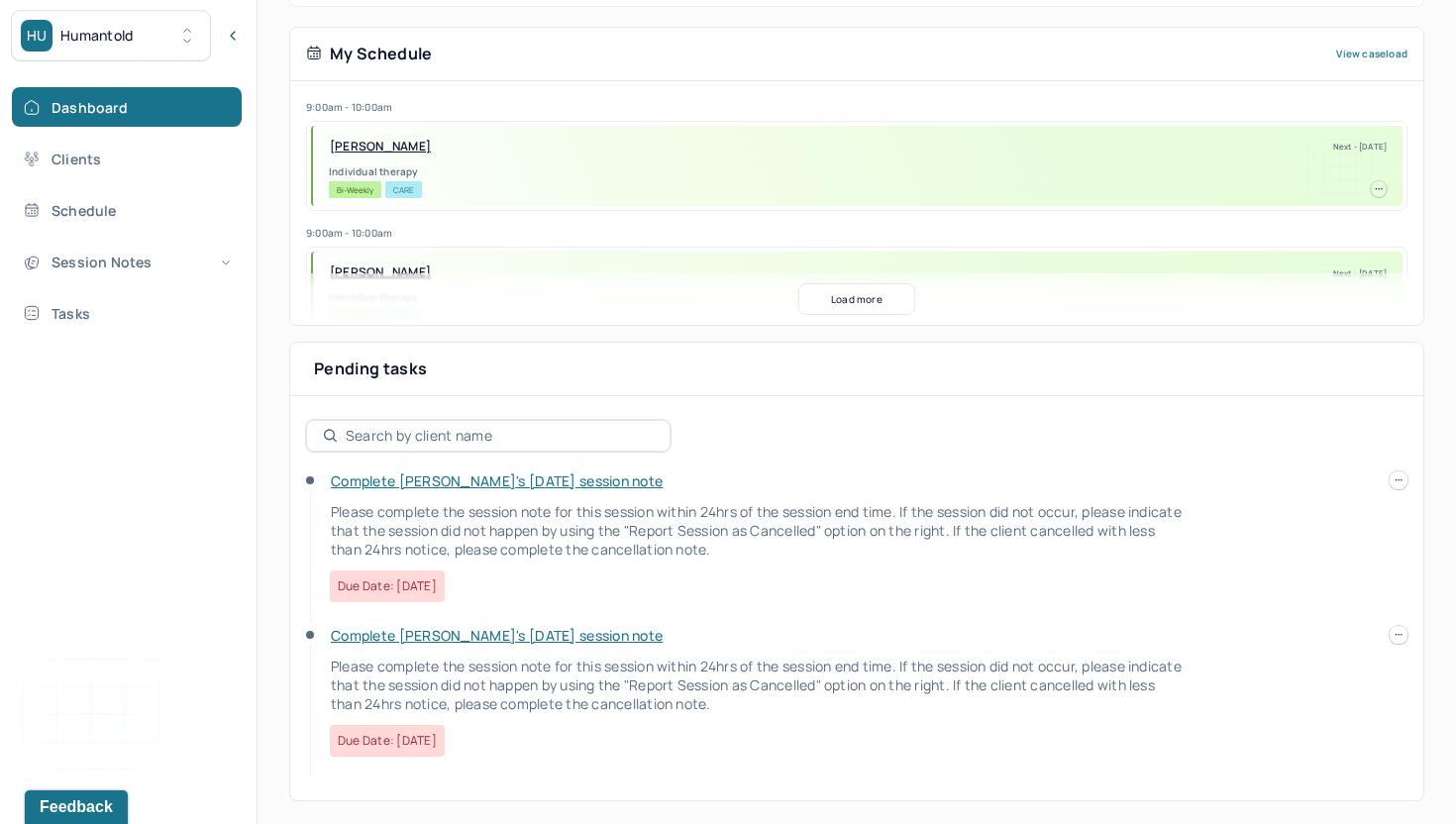click on "Complete [PERSON_NAME]'s [DATE] session note" at bounding box center [496, 480] 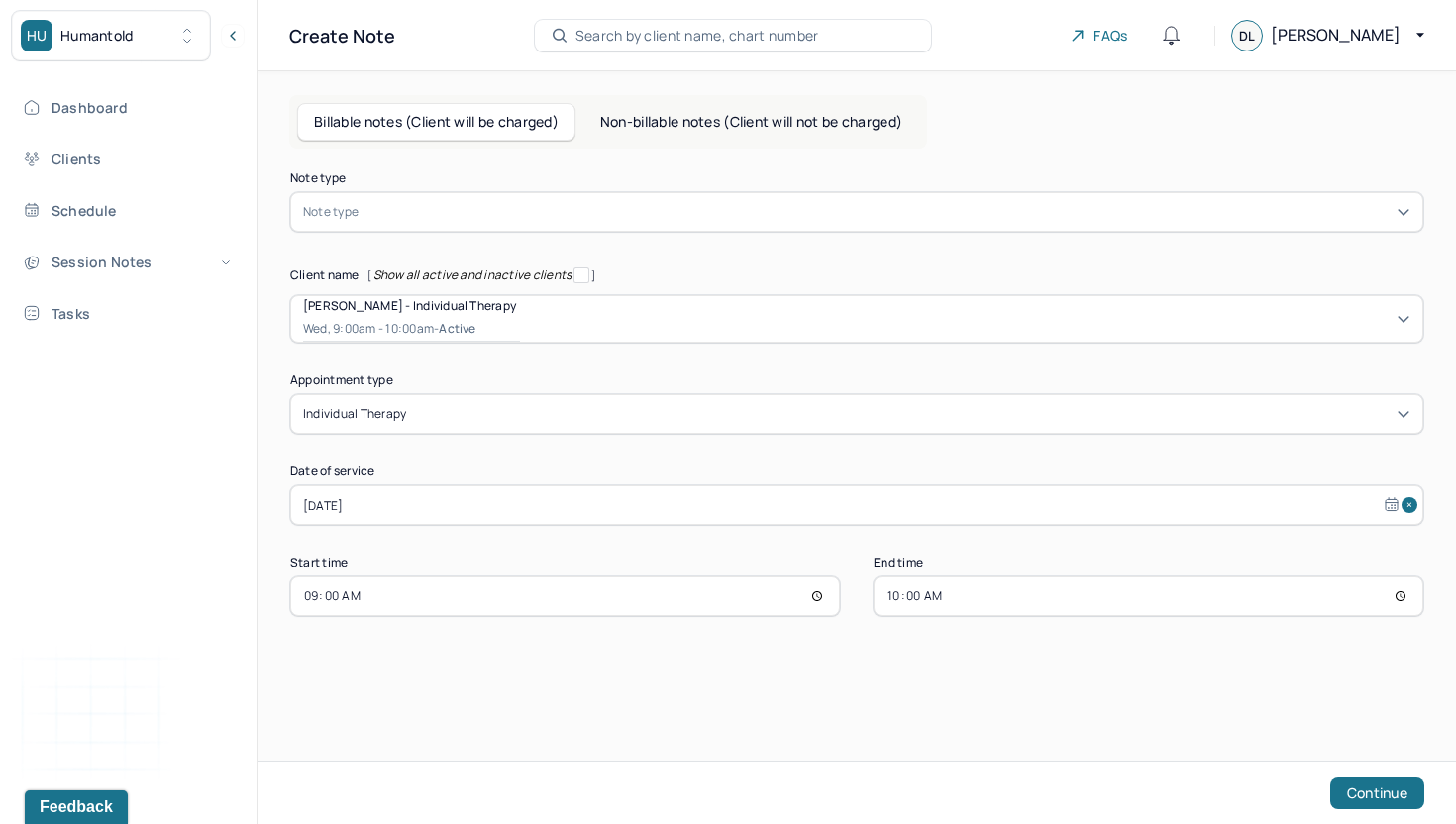 click at bounding box center (886, 212) 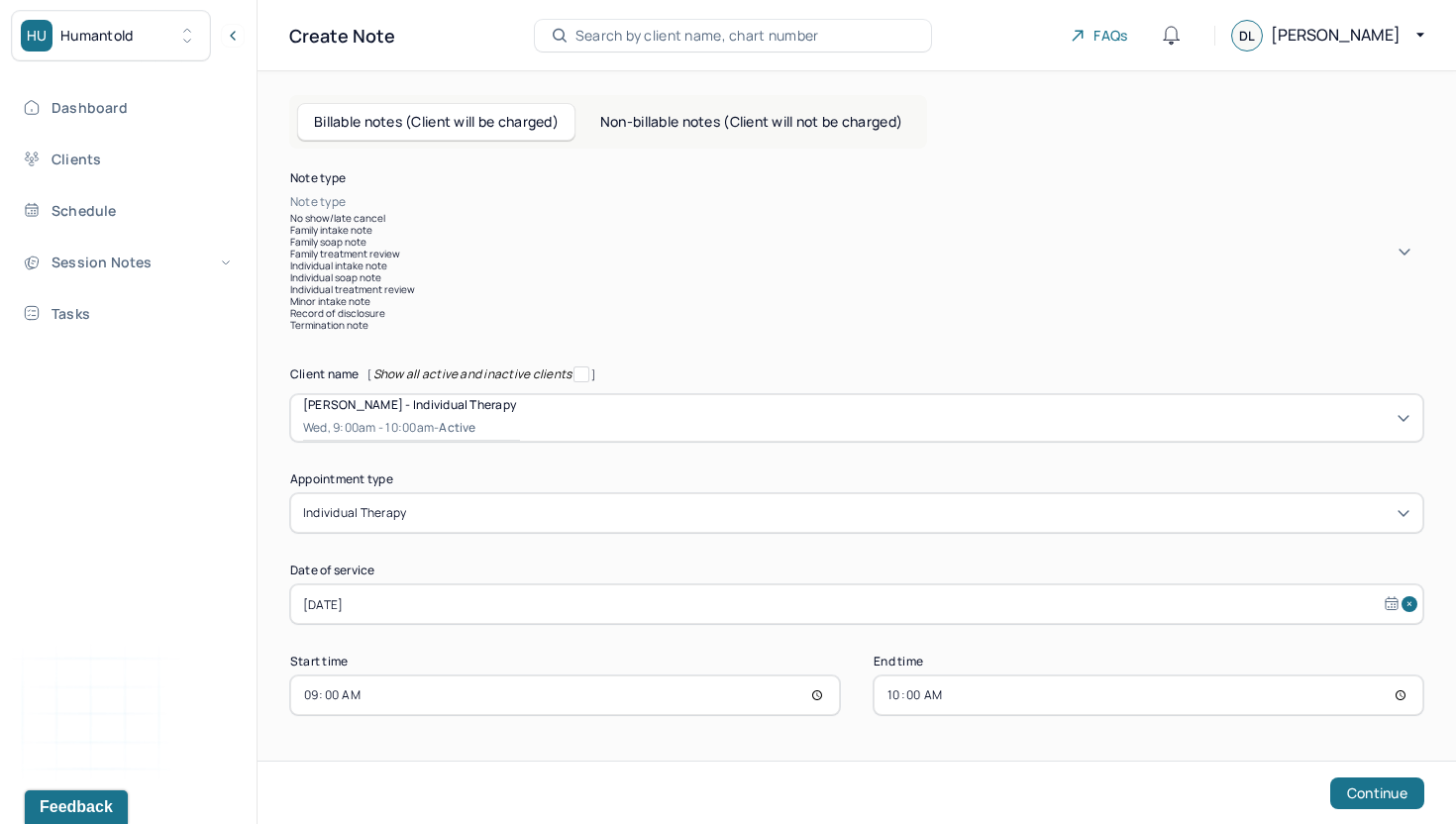 click on "Individual soap note" at bounding box center [857, 277] 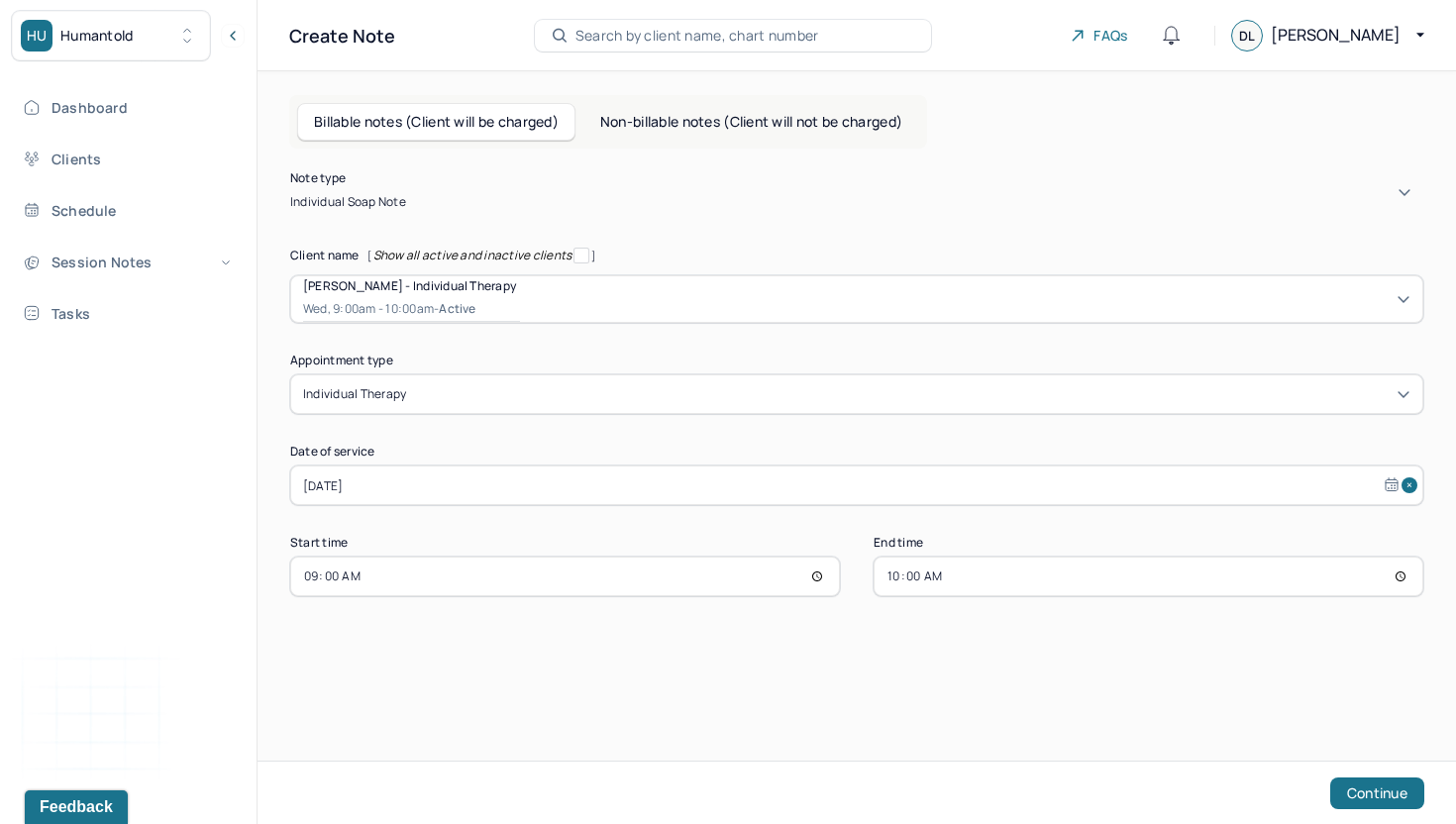 click on "Note type option Individual soap note, selected. Individual soap note Client name [ Show all active and inactive clients ] [PERSON_NAME] - Individual therapy Wed, 9:00am - 10:00am  -  active Supervisee name [PERSON_NAME] Appointment type individual therapy Date of service [DATE] Start time 09:00 End time 10:00   Continue" at bounding box center (857, 425) 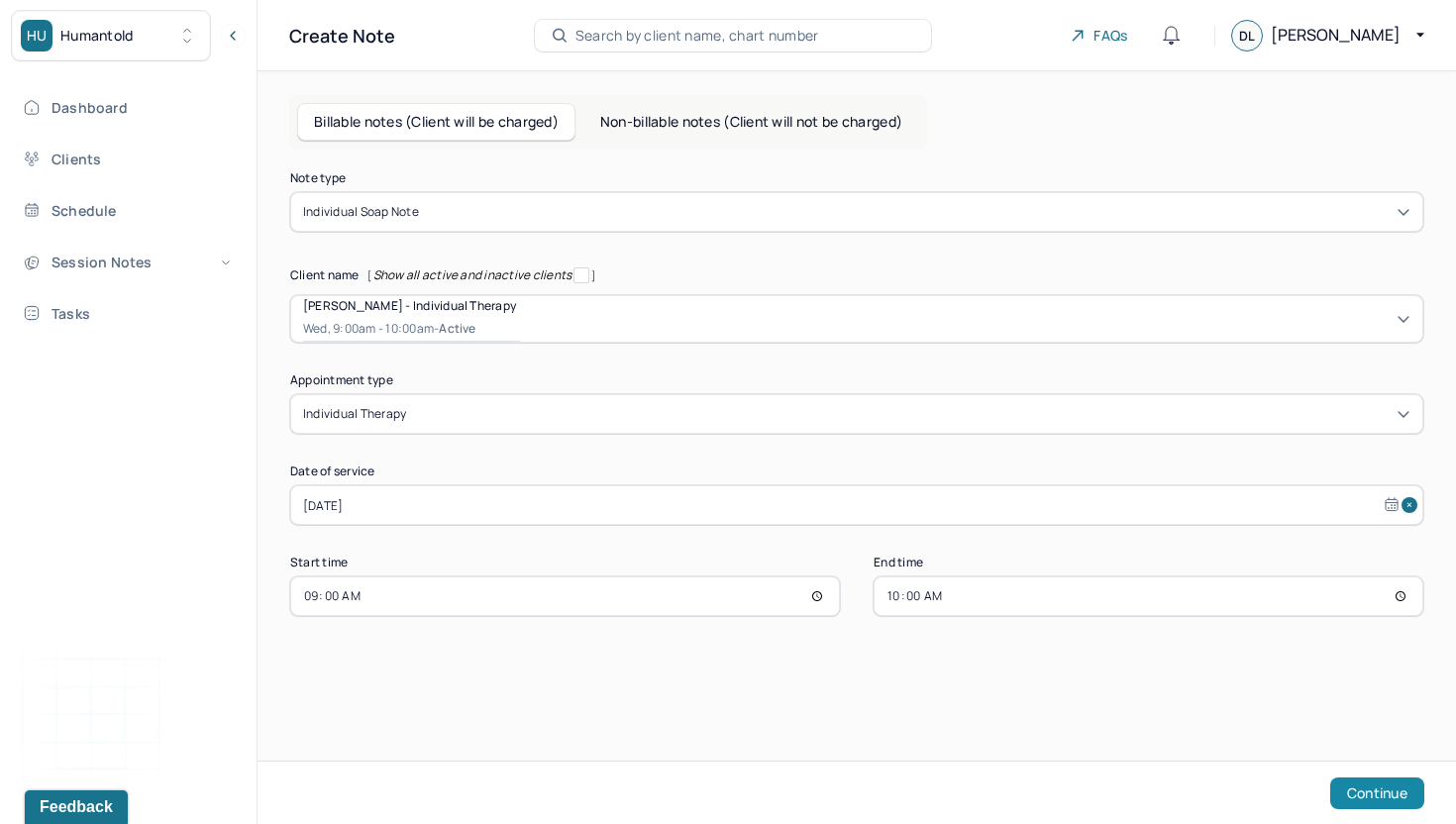 click on "Continue" at bounding box center [1377, 793] 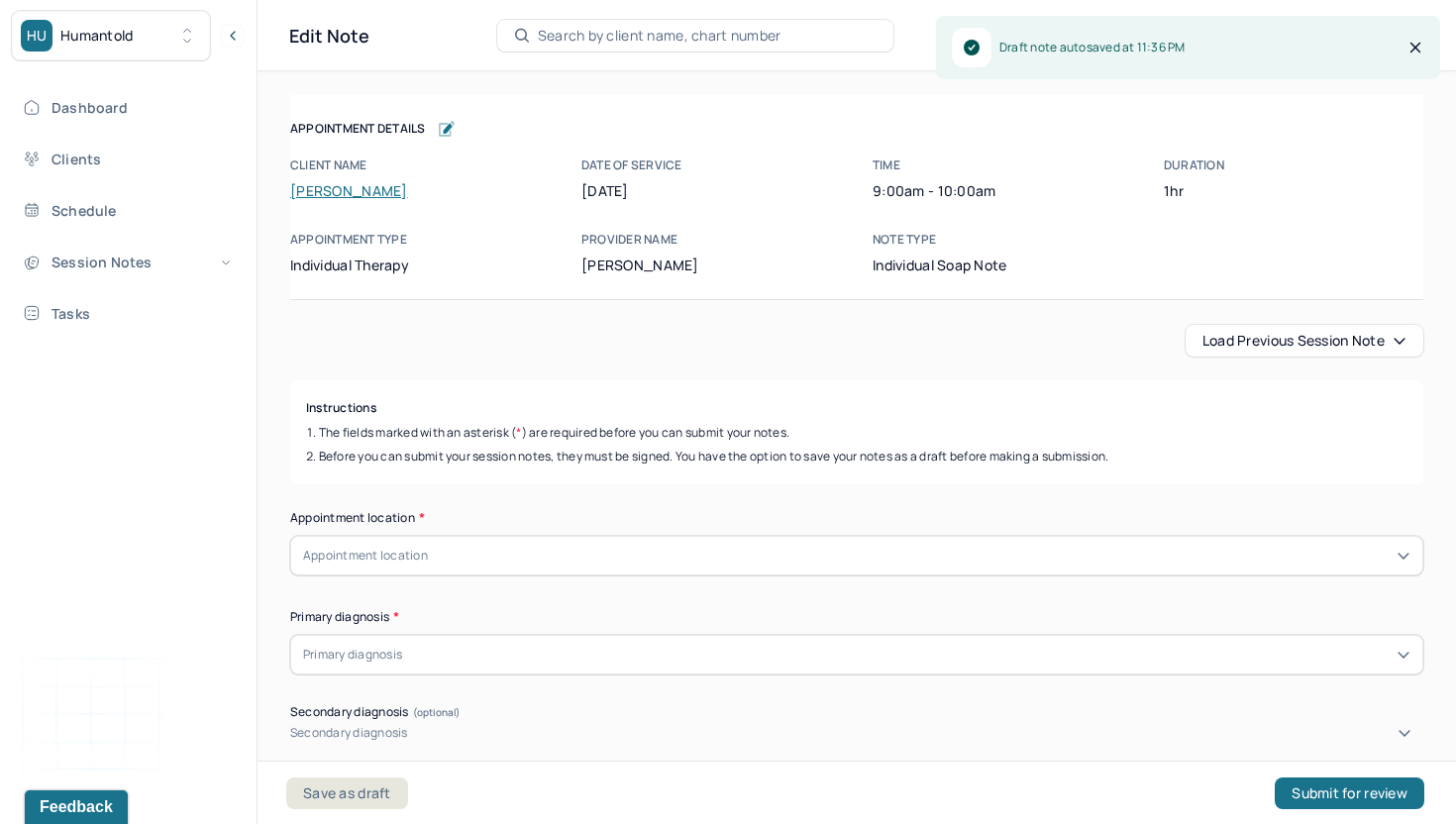 click on "Load previous session note" at bounding box center (1304, 341) 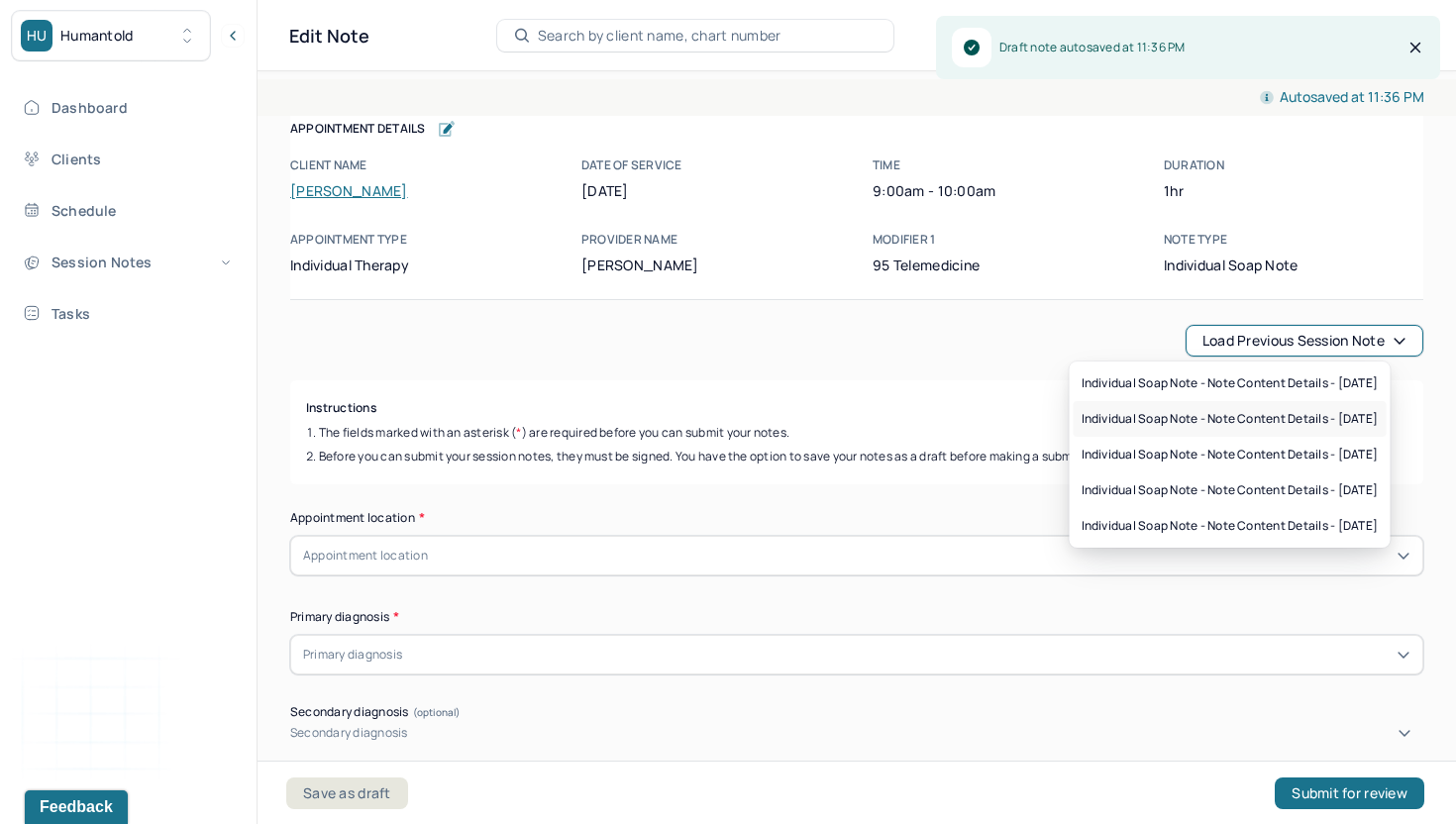 click on "Individual soap note   - Note content Details -   [DATE]" at bounding box center (1230, 419) 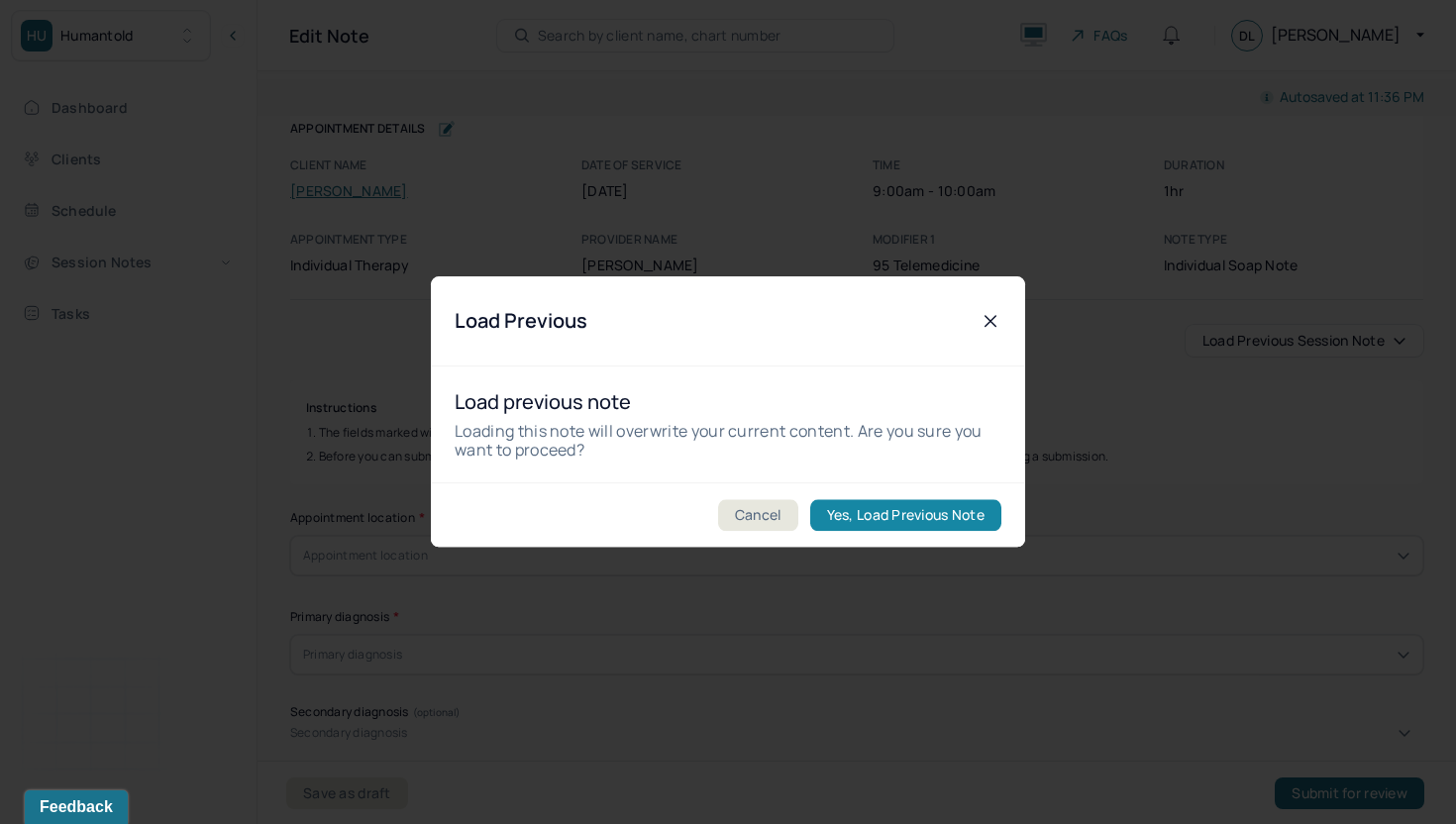 click on "Yes, Load Previous Note" at bounding box center [905, 516] 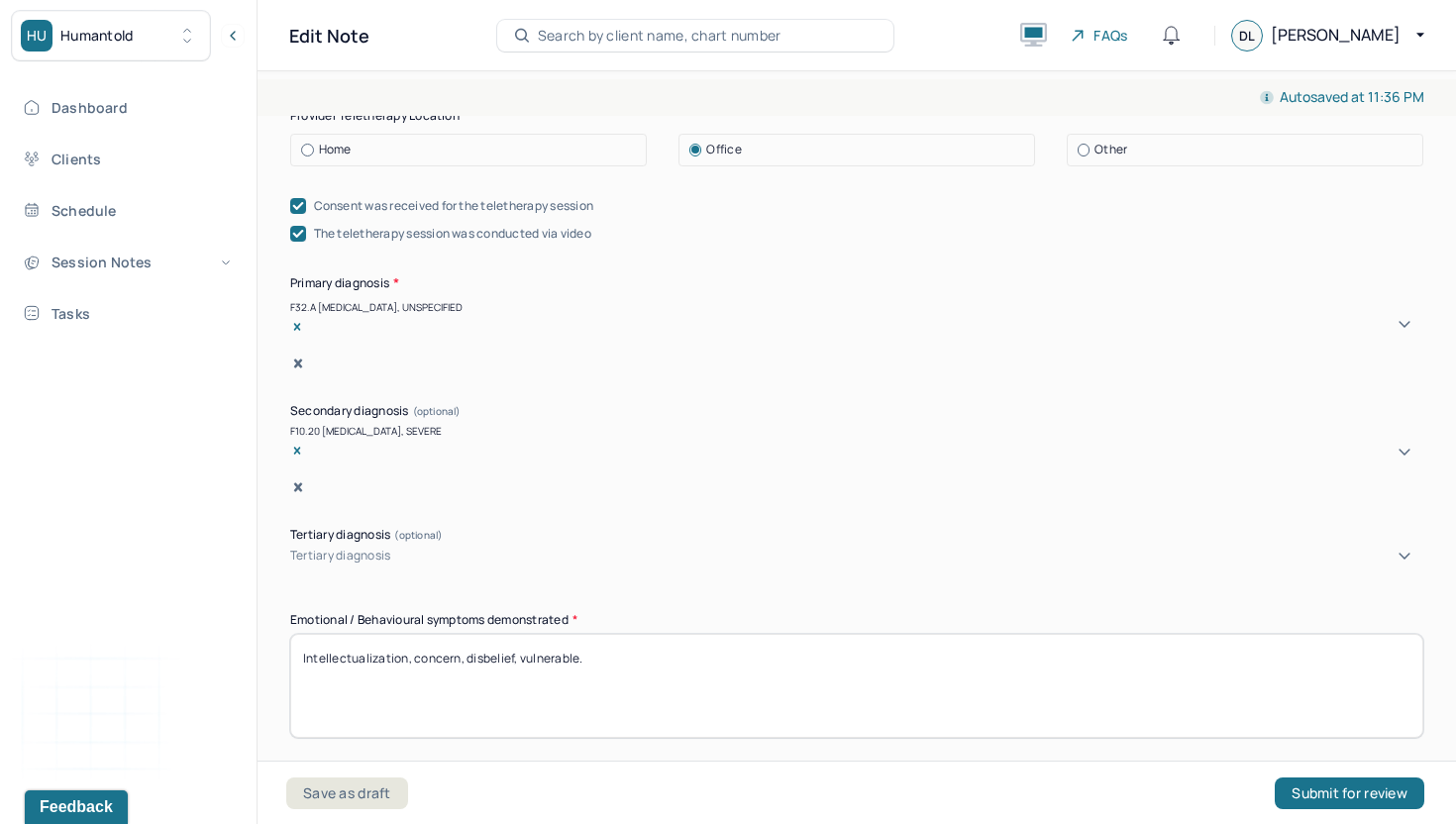 scroll, scrollTop: 655, scrollLeft: 0, axis: vertical 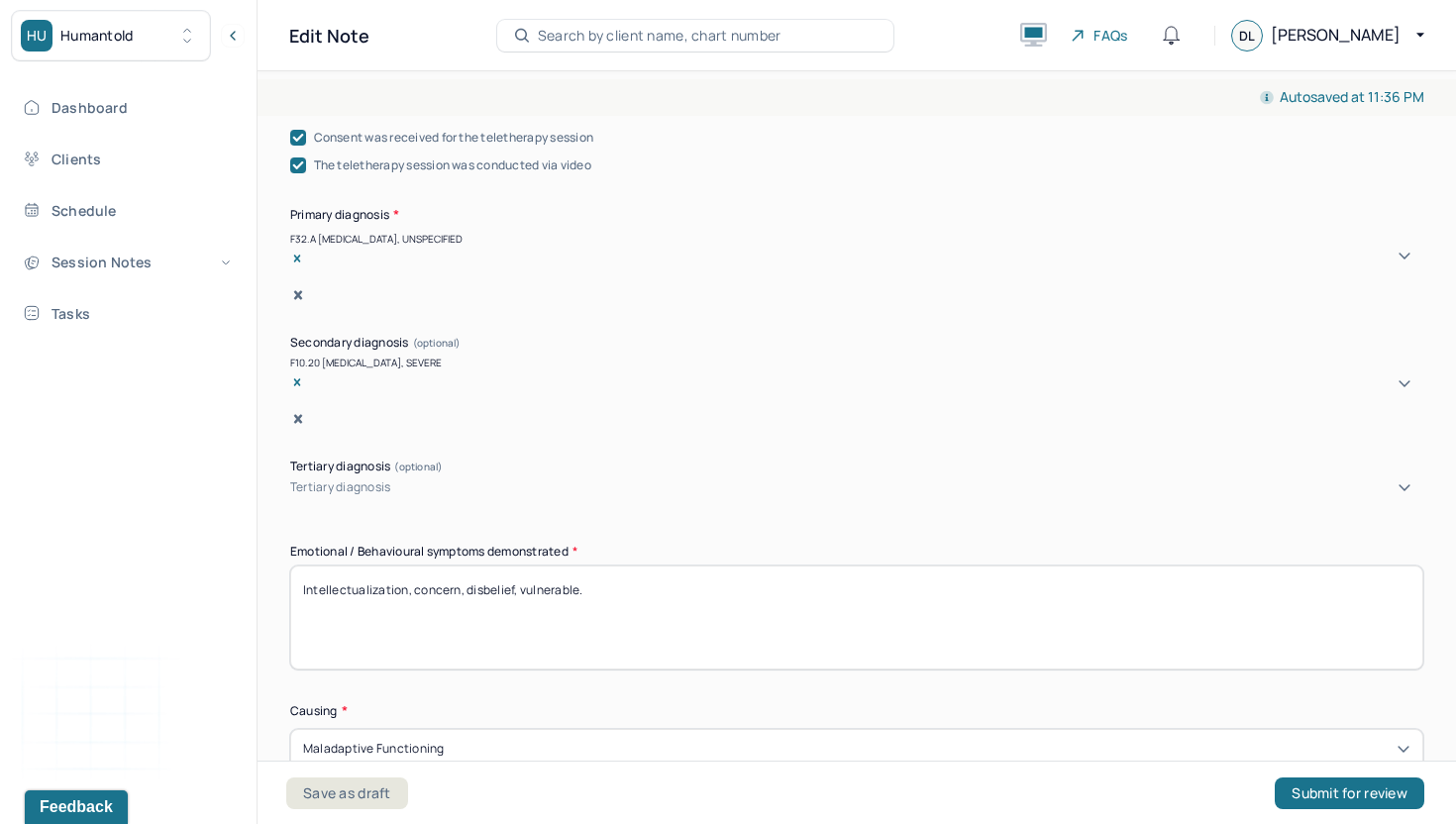click on "Intellectualization, concern, disbelief, vulnerable." at bounding box center [857, 617] 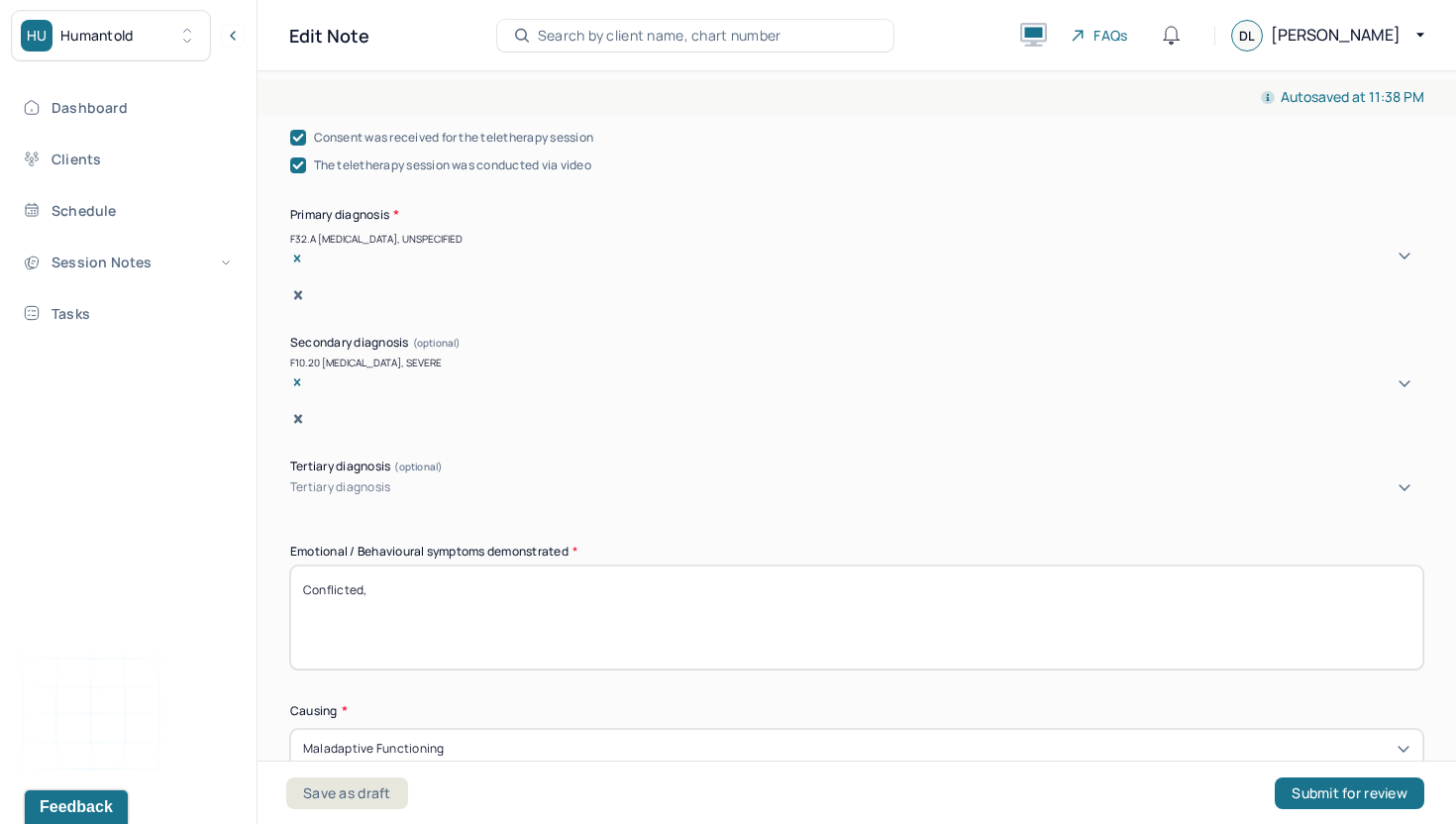 click on "Conflicted," at bounding box center [857, 617] 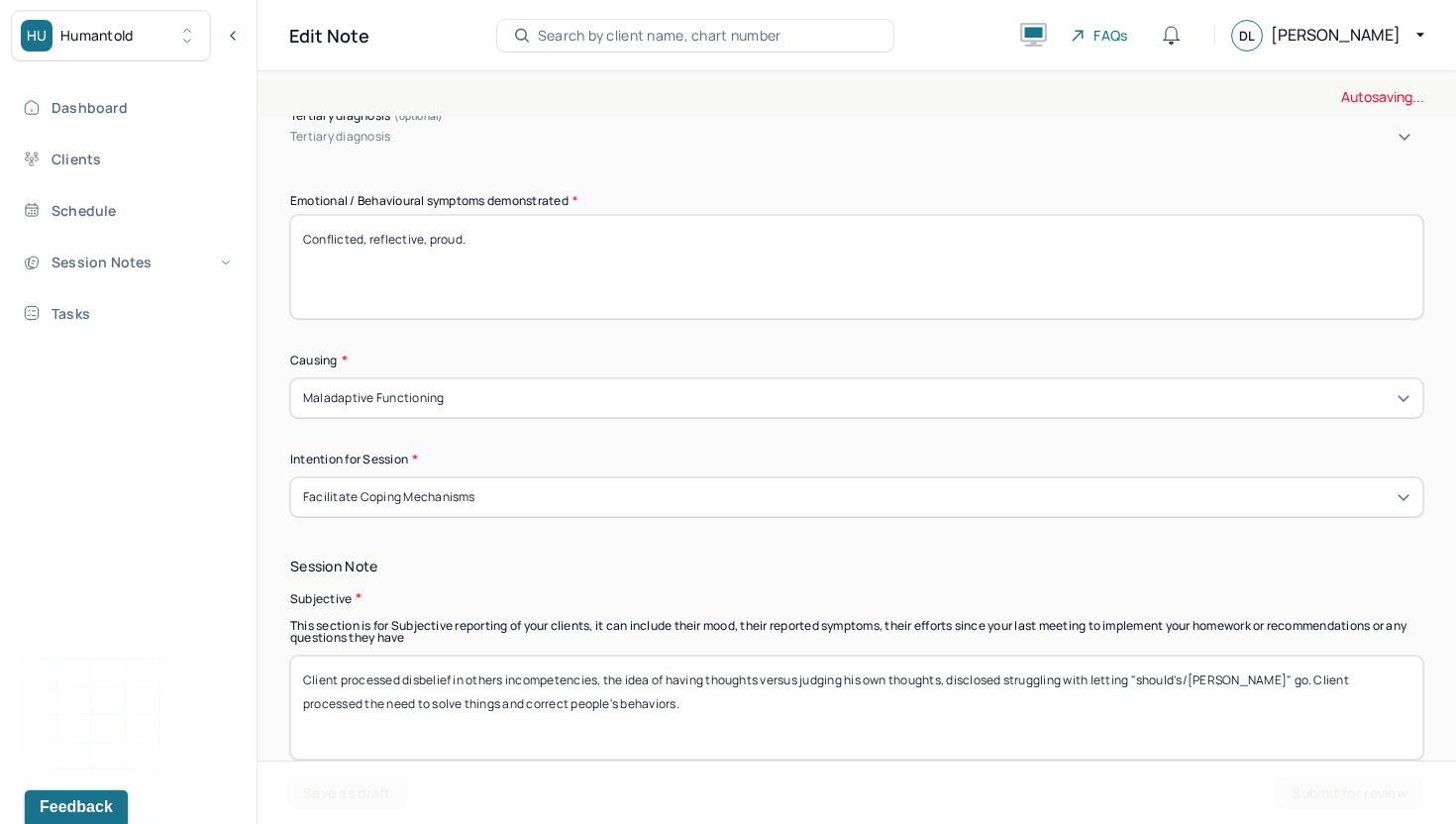 scroll, scrollTop: 1021, scrollLeft: 0, axis: vertical 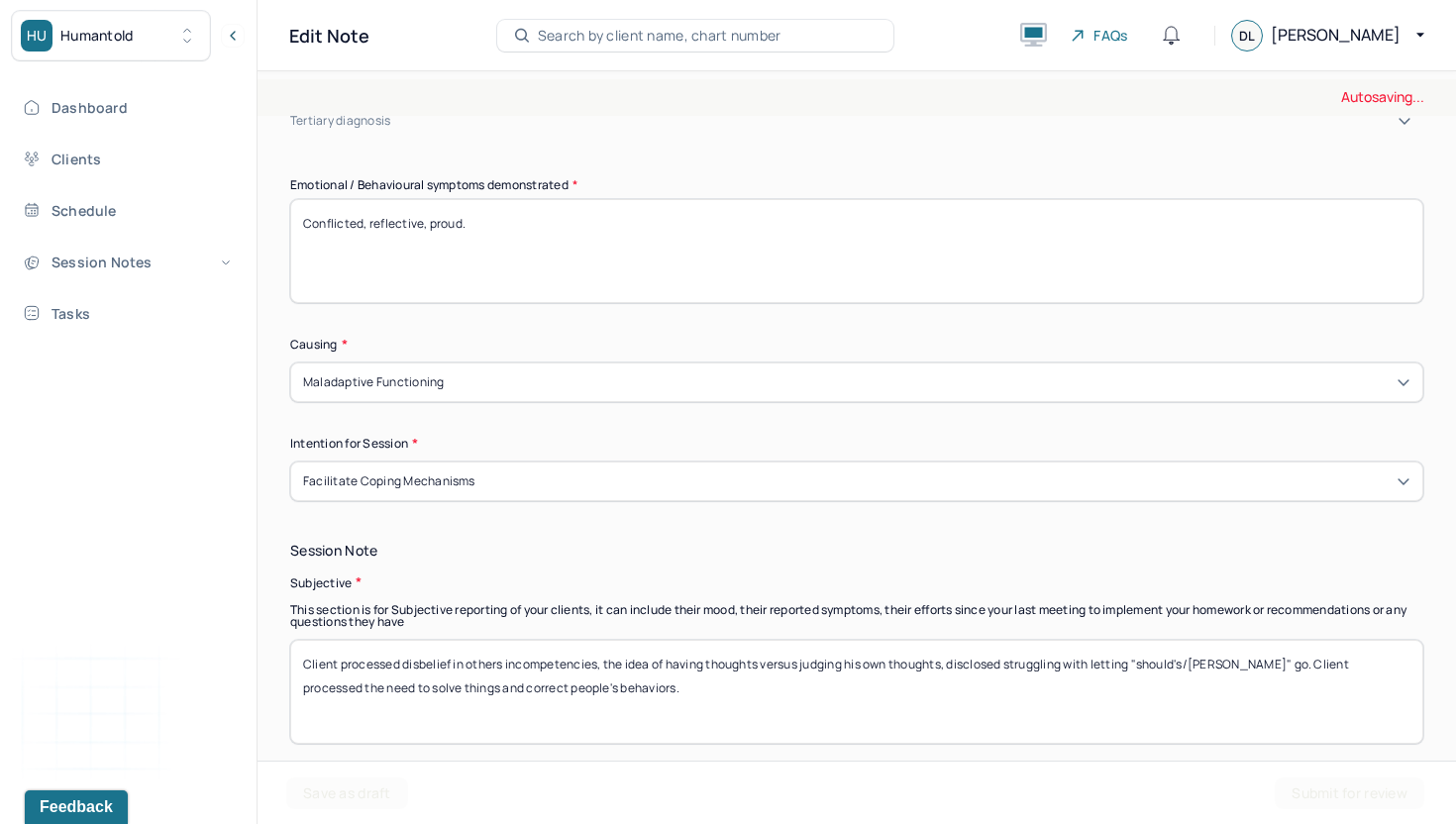 type on "Conflicted, reflective, proud." 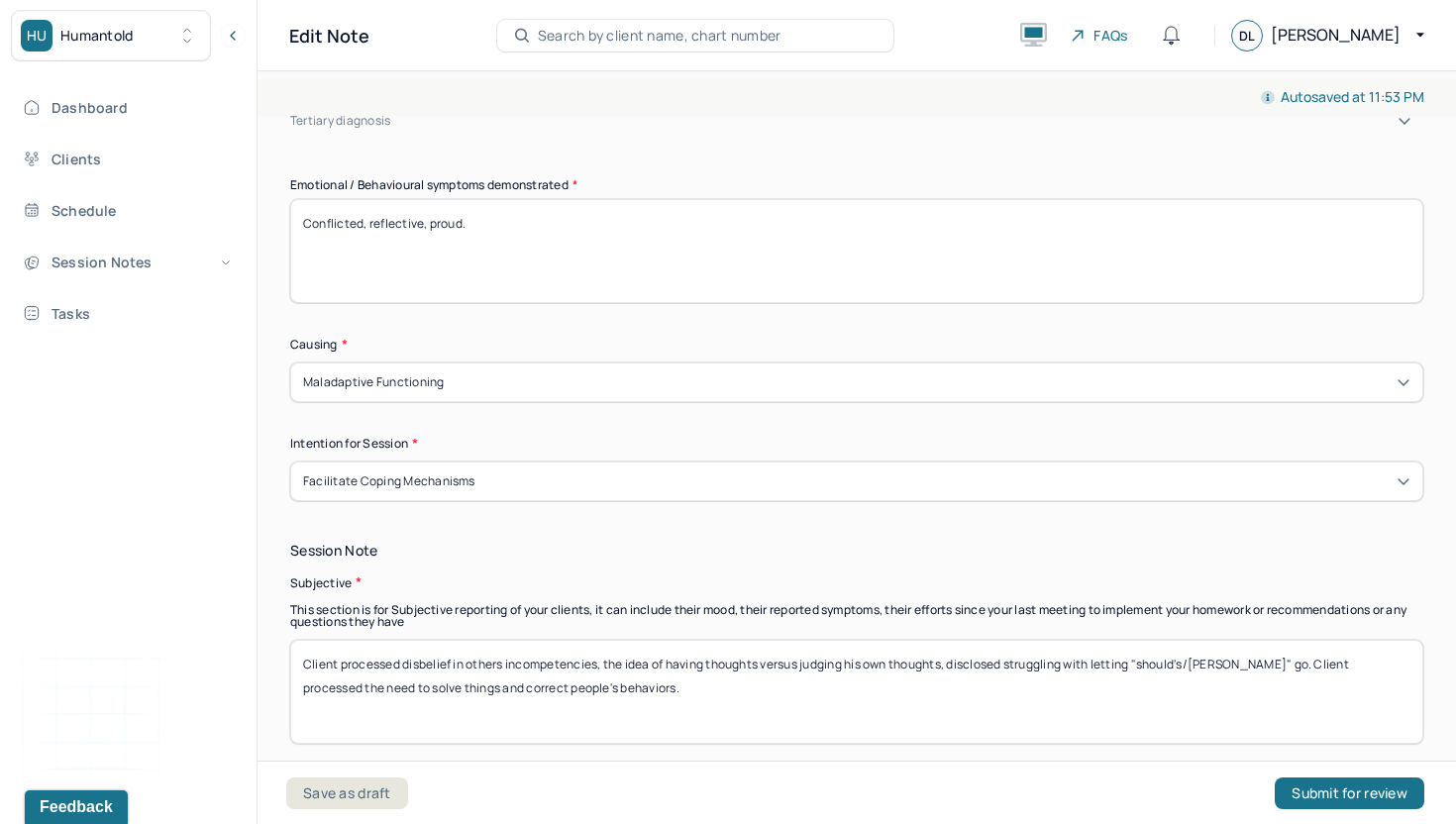 click on "Client processed disbelief in others incompetencies, the idea of having thoughts versus judging his own thoughts, disclosed struggling with letting "should's/[PERSON_NAME]" go. Client processed the need to solve things and correct people's behaviors." at bounding box center [857, 691] 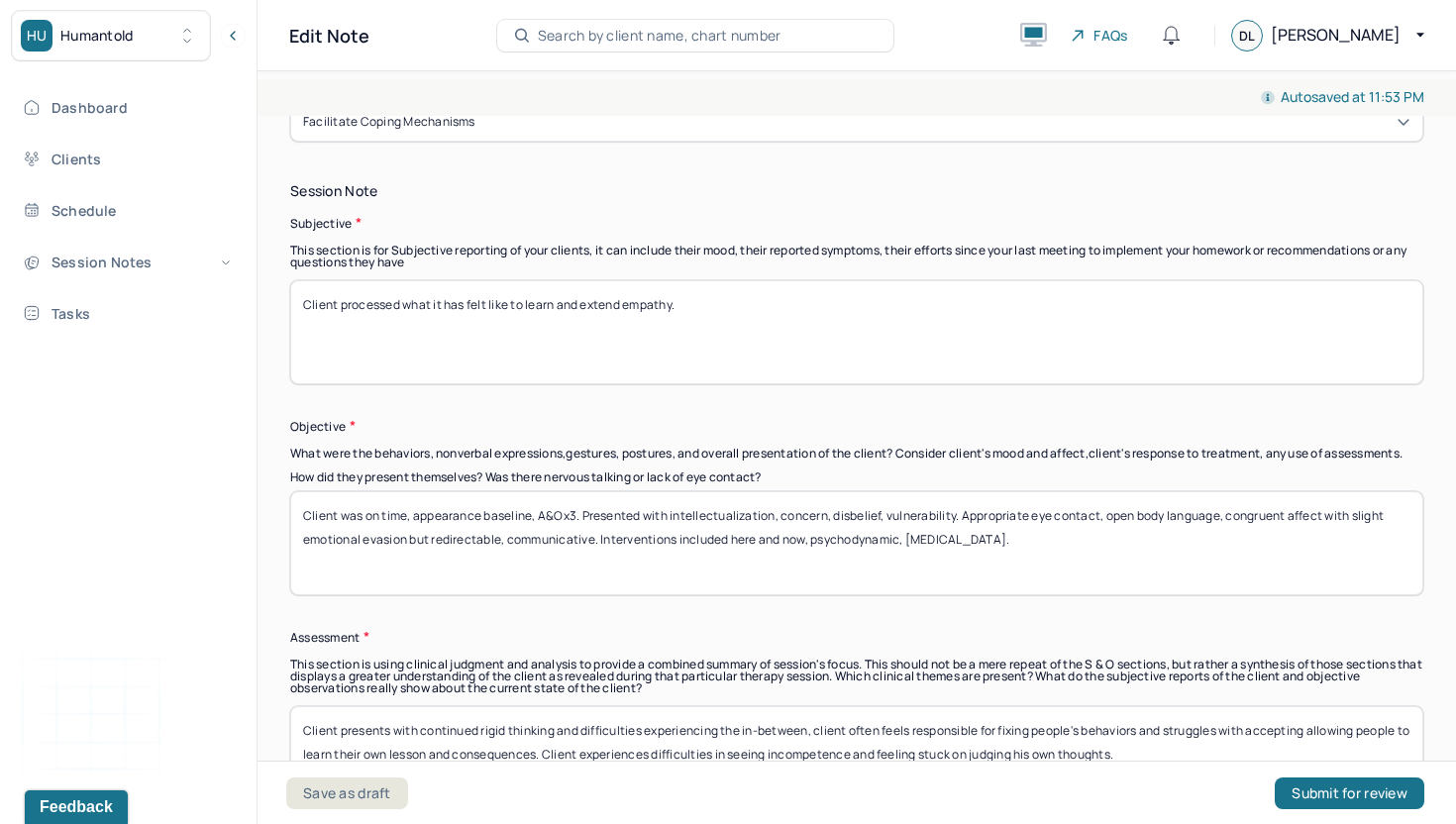 scroll, scrollTop: 1380, scrollLeft: 0, axis: vertical 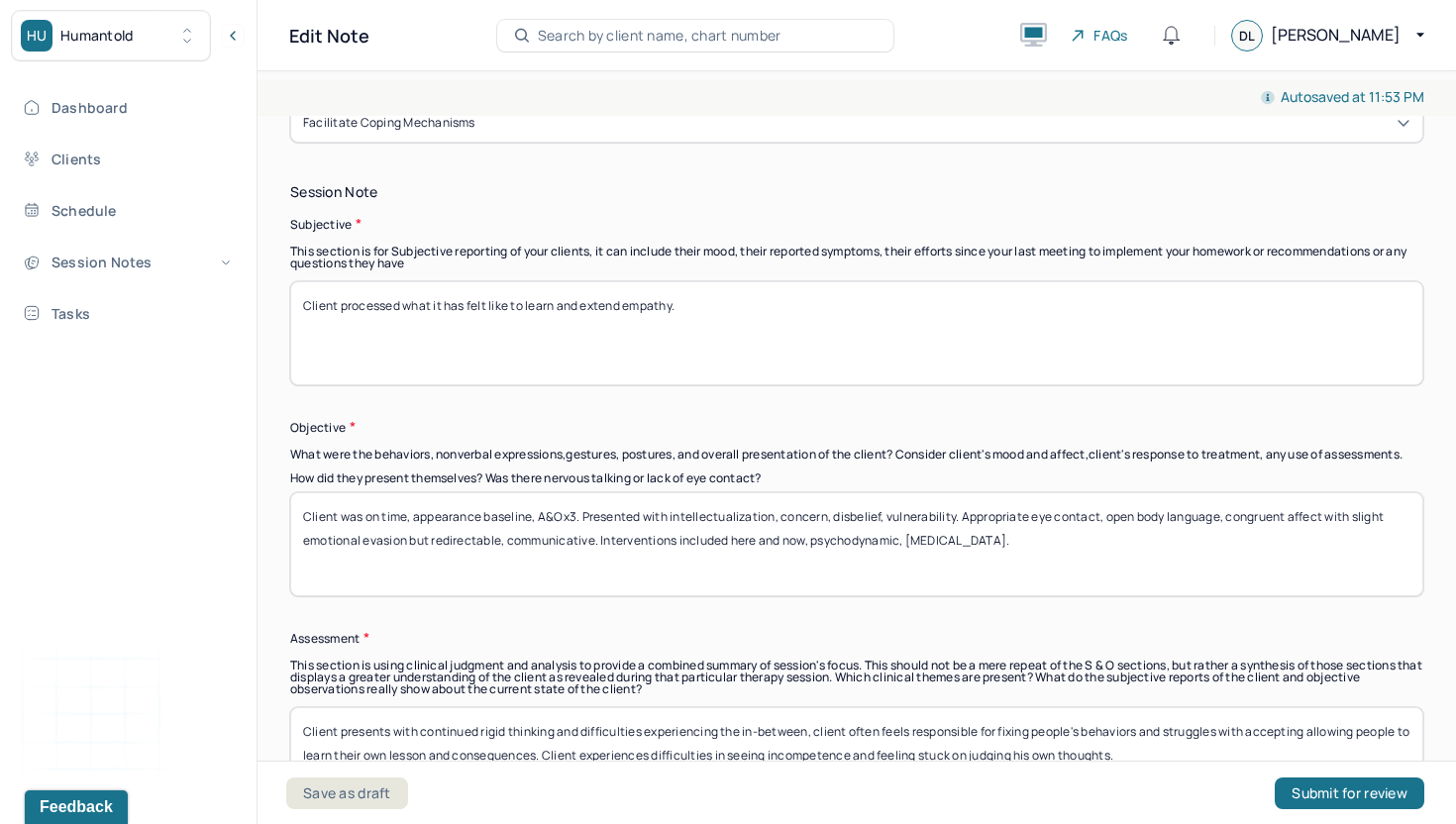 click on "Client processed what it has felt like to learn and extend empathy." at bounding box center (857, 333) 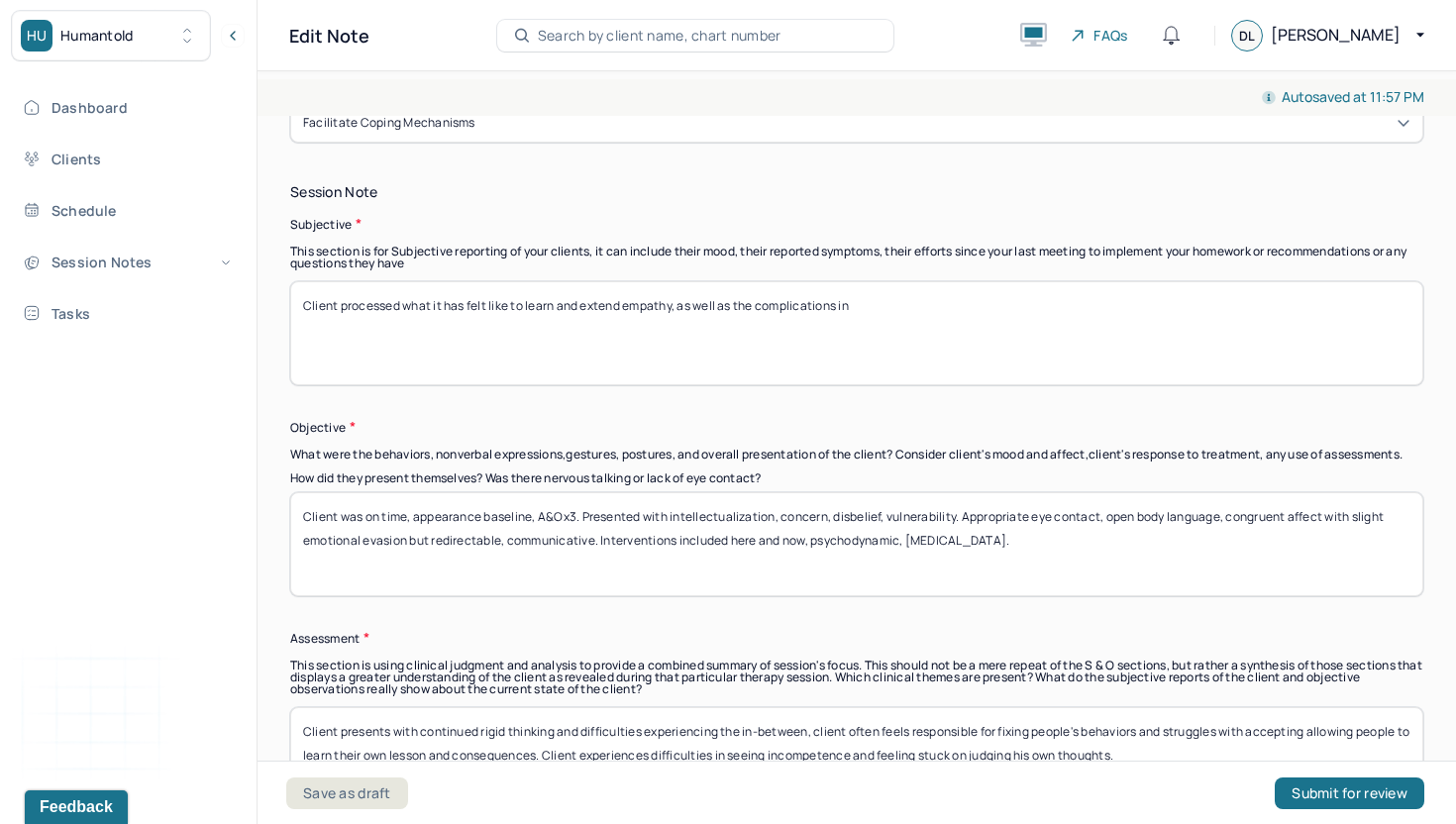 click on "Client processed what it has felt like to learn and extend empathy, as well as the complications in" at bounding box center [857, 333] 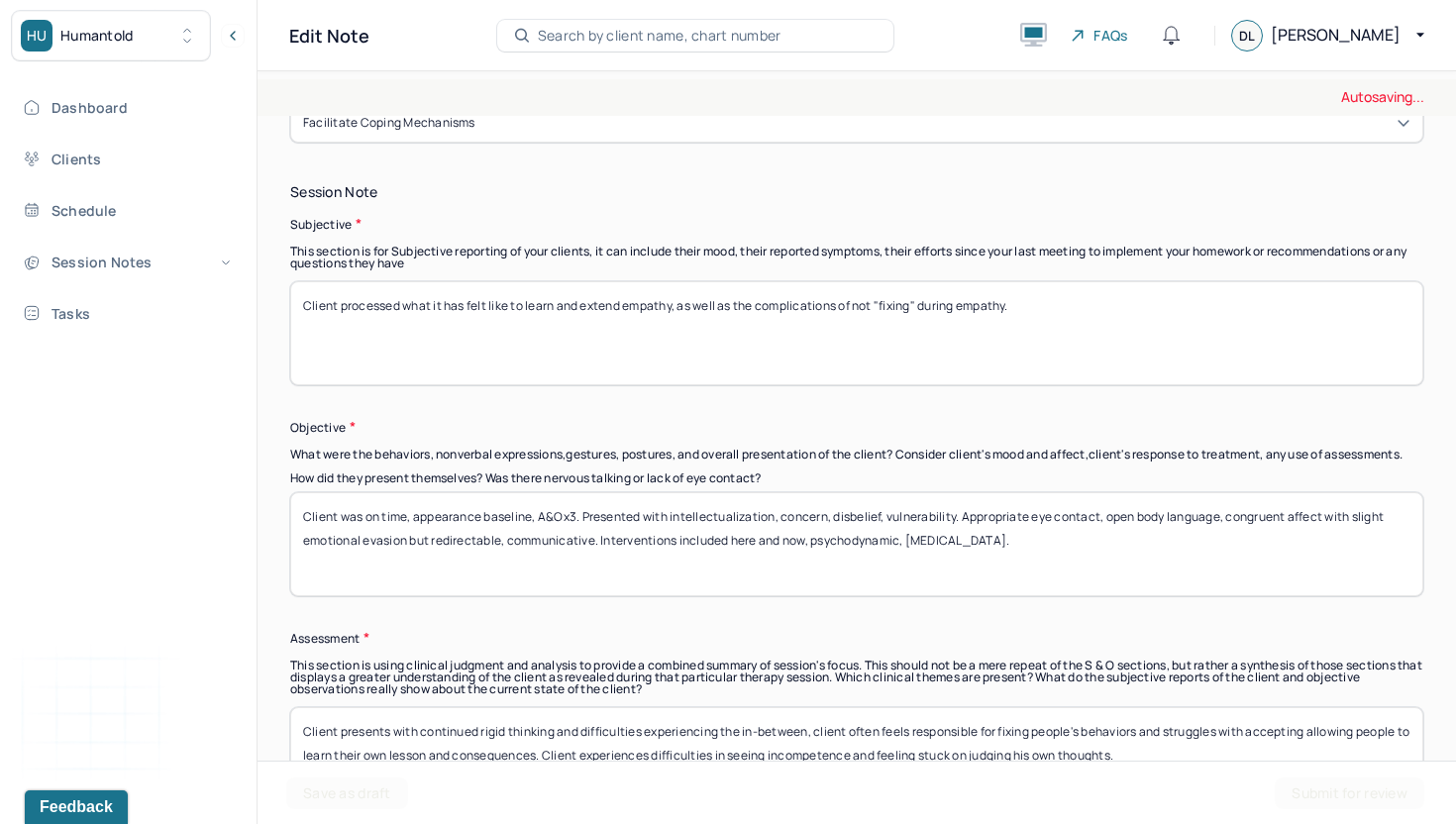 click on "Client processed what it has felt like to learn and extend empathy, as well as the complications of not "fixing"" at bounding box center [857, 333] 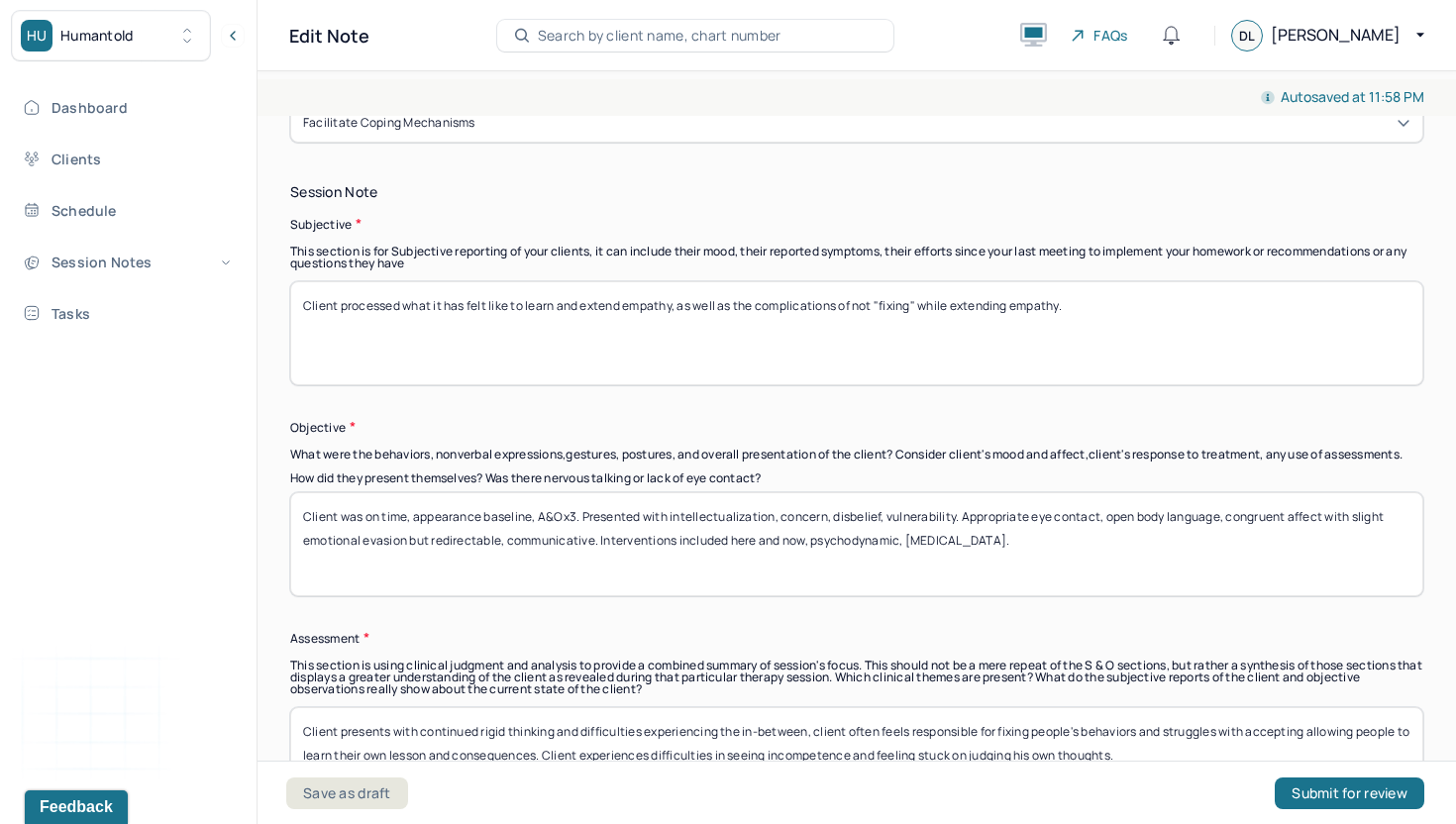 click on "Client processed what it has felt like to learn and extend empathy, as well as the complications of not "fixing" during empathy." at bounding box center [857, 333] 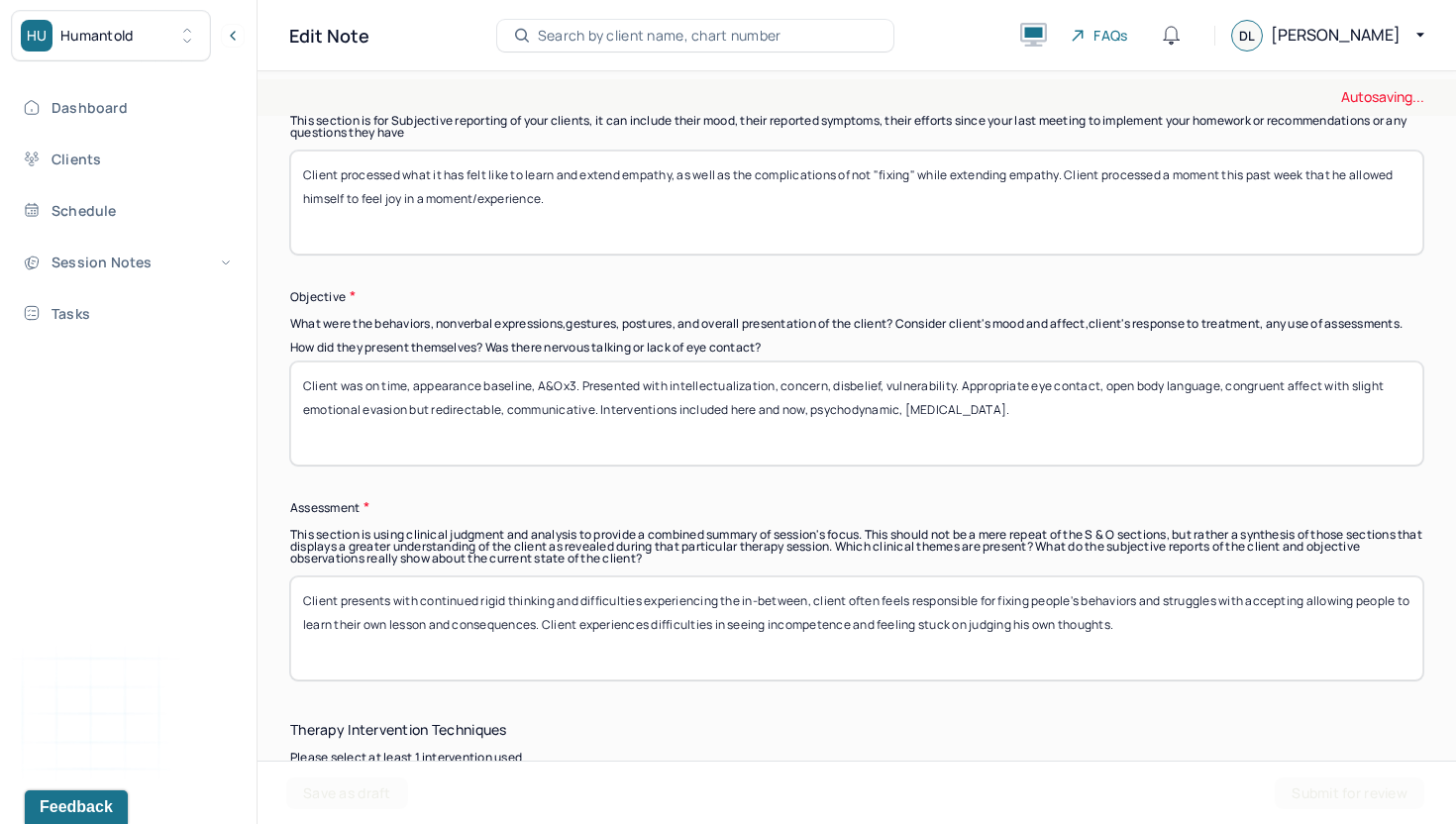 type on "Client processed what it has felt like to learn and extend empathy, as well as the complications of not "fixing" while extending empathy. Client processed a moment this past week that he allowed himself to feel joy in a moment/experience." 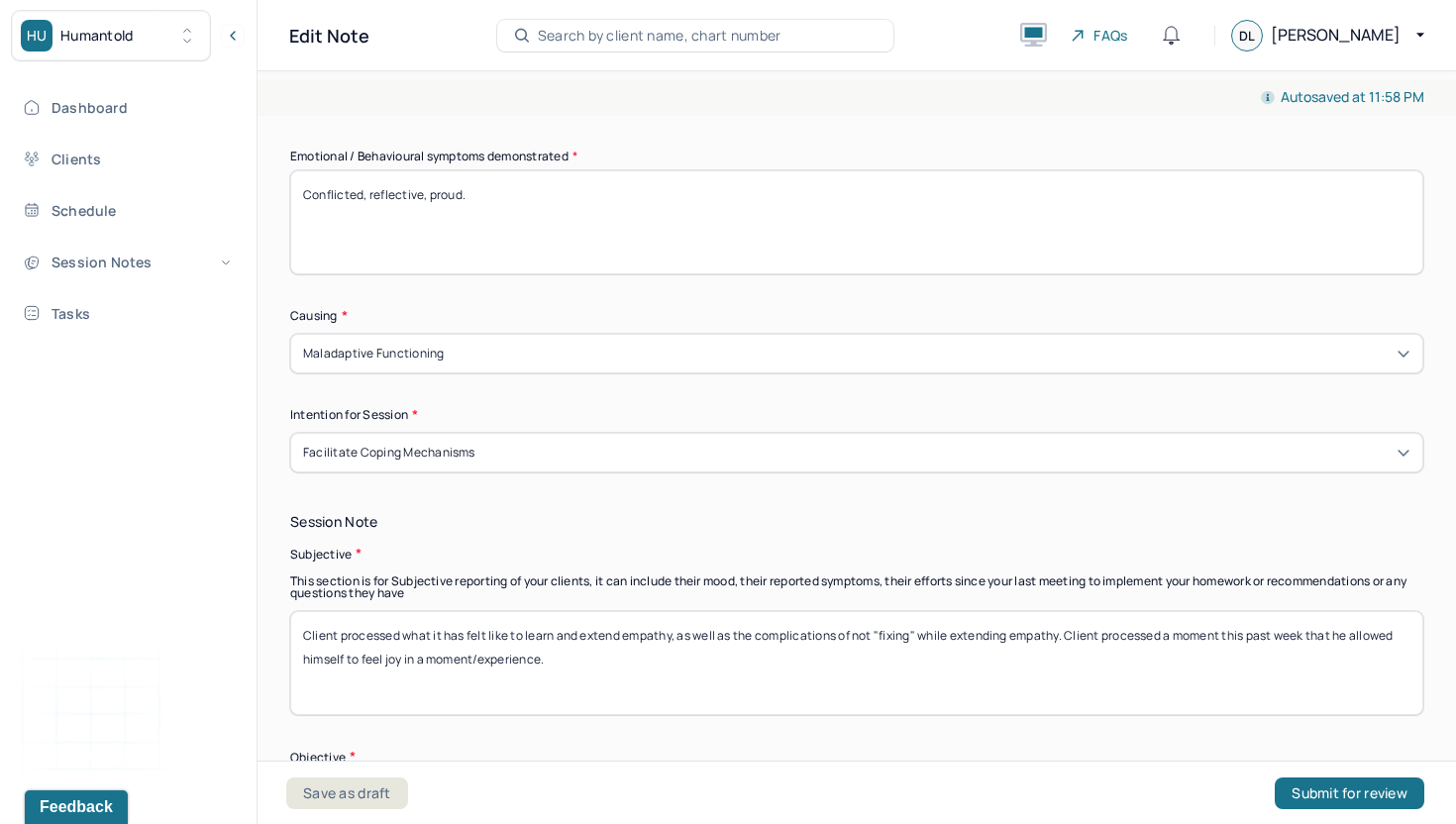 scroll, scrollTop: 1049, scrollLeft: 0, axis: vertical 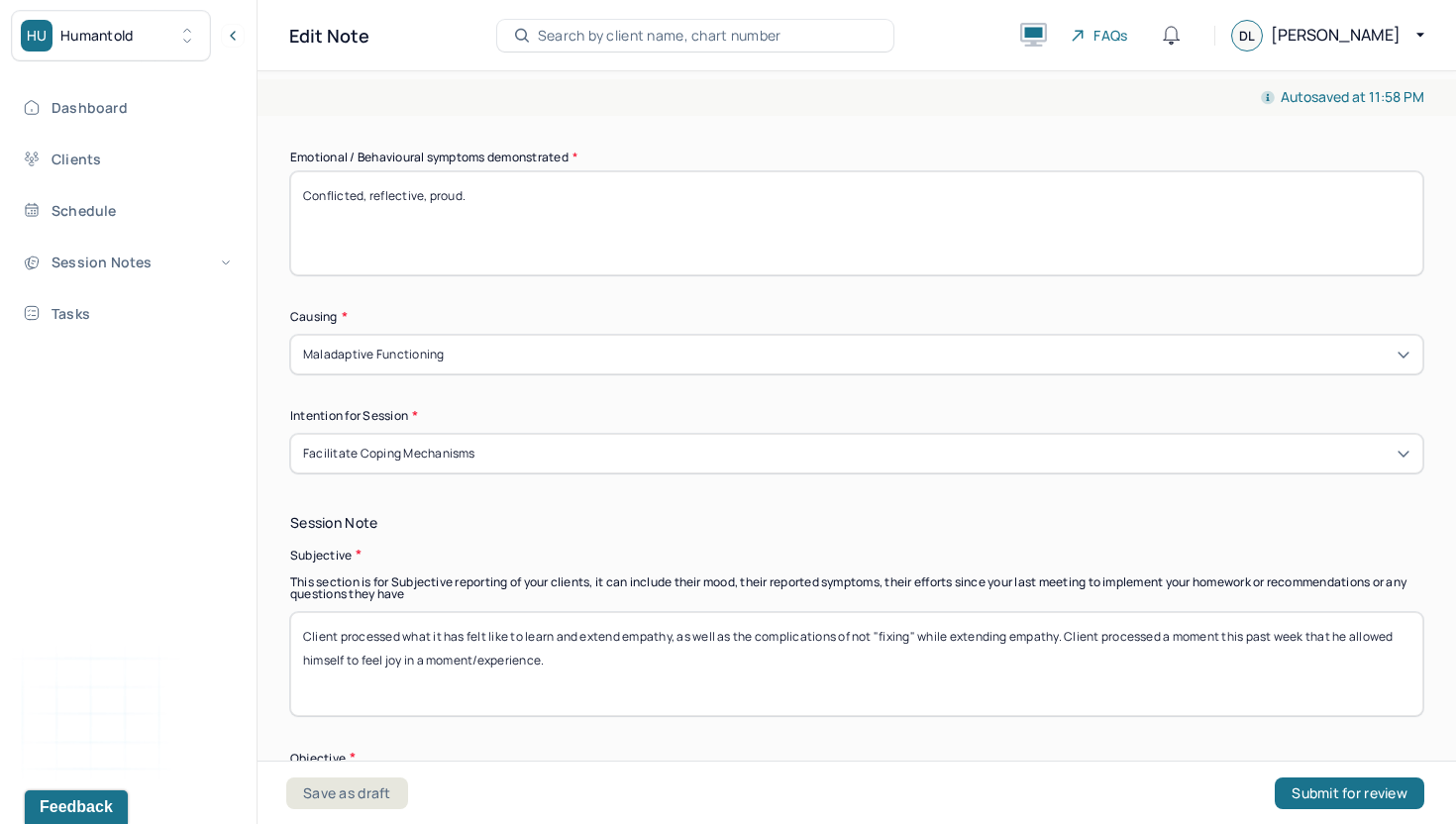 click on "Conflicted, reflective, proud." at bounding box center (857, 223) 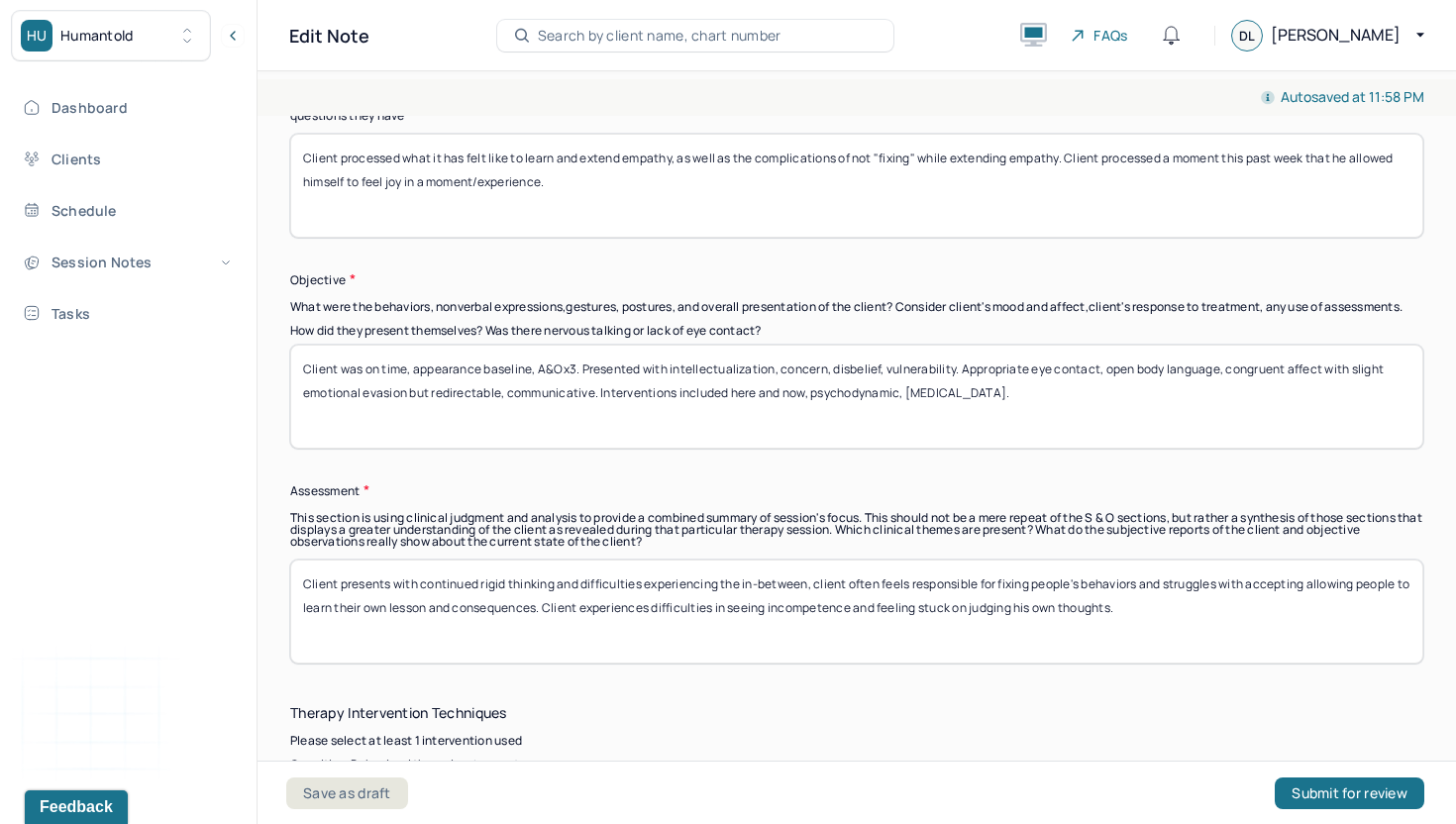 scroll, scrollTop: 1541, scrollLeft: 0, axis: vertical 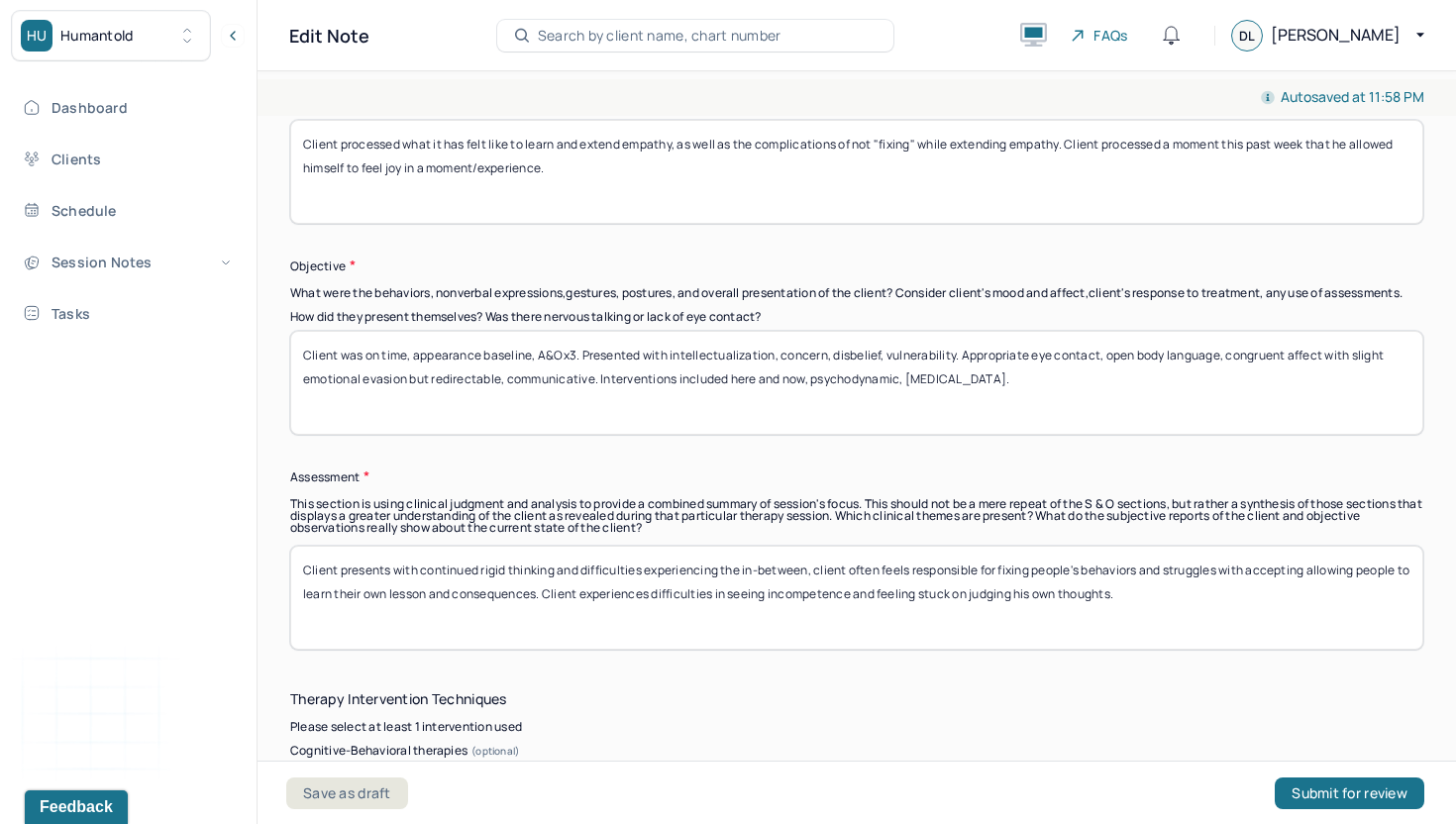 click on "Assessment" at bounding box center [857, 476] 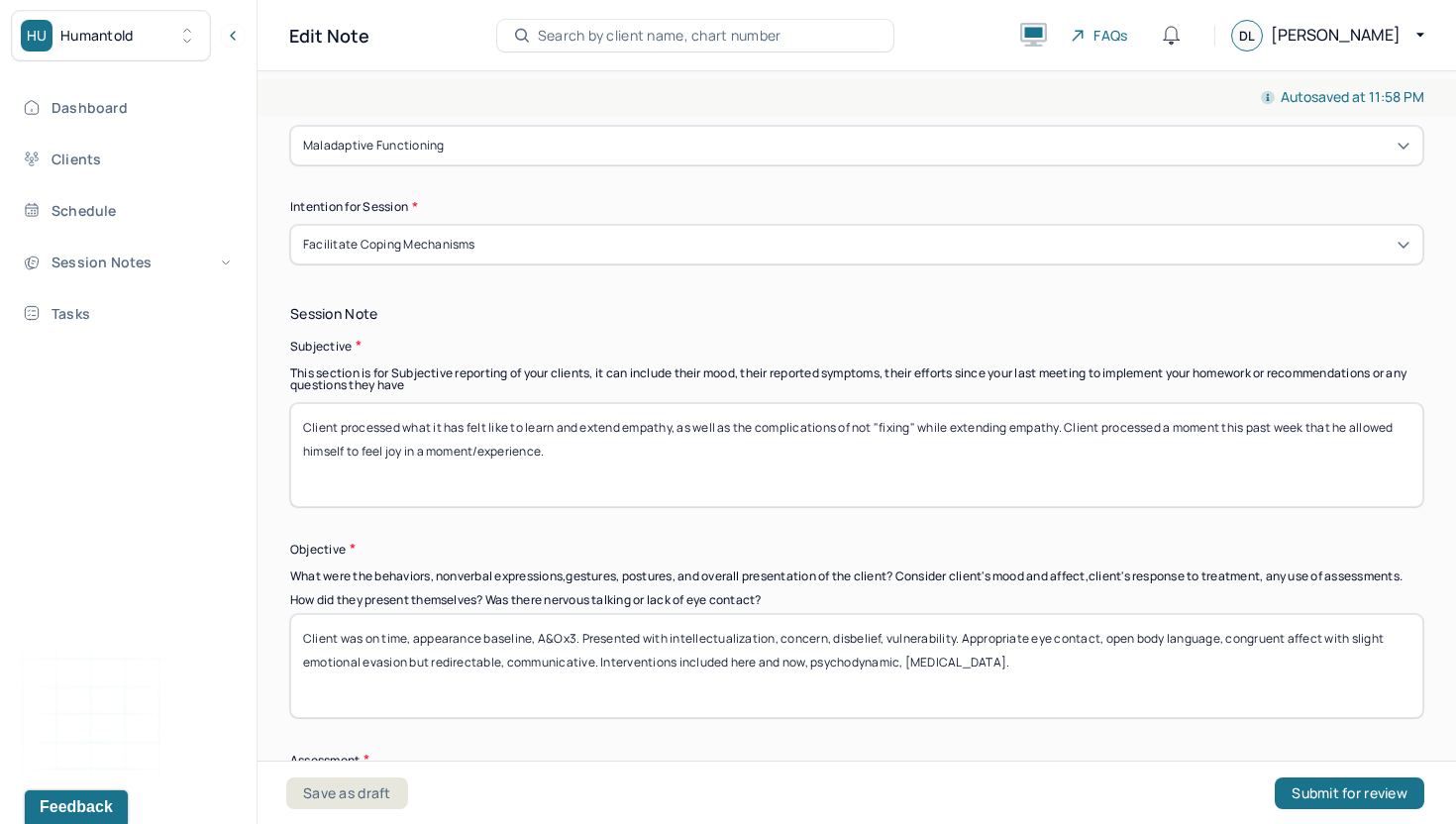 scroll, scrollTop: 1256, scrollLeft: 0, axis: vertical 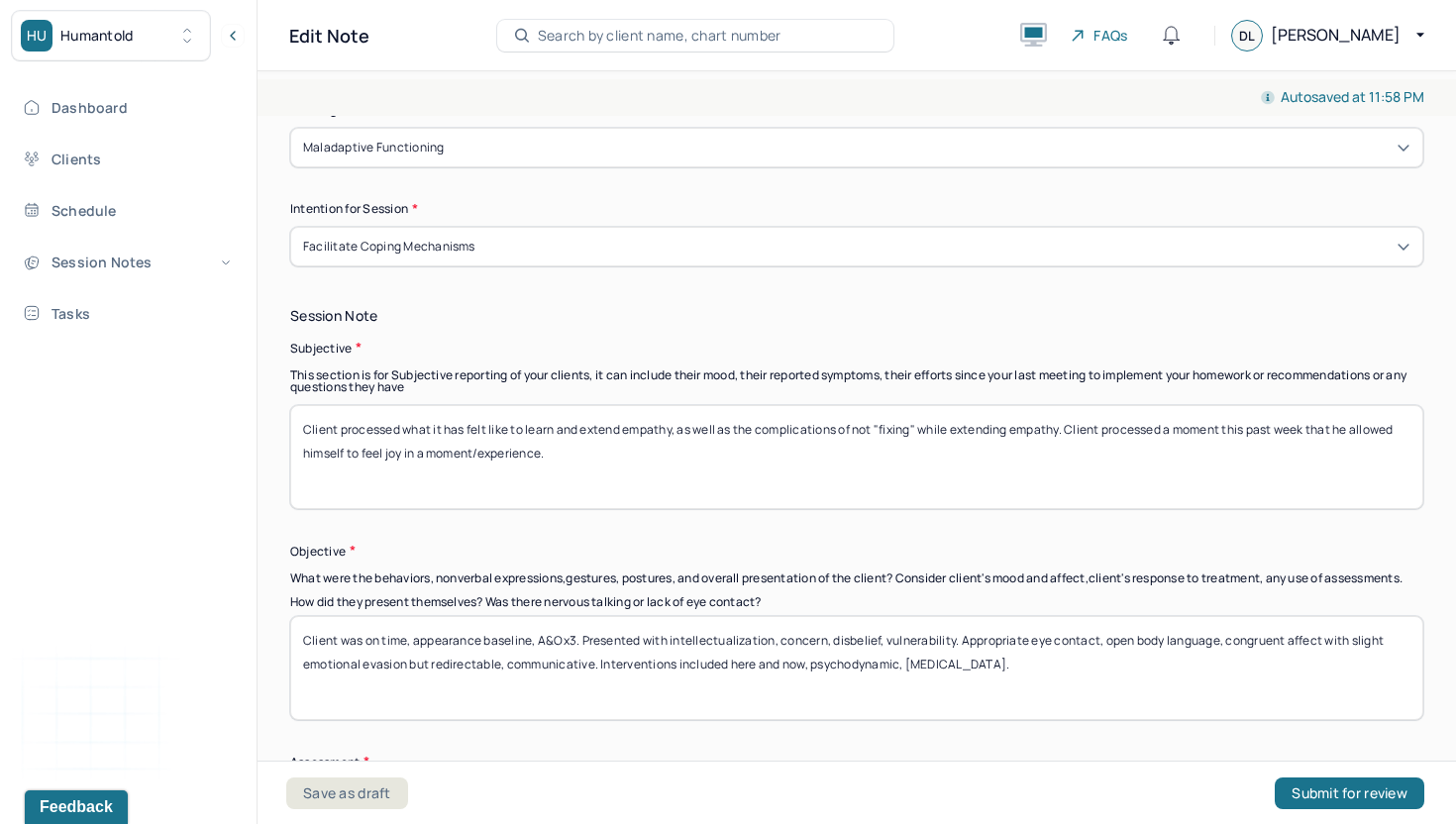 click on "Client processed what it has felt like to learn and extend empathy, as well as the complications of not "fixing" while extending empathy. Client processed a moment this past week that he allowed himself to feel joy in a moment/experience." at bounding box center [857, 457] 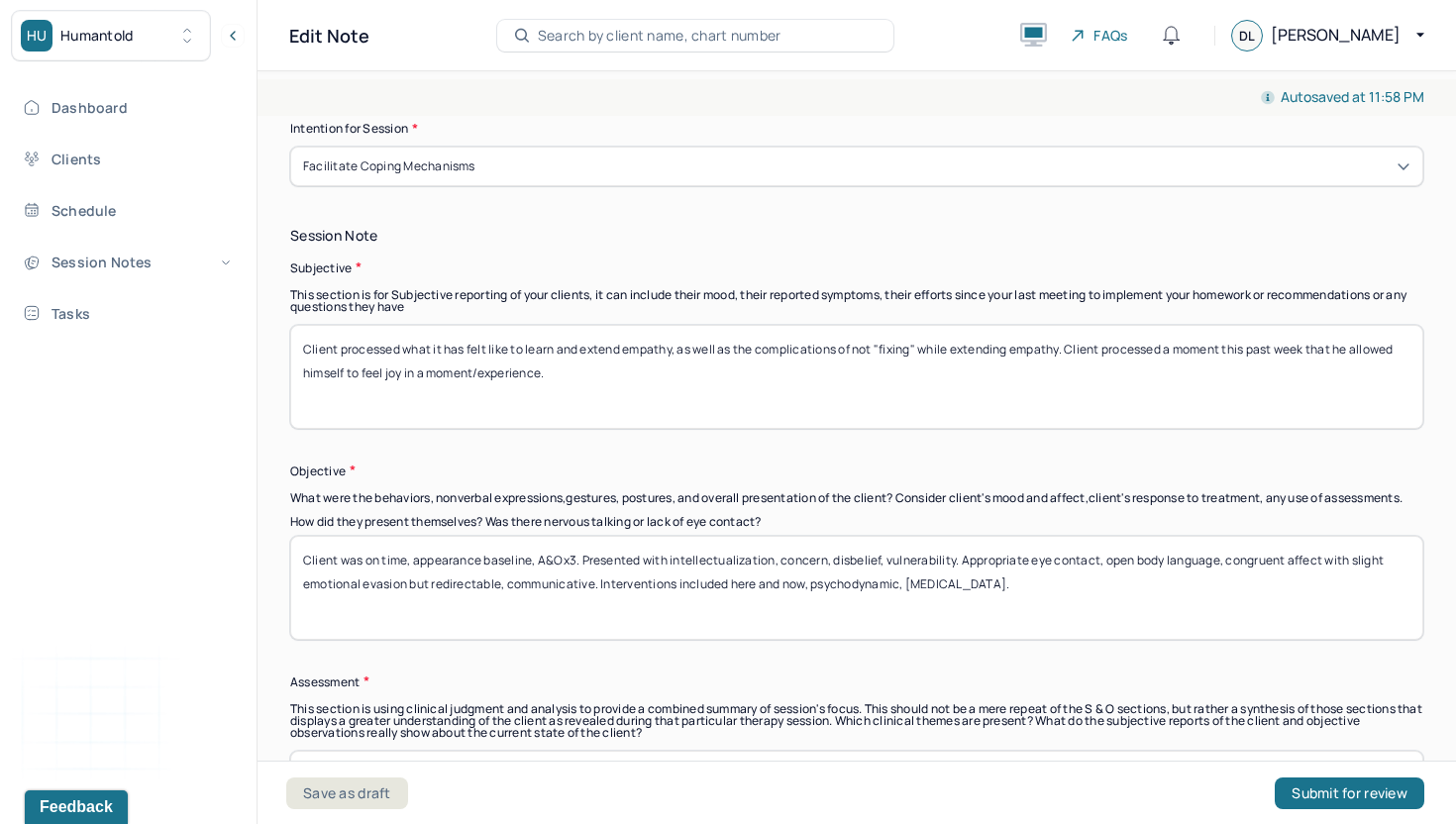 scroll, scrollTop: 1364, scrollLeft: 0, axis: vertical 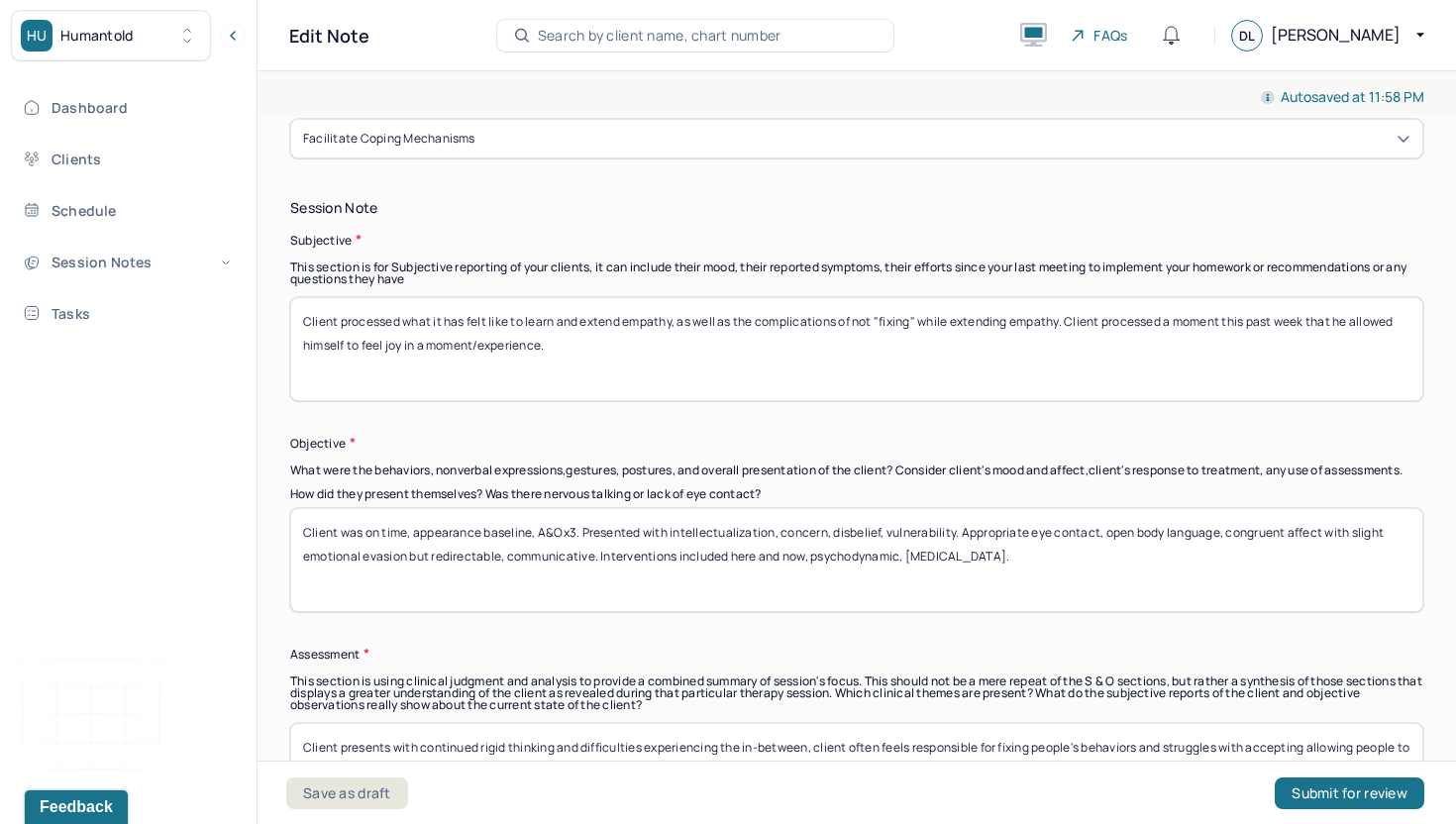 click on "Client was on time, appearance baseline, A&Ox3. Presented with intellectualization, concern, disbelief, vulnerability. Appropriate eye contact, open body language, congruent affect with slight emotional evasion but redirectable, communicative. Interventions included here and now, psychodynamic, [MEDICAL_DATA]." at bounding box center [857, 560] 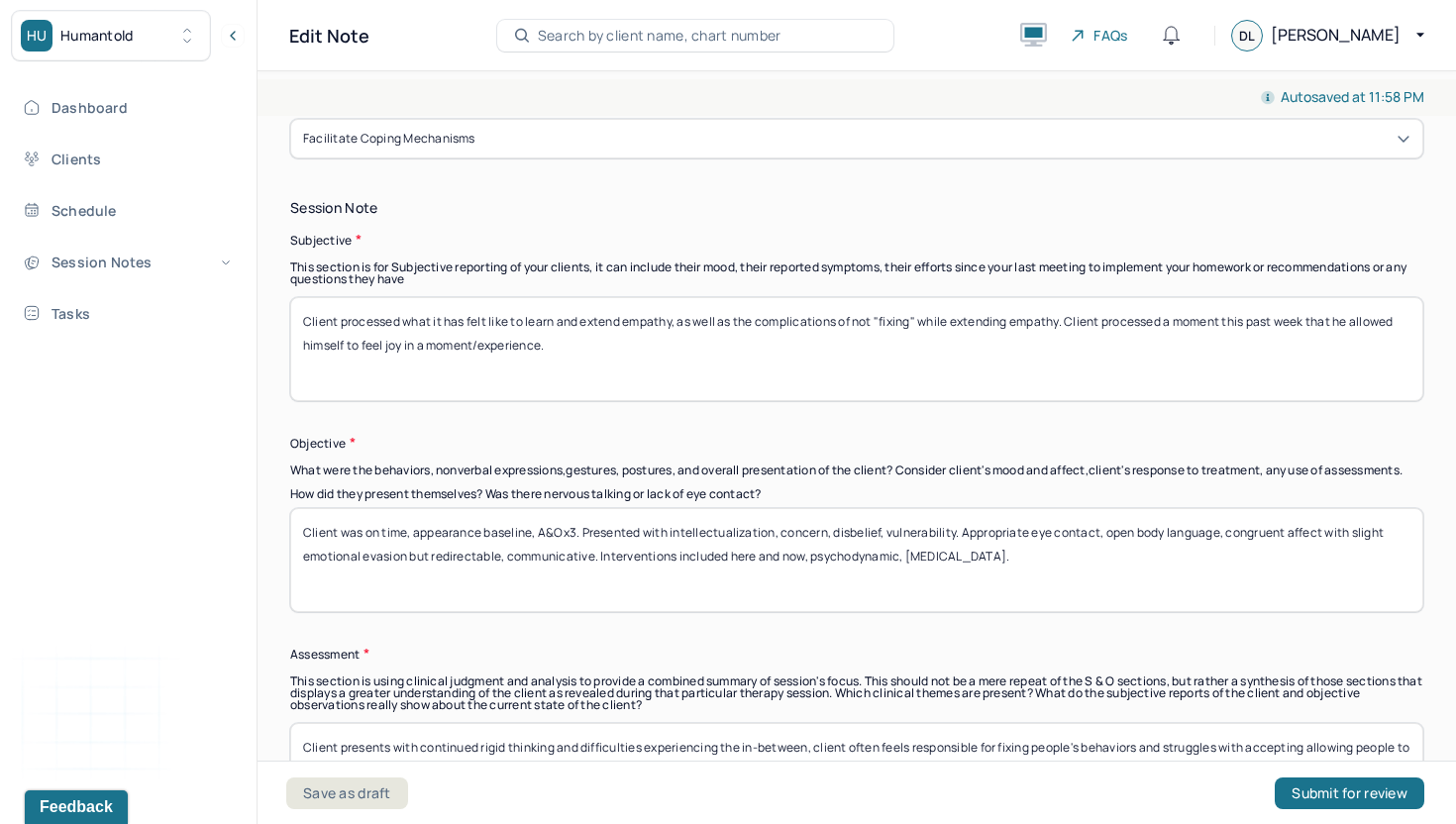 drag, startPoint x: 669, startPoint y: 482, endPoint x: 954, endPoint y: 481, distance: 285.00175 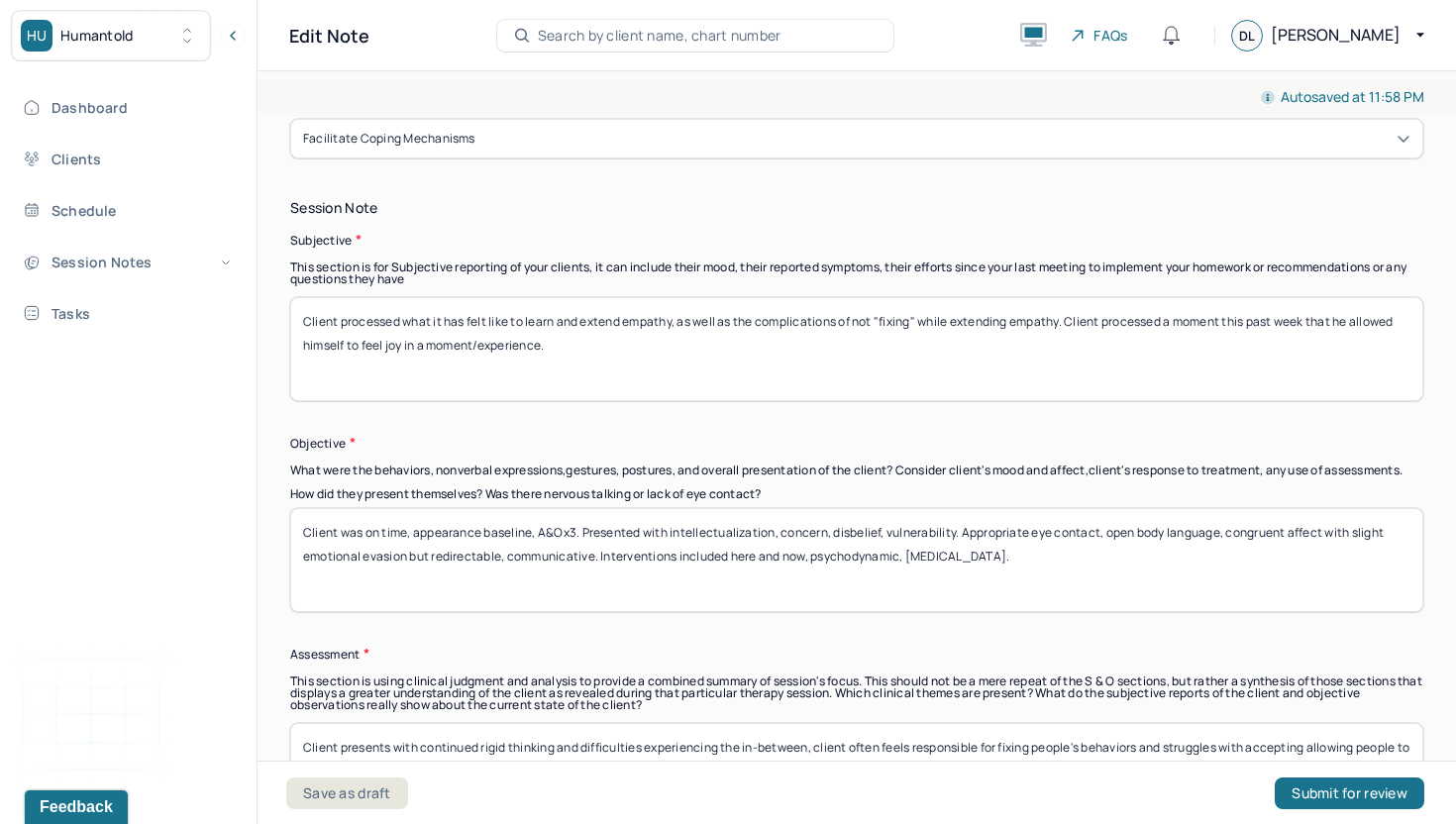 click on "Client was on time, appearance baseline, A&Ox3. Presented with intellectualization, concern, disbelief, vulnerability. Appropriate eye contact, open body language, congruent affect with slight emotional evasion but redirectable, communicative. Interventions included here and now, psychodynamic, [MEDICAL_DATA]." at bounding box center (857, 560) 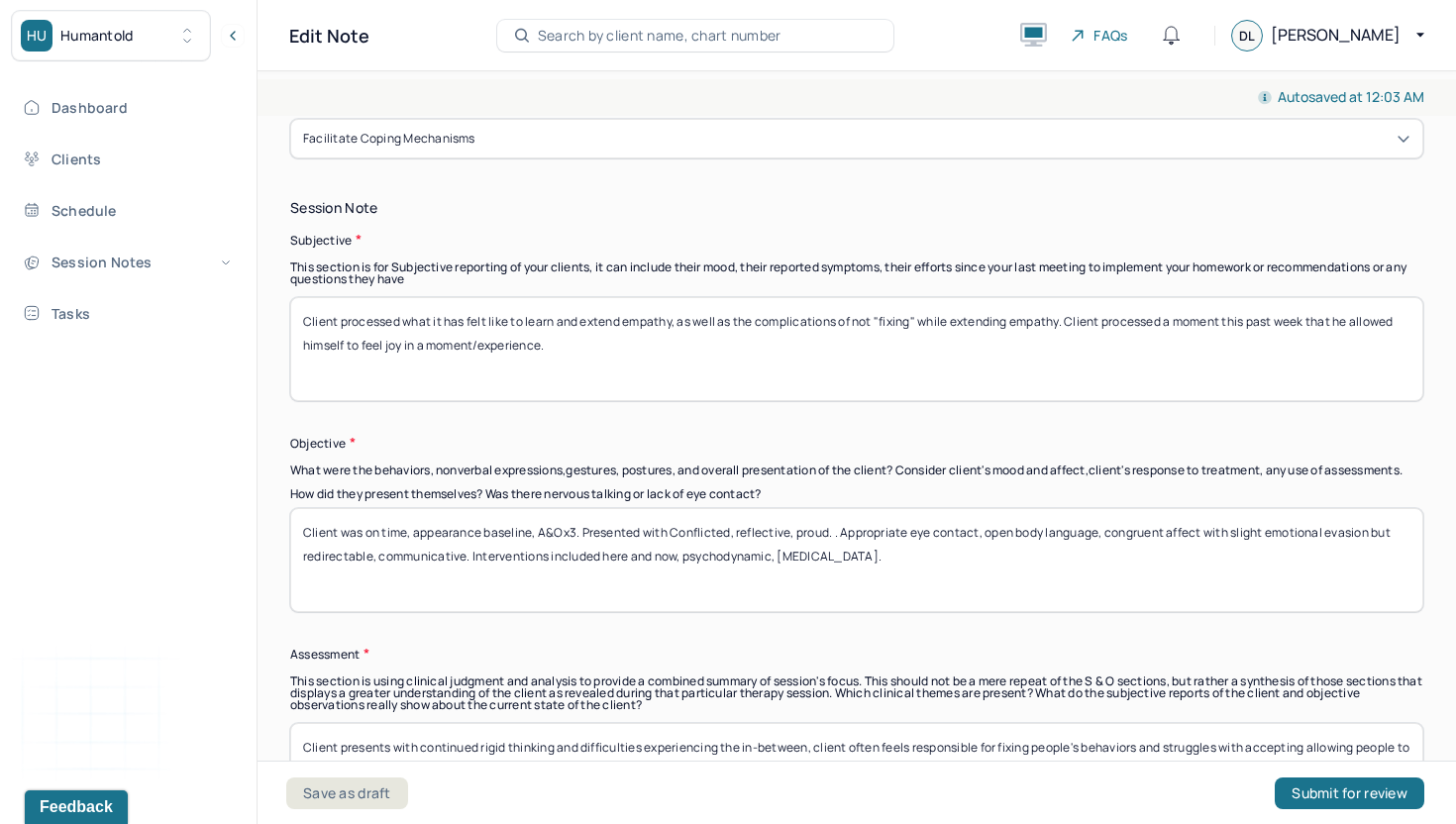 click on "Client was on time, appearance baseline, A&Ox3. Presented with Conflicted, reflective, proud. . Appropriate eye contact, open body language, congruent affect with slight emotional evasion but redirectable, communicative. Interventions included here and now, psychodynamic, [MEDICAL_DATA]." at bounding box center [857, 560] 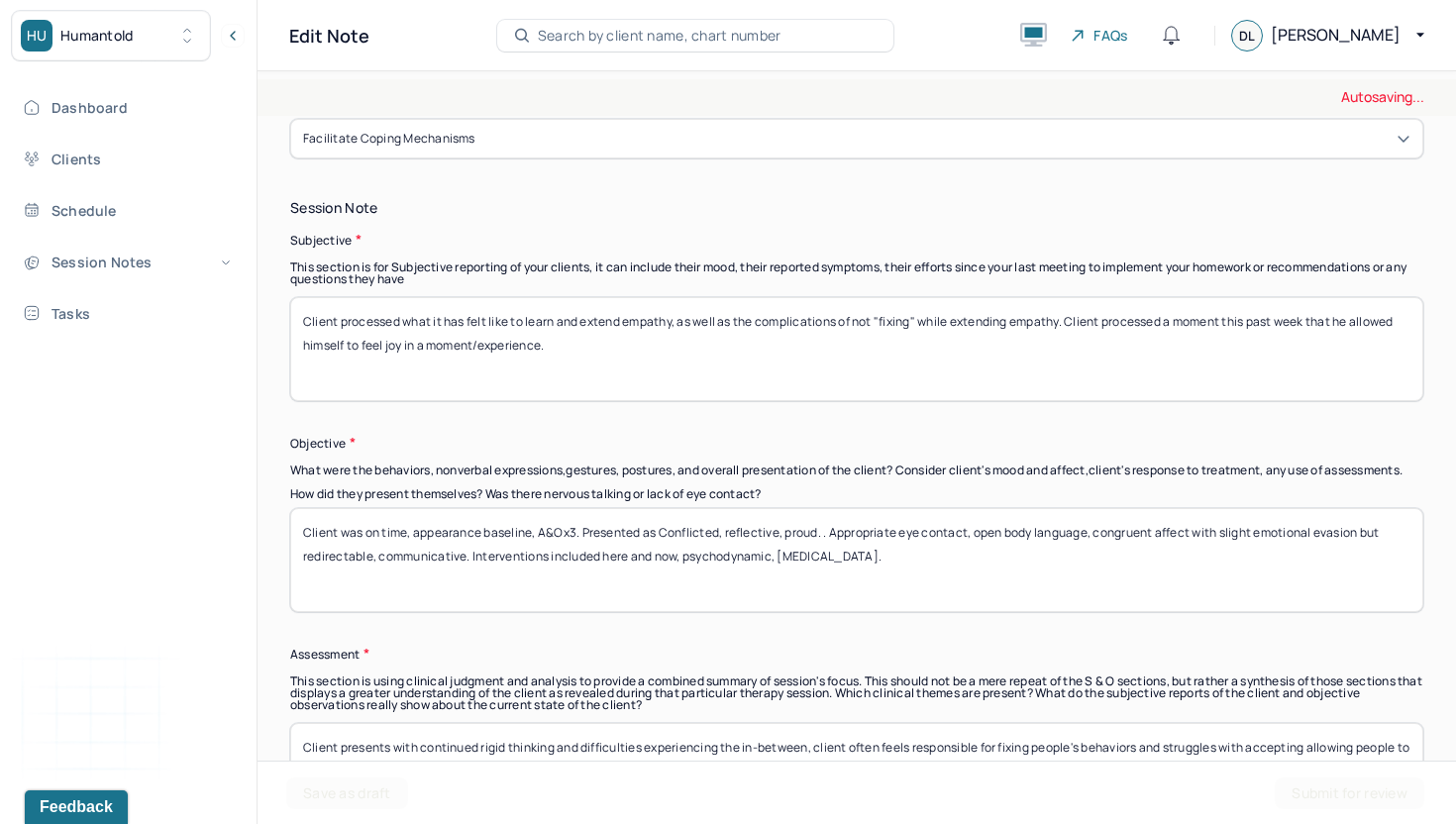click on "Client was on time, appearance baseline, A&Ox3. Presented with Conflicted, reflective, proud. . Appropriate eye contact, open body language, congruent affect with slight emotional evasion but redirectable, communicative. Interventions included here and now, psychodynamic, [MEDICAL_DATA]." at bounding box center (857, 560) 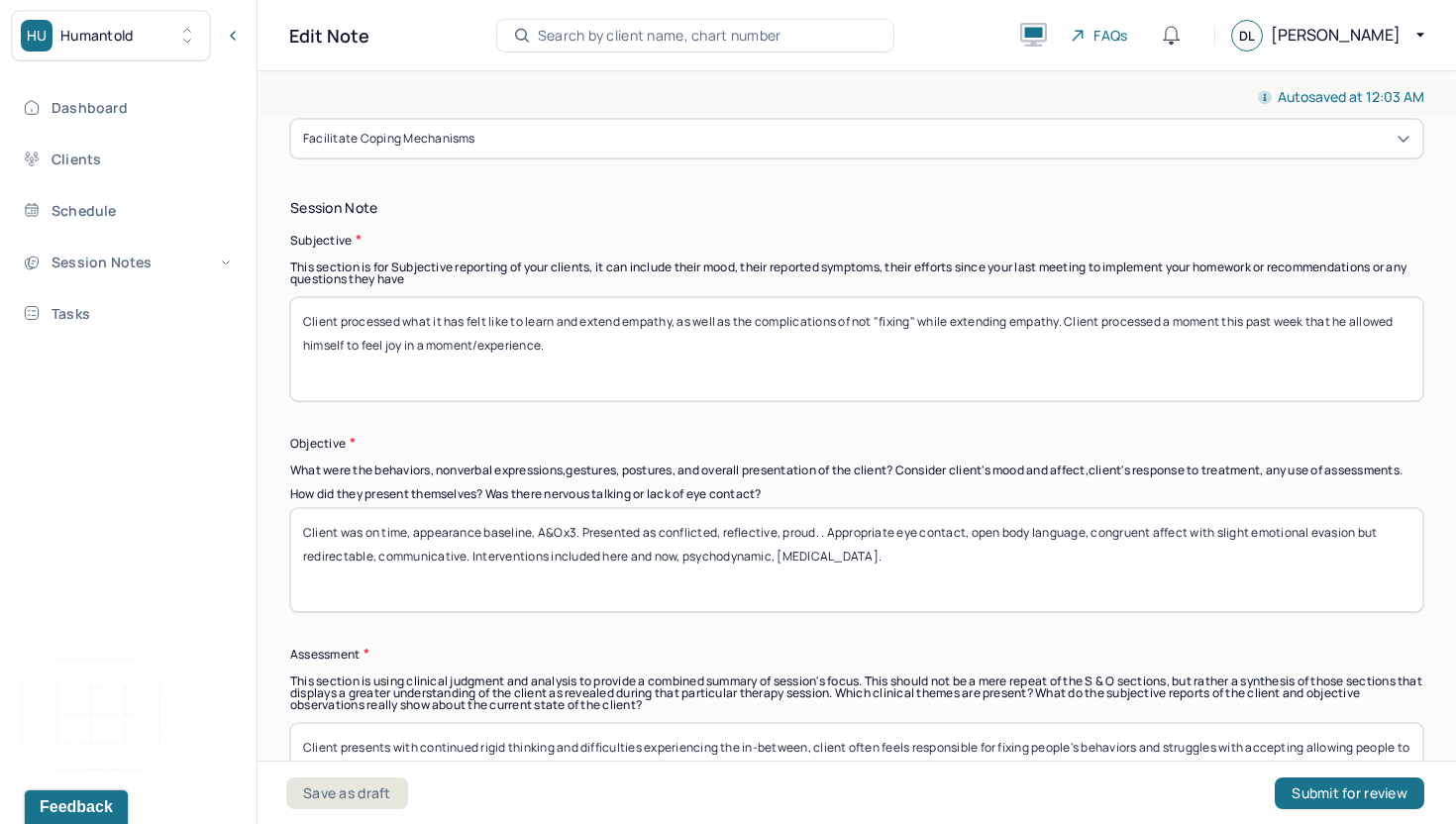 click on "Client was on time, appearance baseline, A&Ox3. Presented as conflicted, reflective, proud. . Appropriate eye contact, open body language, congruent affect with slight emotional evasion but redirectable, communicative. Interventions included here and now, psychodynamic, [MEDICAL_DATA]." at bounding box center (857, 560) 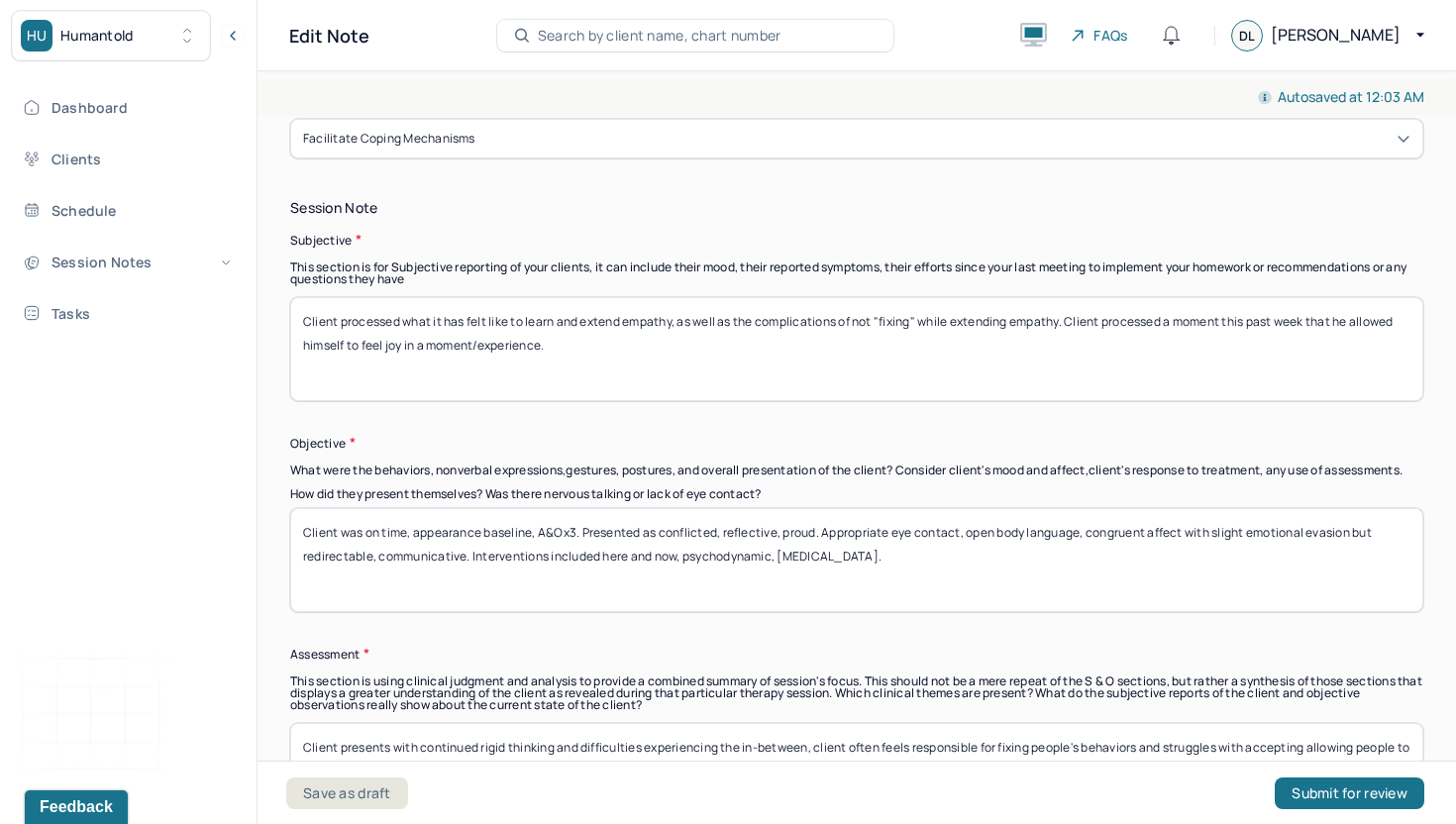 click on "Client was on time, appearance baseline, A&Ox3. Presented as conflicted, reflective, proud. . Appropriate eye contact, open body language, congruent affect with slight emotional evasion but redirectable, communicative. Interventions included here and now, psychodynamic, [MEDICAL_DATA]." at bounding box center (857, 560) 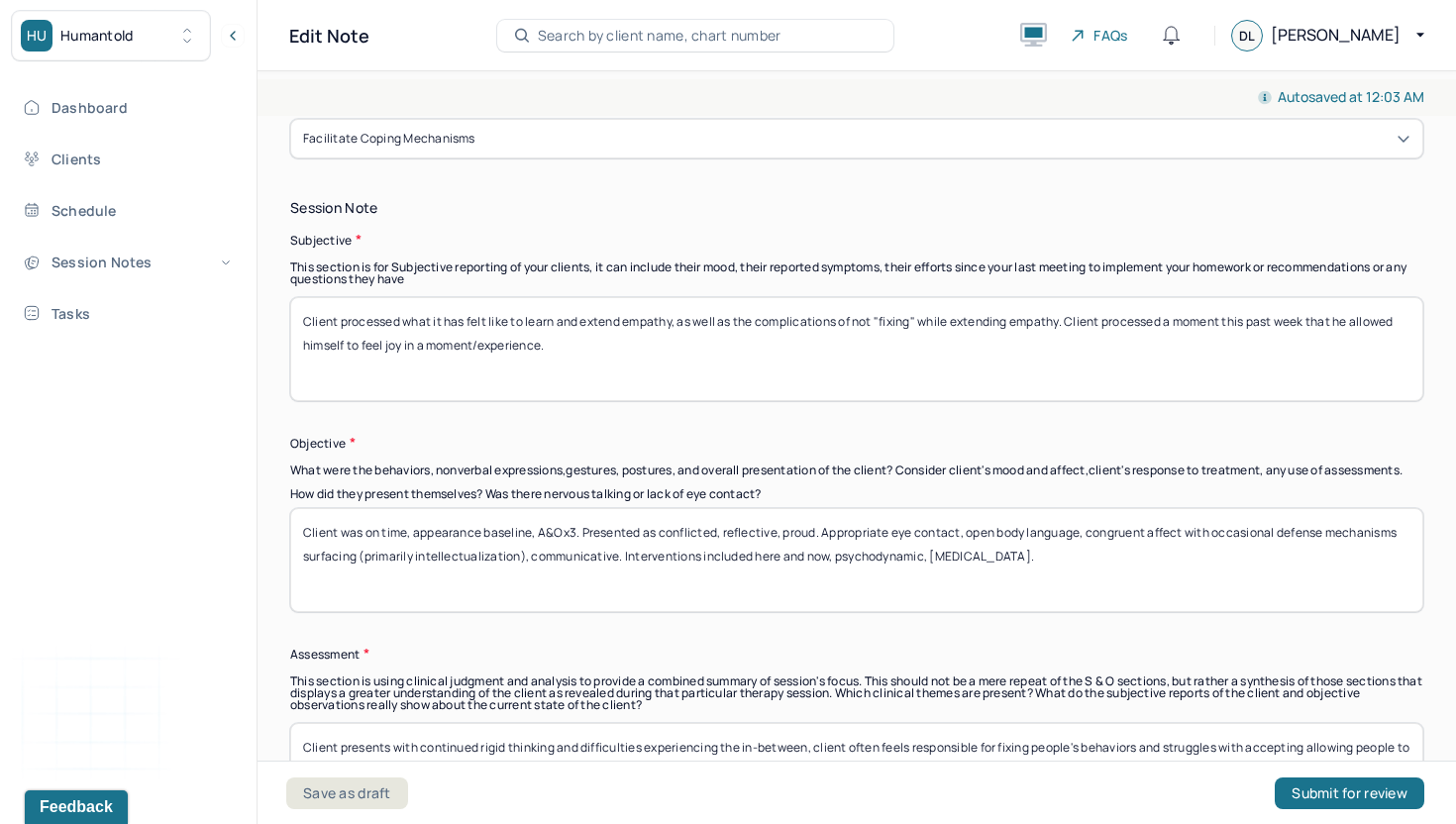 click on "Client was on time, appearance baseline, A&Ox3. Presented as conflicted, reflective, proud. Appropriate eye contact, open body language, congruent affect with occasional guardedness communicative. Interventions included here and now, psychodynamic, [MEDICAL_DATA]." at bounding box center (857, 560) 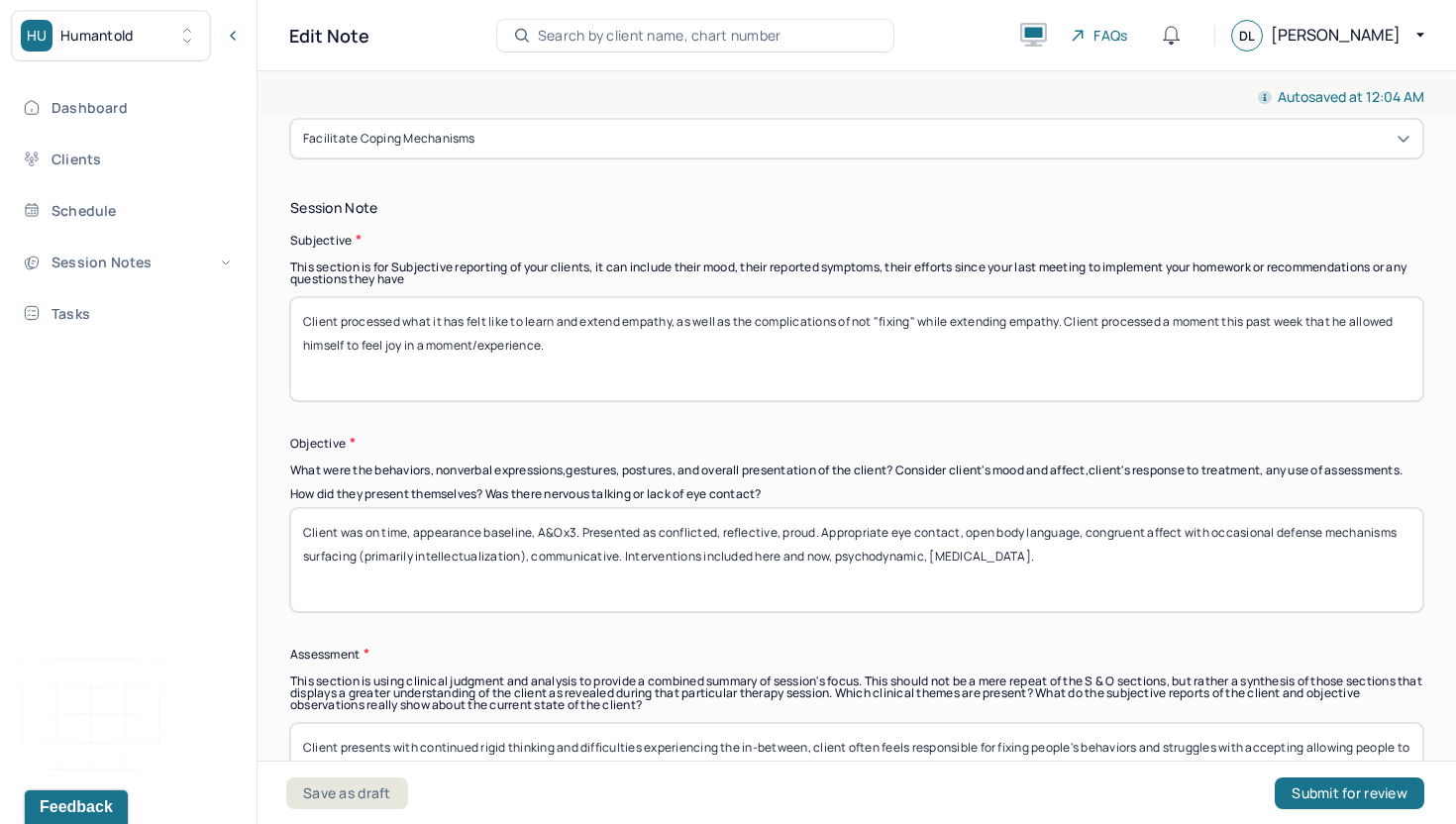 click on "Client was on time, appearance baseline, A&Ox3. Presented as conflicted, reflective, proud. Appropriate eye contact, open body language, congruent affect with occasional defense mechanisms surfacing (primarily intellectualization), communicative. Interventions included here and now, psychodynamic, [MEDICAL_DATA]." at bounding box center (857, 560) 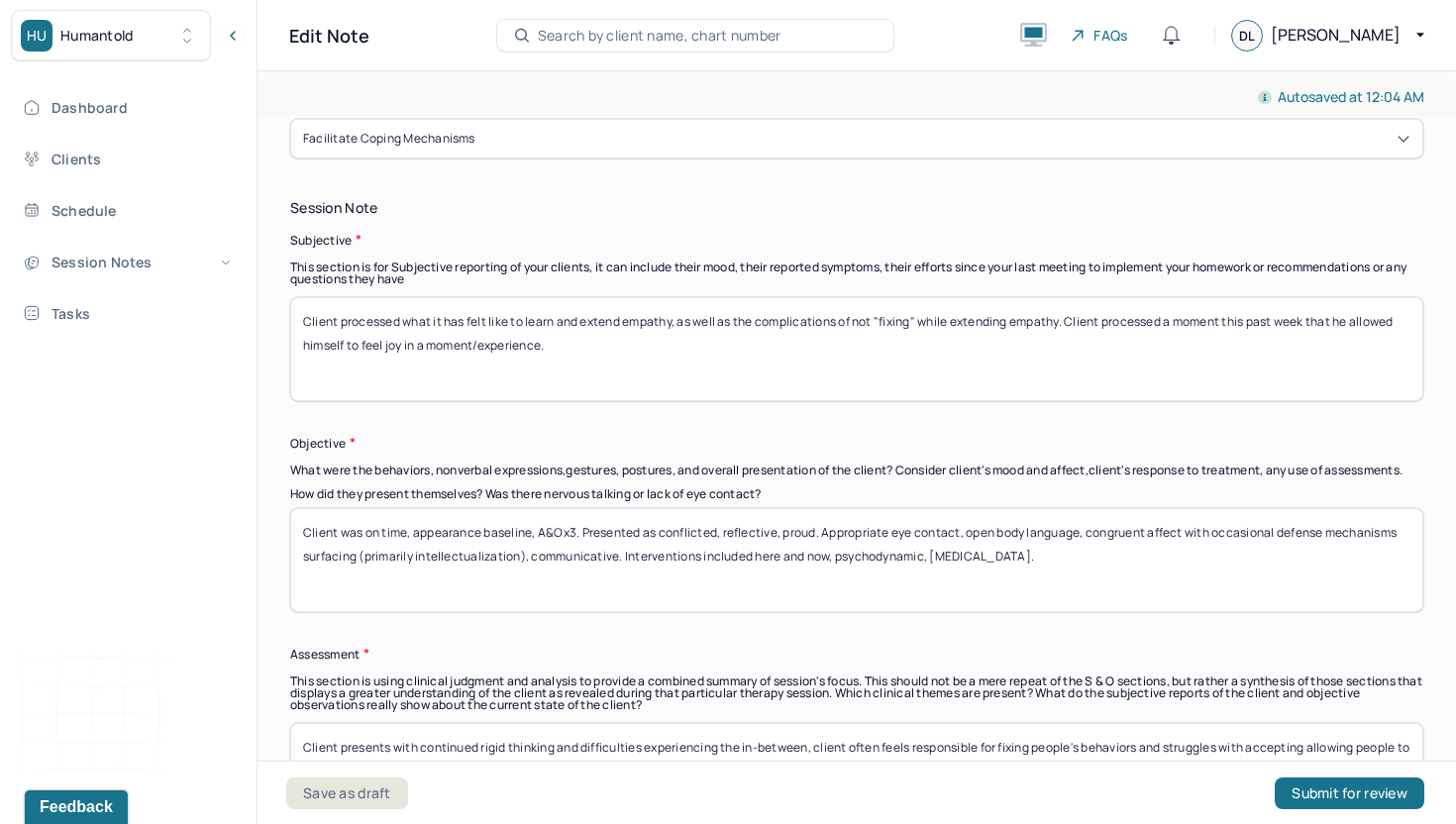 drag, startPoint x: 1061, startPoint y: 518, endPoint x: 831, endPoint y: 513, distance: 230.05434 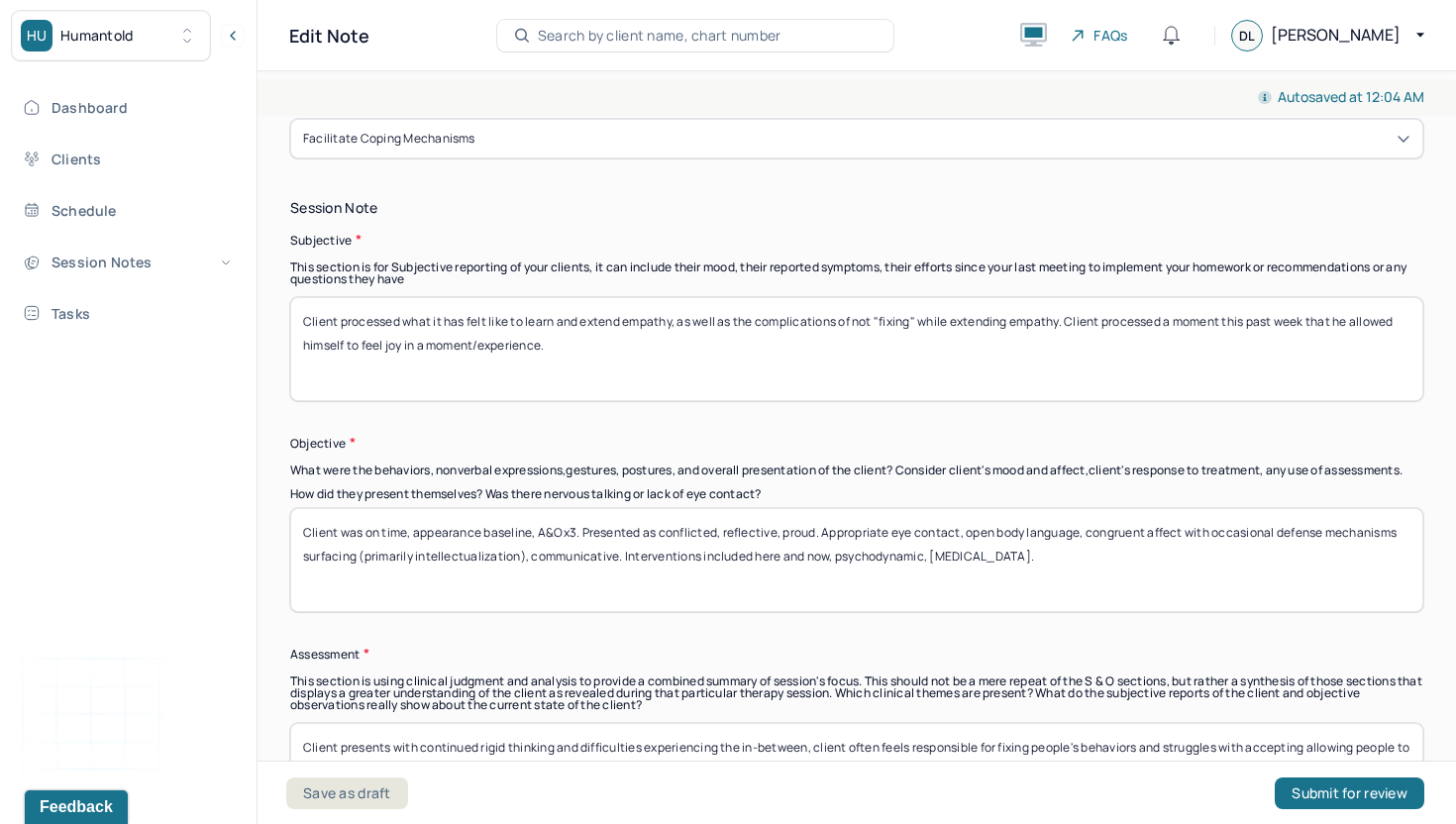 click on "Client was on time, appearance baseline, A&Ox3. Presented as conflicted, reflective, proud. Appropriate eye contact, open body language, congruent affect with occasional defense mechanisms surfacing (primarily intellectualization), communicative. Interventions included here and now, psychodynamic, [MEDICAL_DATA]." at bounding box center (857, 560) 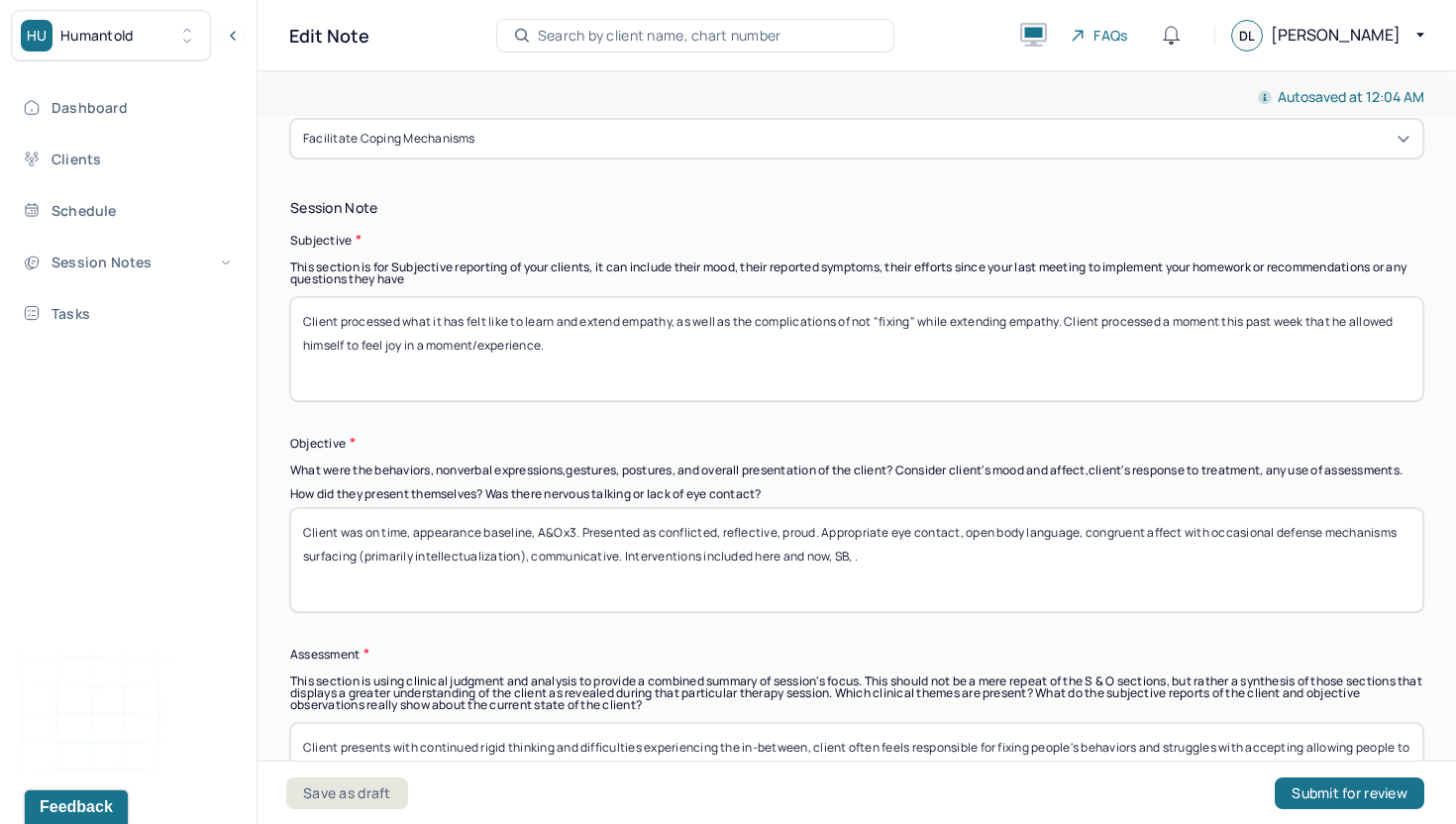 click on "Client was on time, appearance baseline, A&Ox3. Presented as conflicted, reflective, proud. Appropriate eye contact, open body language, congruent affect with occasional defense mechanisms surfacing (primarily intellectualization), communicative. Interventions included here and now, SB, ." at bounding box center (857, 560) 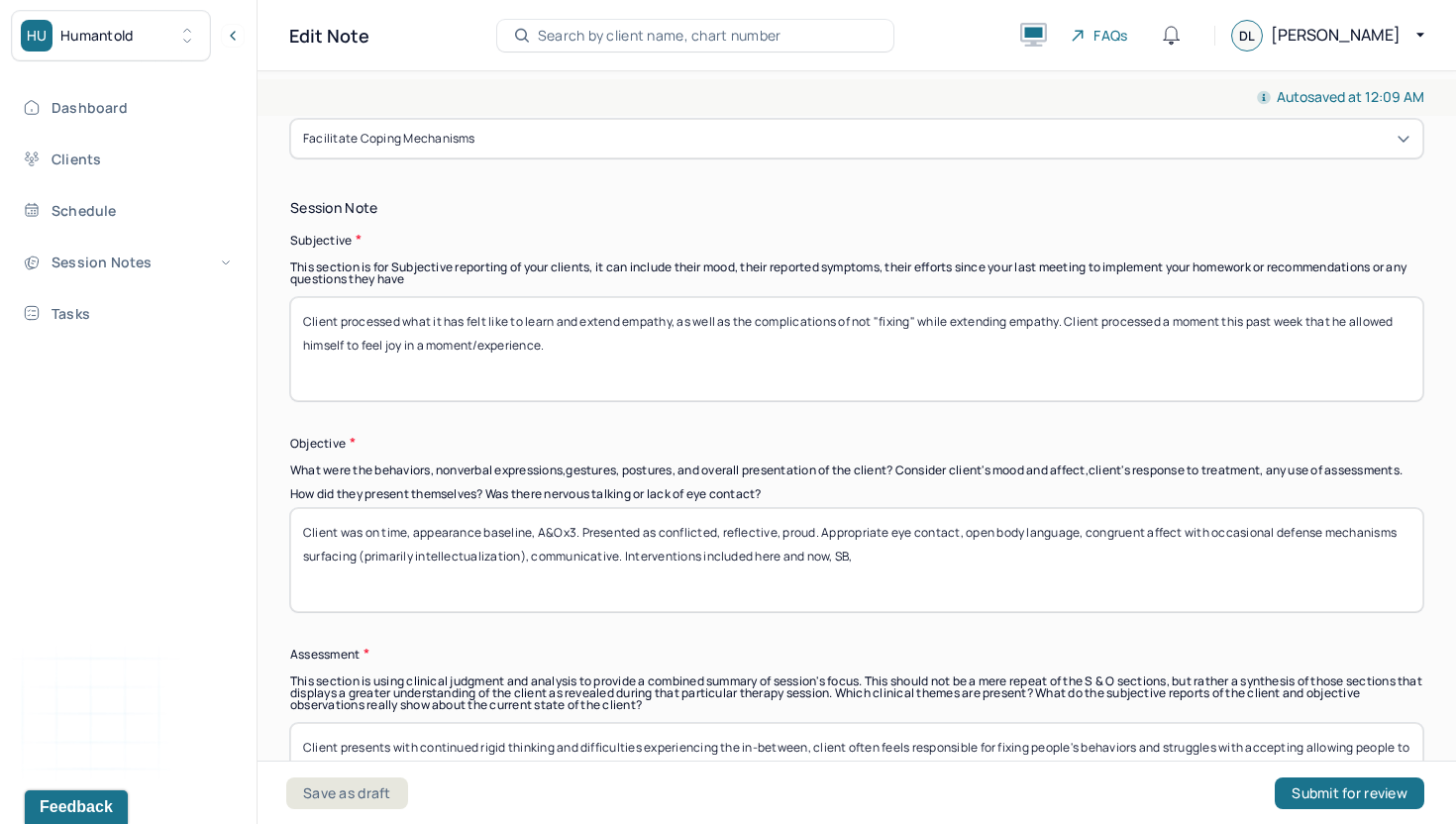 click on "Client was on time, appearance baseline, A&Ox3. Presented as conflicted, reflective, proud. Appropriate eye contact, open body language, congruent affect with occasional defense mechanisms surfacing (primarily intellectualization), communicative. Interventions included here and now, SB," at bounding box center (857, 560) 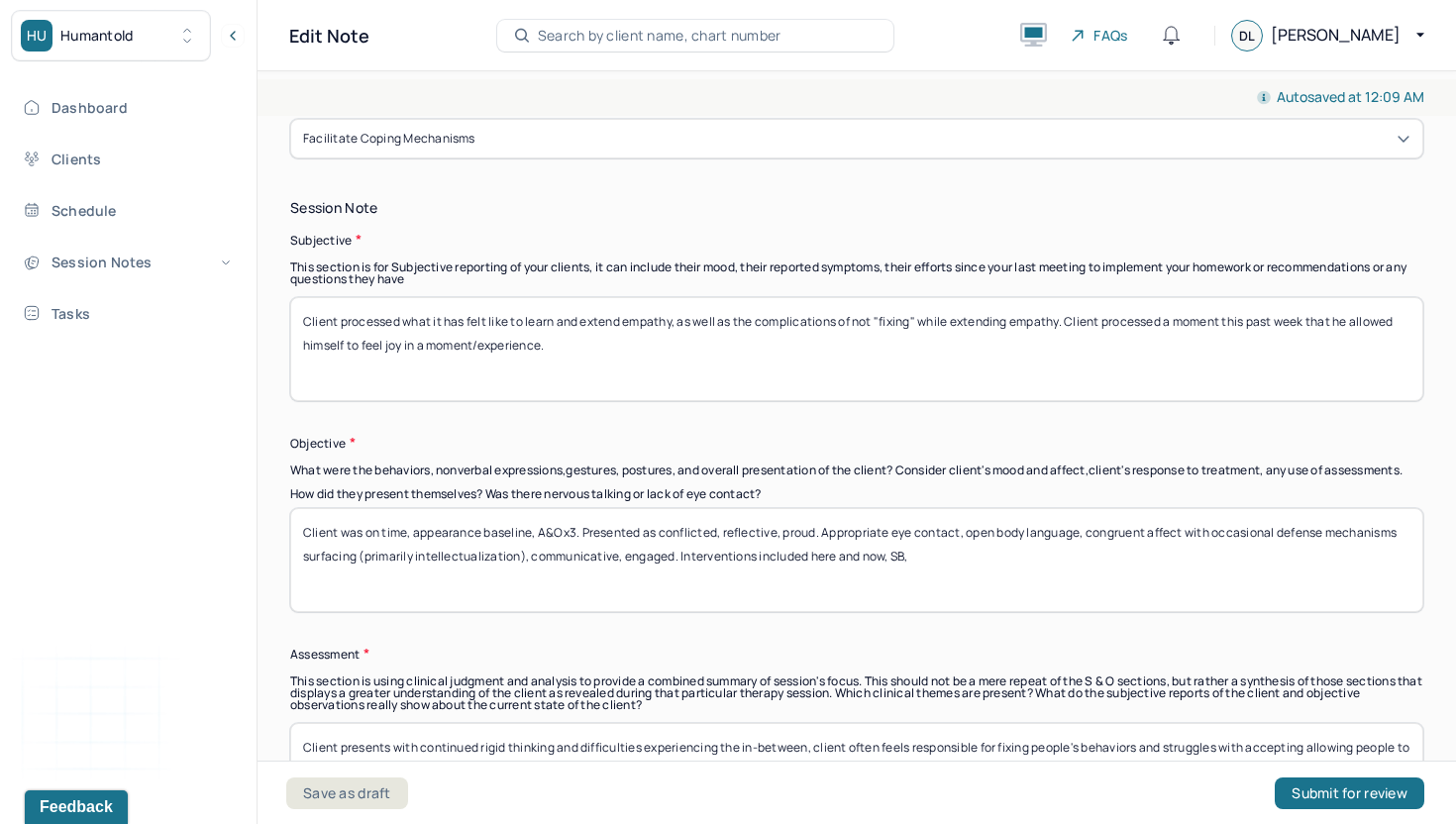 click on "Client was on time, appearance baseline, A&Ox3. Presented as conflicted, reflective, proud. Appropriate eye contact, open body language, congruent affect with occasional defense mechanisms surfacing (primarily intellectualization), communicative. Interventions included here and now, SB," at bounding box center (857, 560) 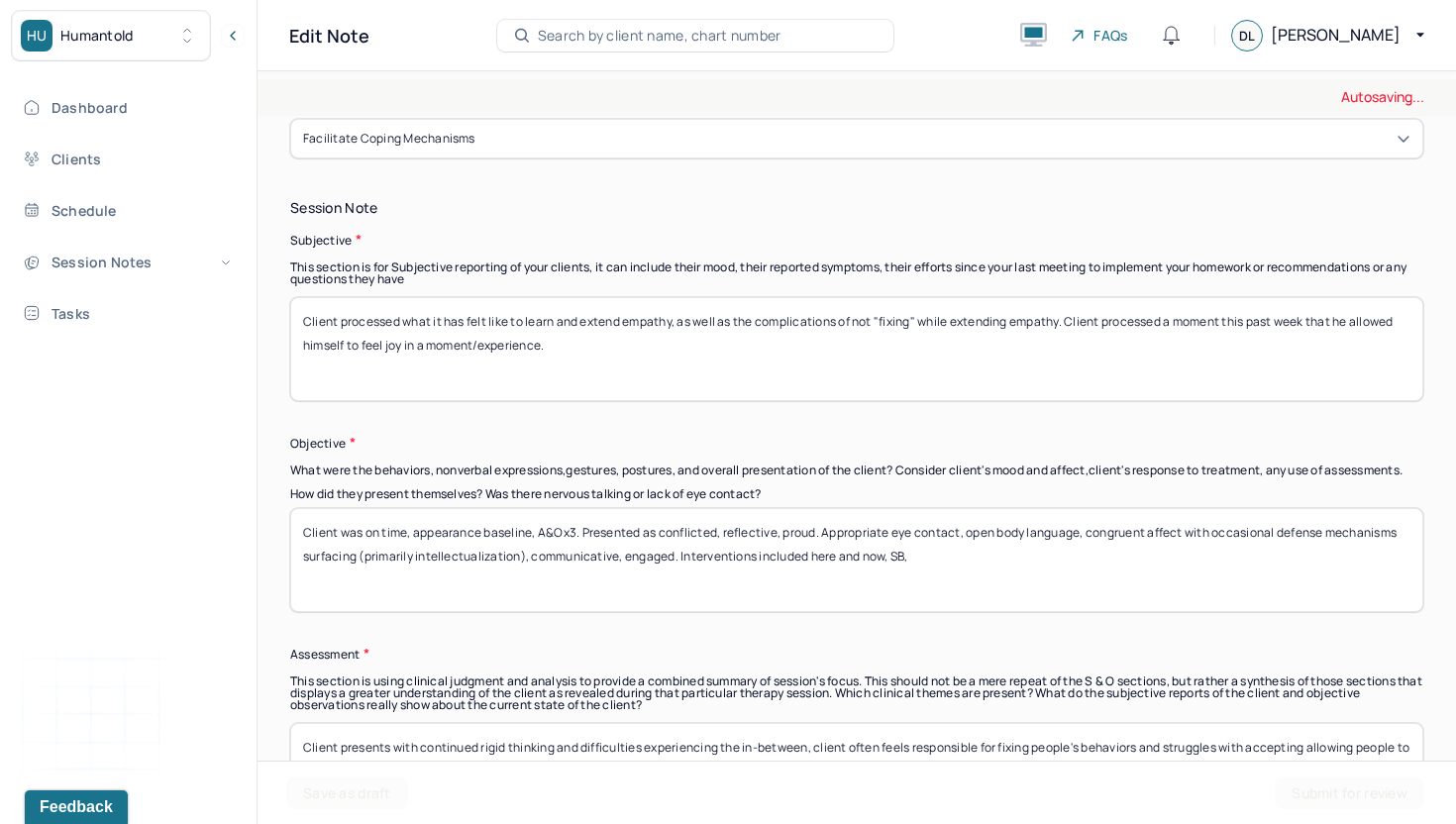 click on "Client was on time, appearance baseline, A&Ox3. Presented as conflicted, reflective, proud. Appropriate eye contact, open body language, congruent affect with occasional defense mechanisms surfacing (primarily intellectualization), communicative. Interventions included here and now, SB," at bounding box center [857, 560] 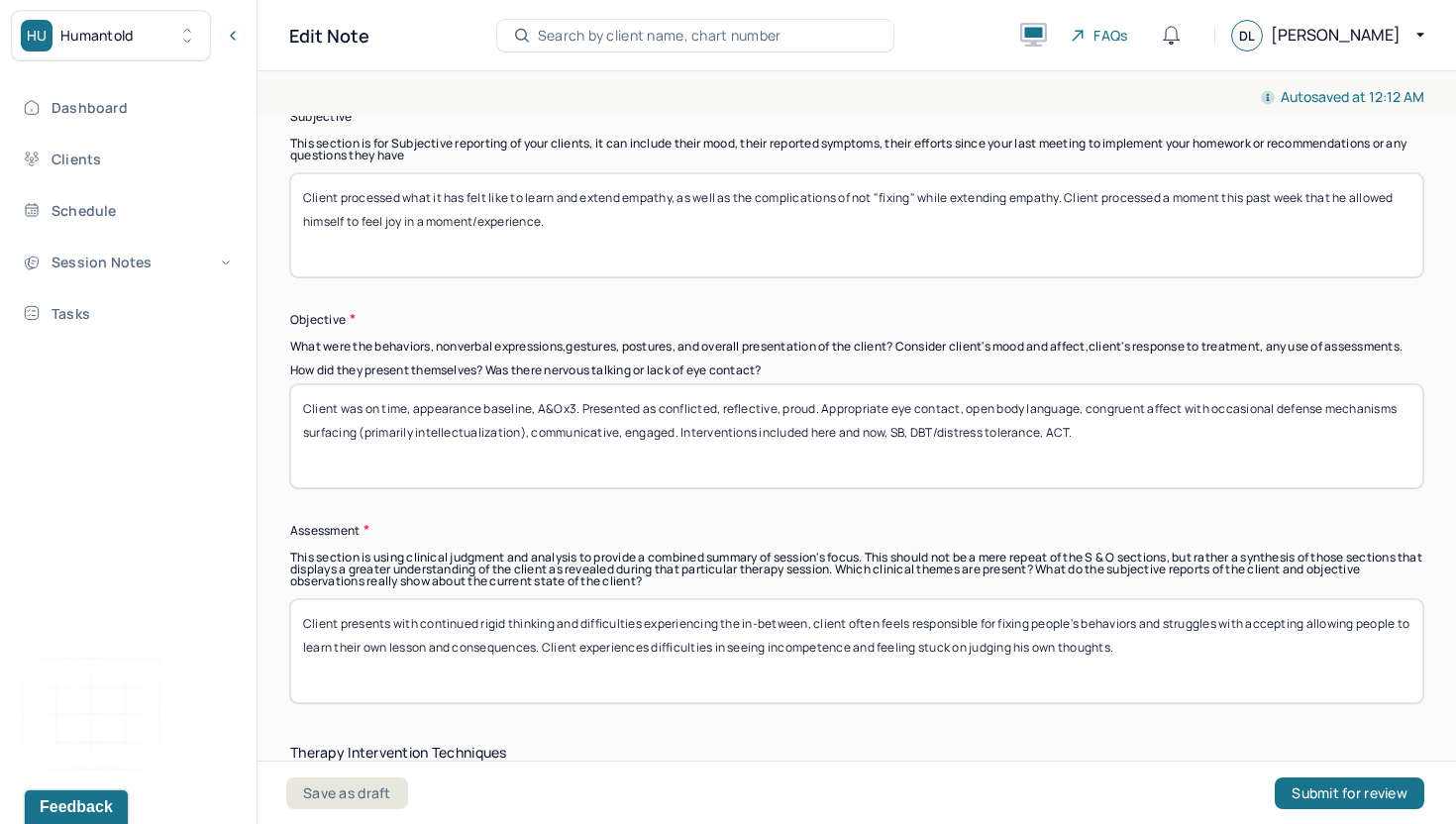 scroll, scrollTop: 1493, scrollLeft: 0, axis: vertical 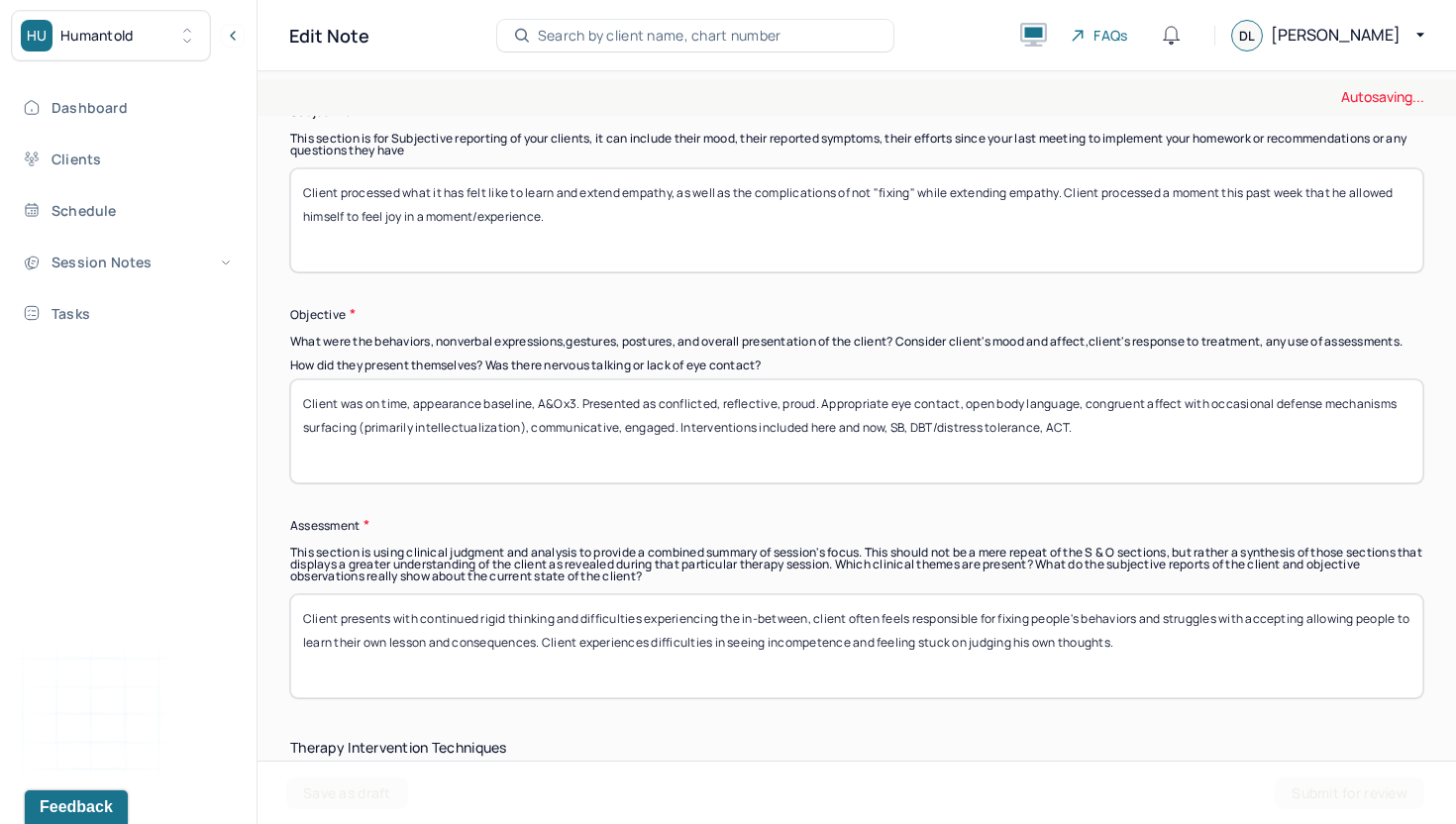 type on "Client was on time, appearance baseline, A&Ox3. Presented as conflicted, reflective, proud. Appropriate eye contact, open body language, congruent affect with occasional defense mechanisms surfacing (primarily intellectualization), communicative, engaged. Interventions included here and now, SB, DBT/distress tolerance, ACT." 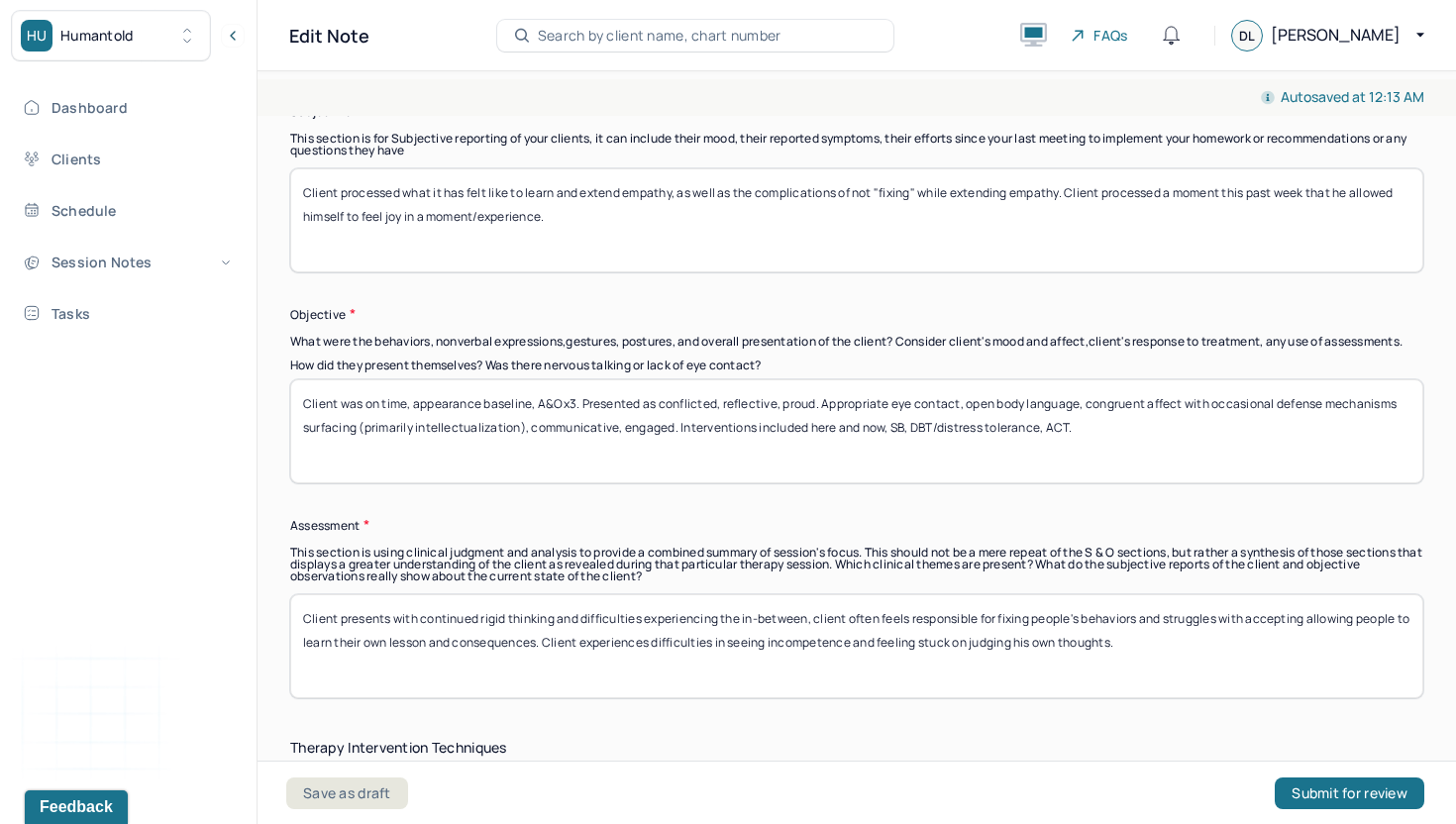 click on "Client presents with continued rigid thinking and difficulties experiencing the in-between, client often feels responsible for fixing people's behaviors and struggles with accepting allowing people to learn their own lesson and consequences. Client experiences difficulties in seeing incompetence and feeling stuck on judging his own thoughts." at bounding box center (857, 646) 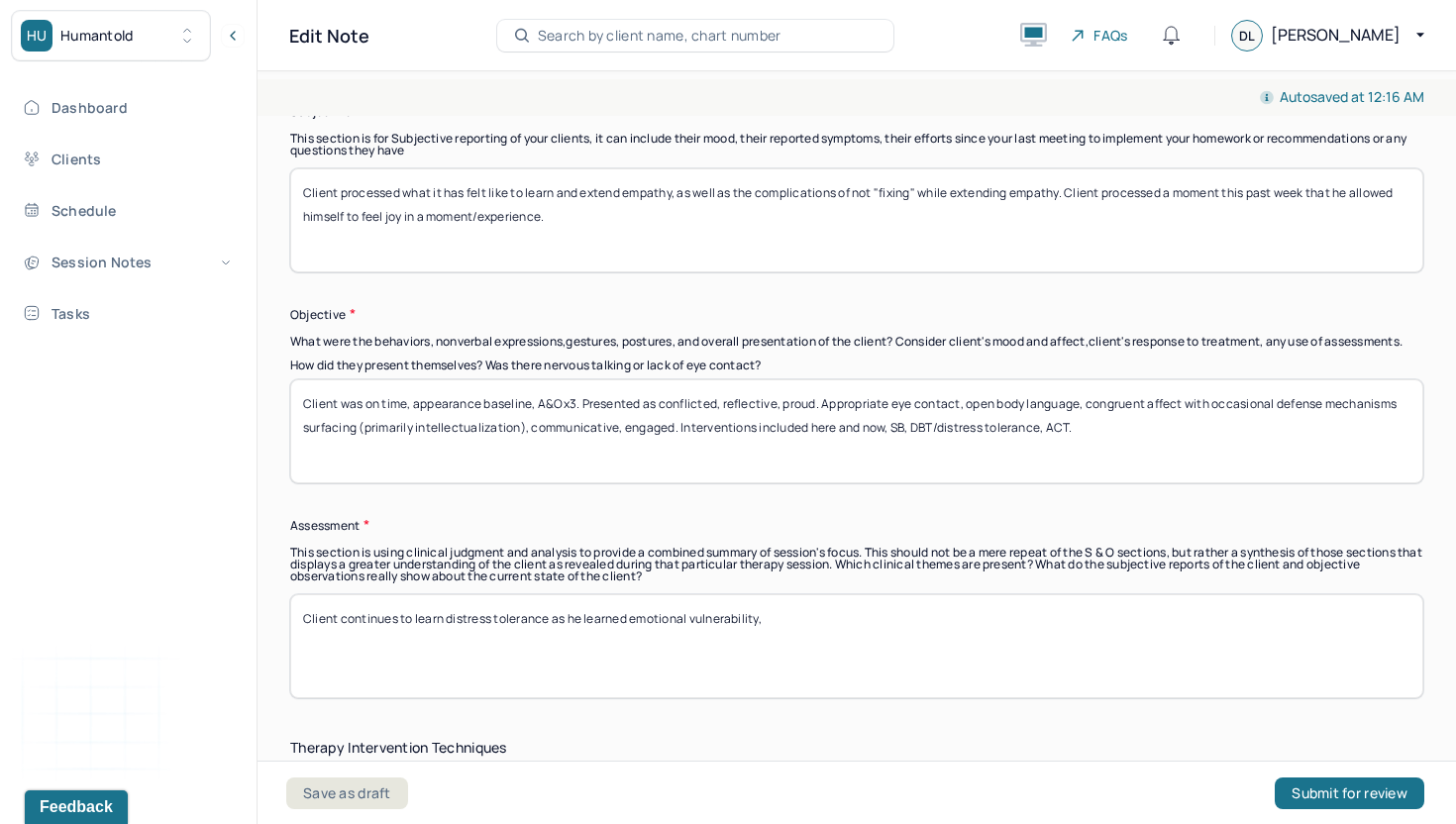 click on "Client continues to learn distress tolerance as he learned emotional vulnerability," at bounding box center [857, 646] 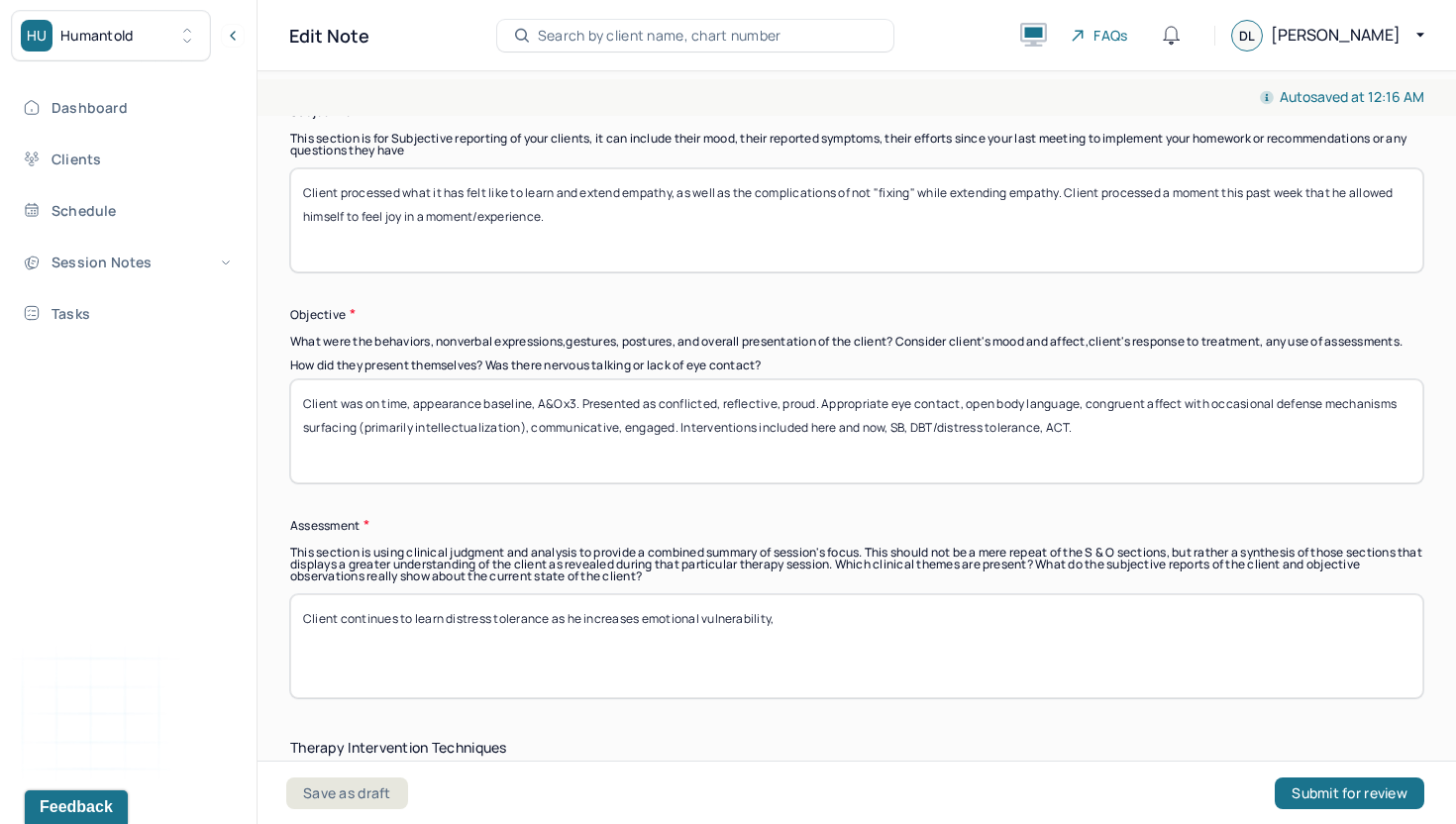 click on "Client continues to learn distress tolerance as he gains emotional vulnerability," at bounding box center (857, 646) 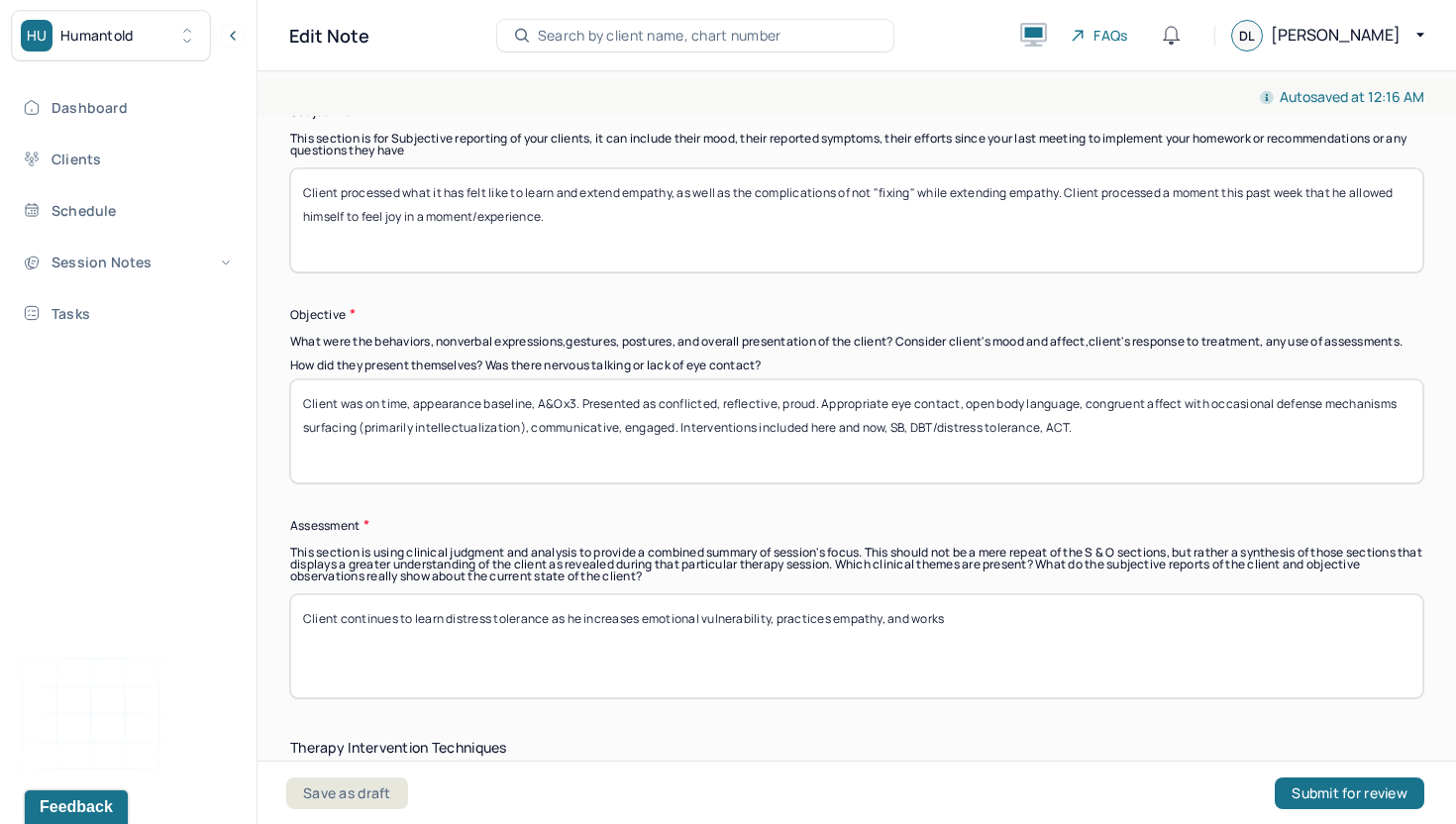 click on "Client continues to learn distress tolerance as he increases emotional vulnerability, practices empathy, and works" at bounding box center (857, 646) 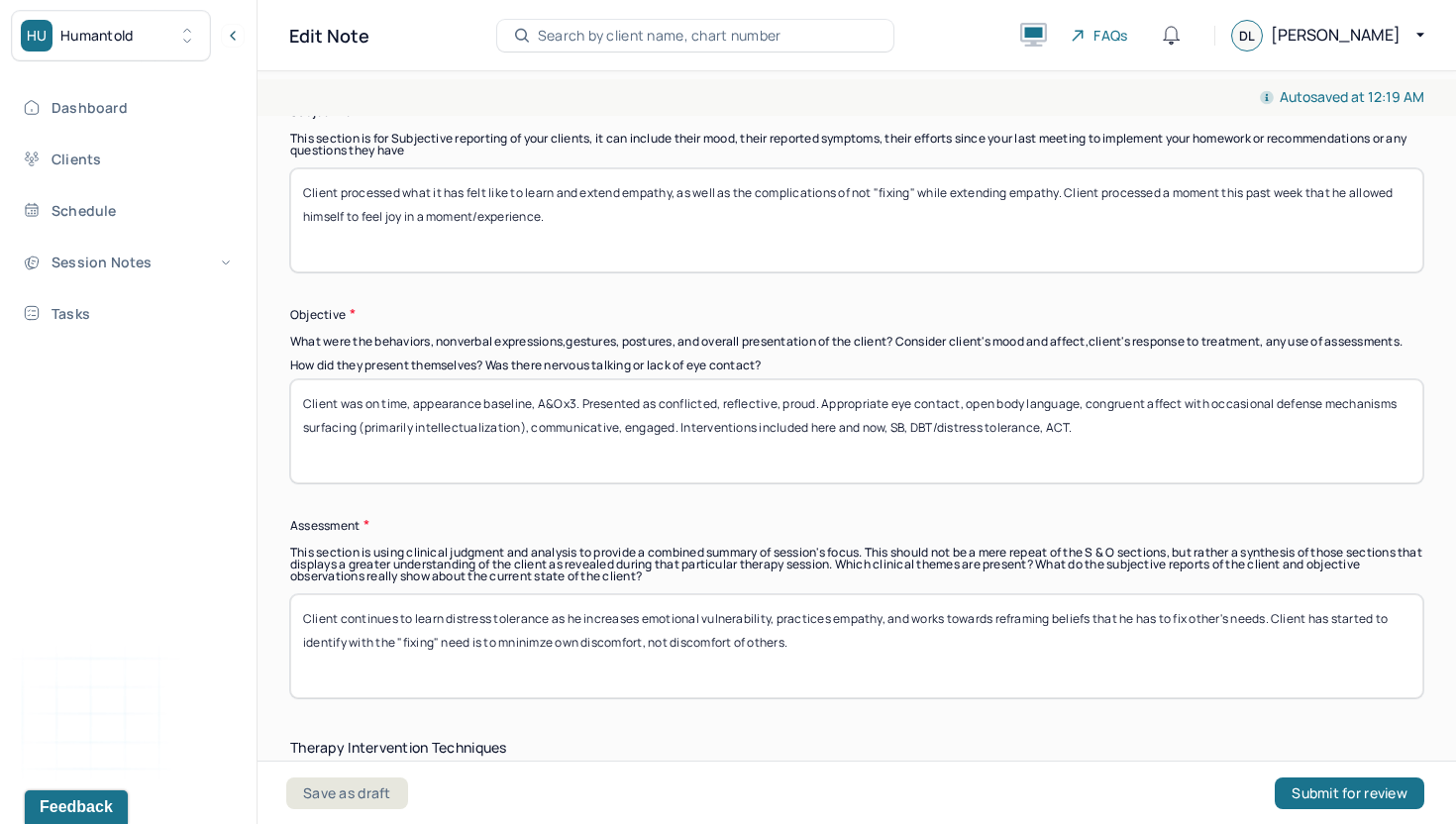 click on "Client continues to learn distress tolerance as he increases emotional vulnerability, practices empathy, and works towards reframing beliefs that he has to fix other's needs. Client has started to identify with the "fixing" need is to" at bounding box center [857, 646] 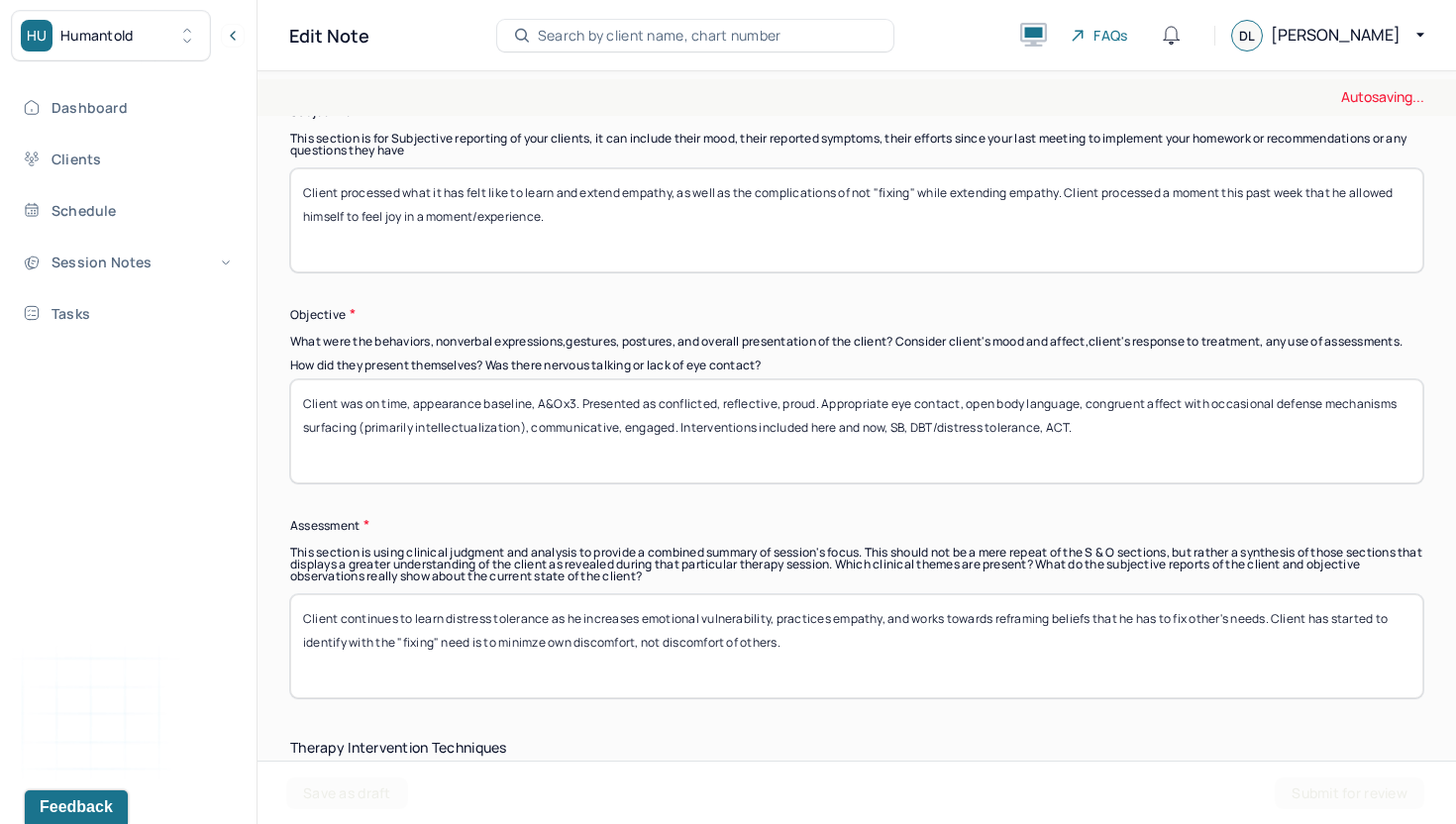 click on "Client continues to learn distress tolerance as he increases emotional vulnerability, practices empathy, and works towards reframing beliefs that he has to fix other's needs. Client has started to identify with the "fixing" need is to mninimze own discomfort, not discomfort of others." at bounding box center (857, 646) 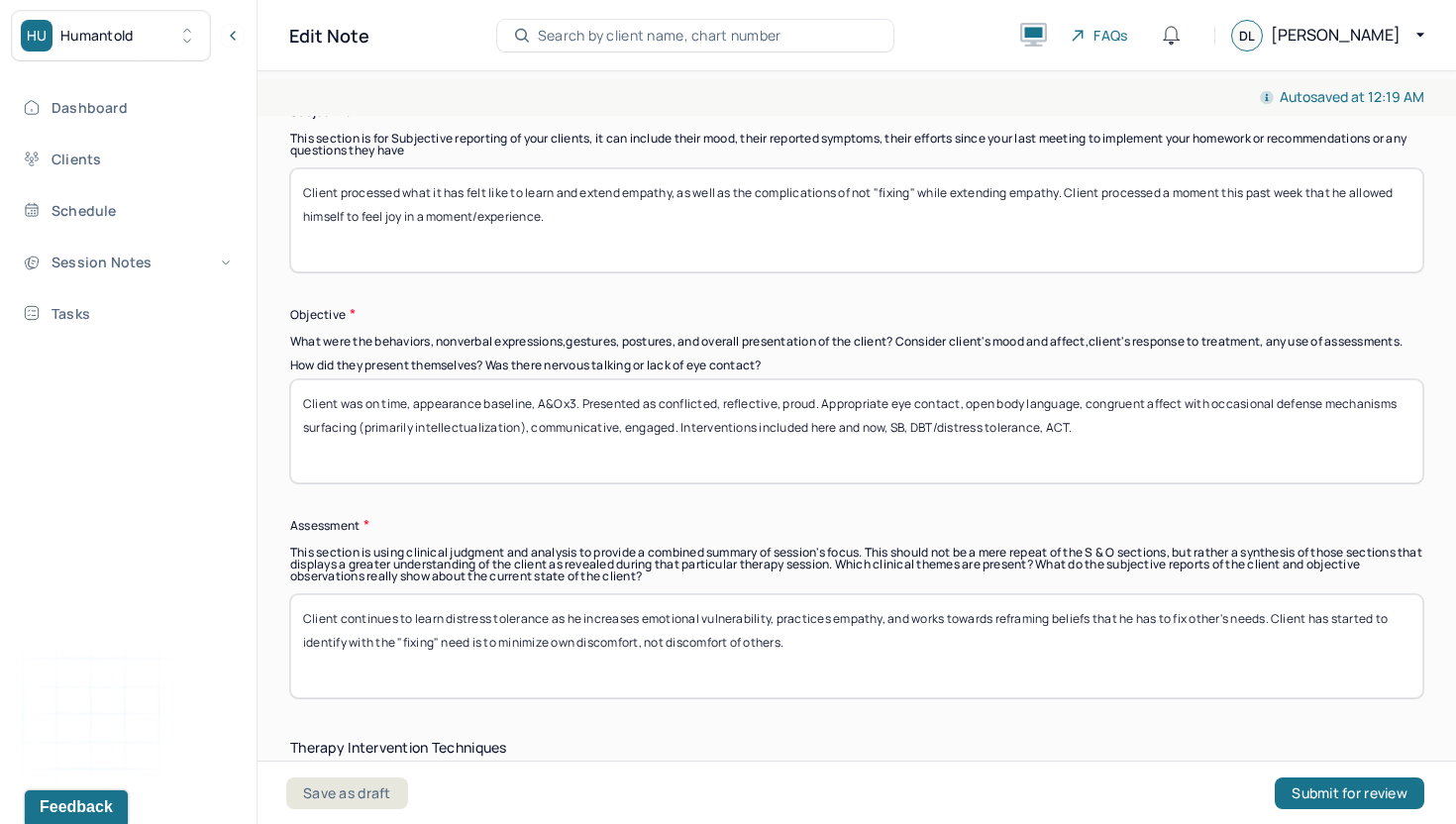 click on "Client continues to learn distress tolerance as he increases emotional vulnerability, practices empathy, and works towards reframing beliefs that he has to fix other's needs. Client has started to identify with the "fixing" need is to minimze own discomfort, not discomfort of others." at bounding box center [857, 646] 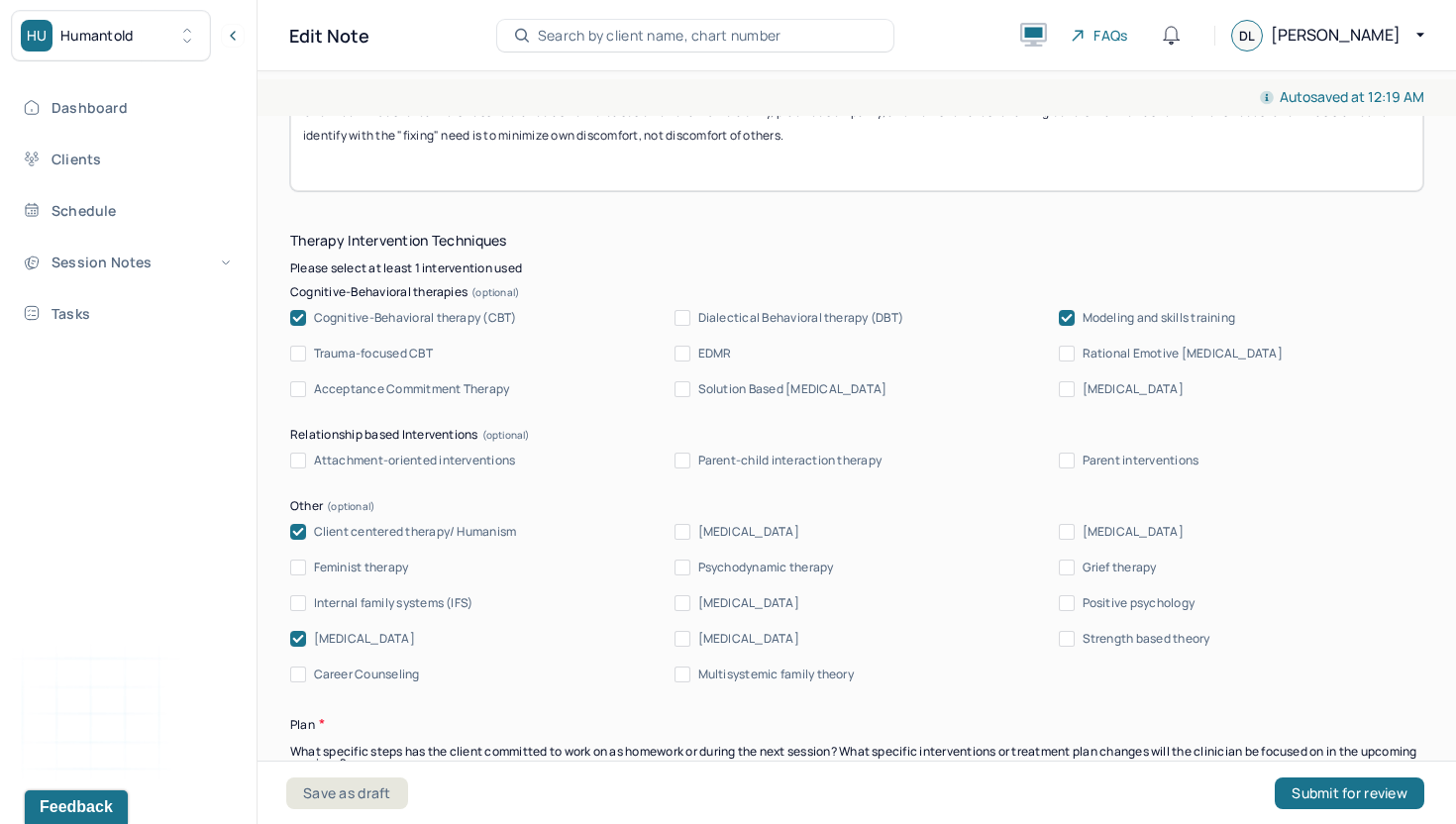 scroll, scrollTop: 1590, scrollLeft: 0, axis: vertical 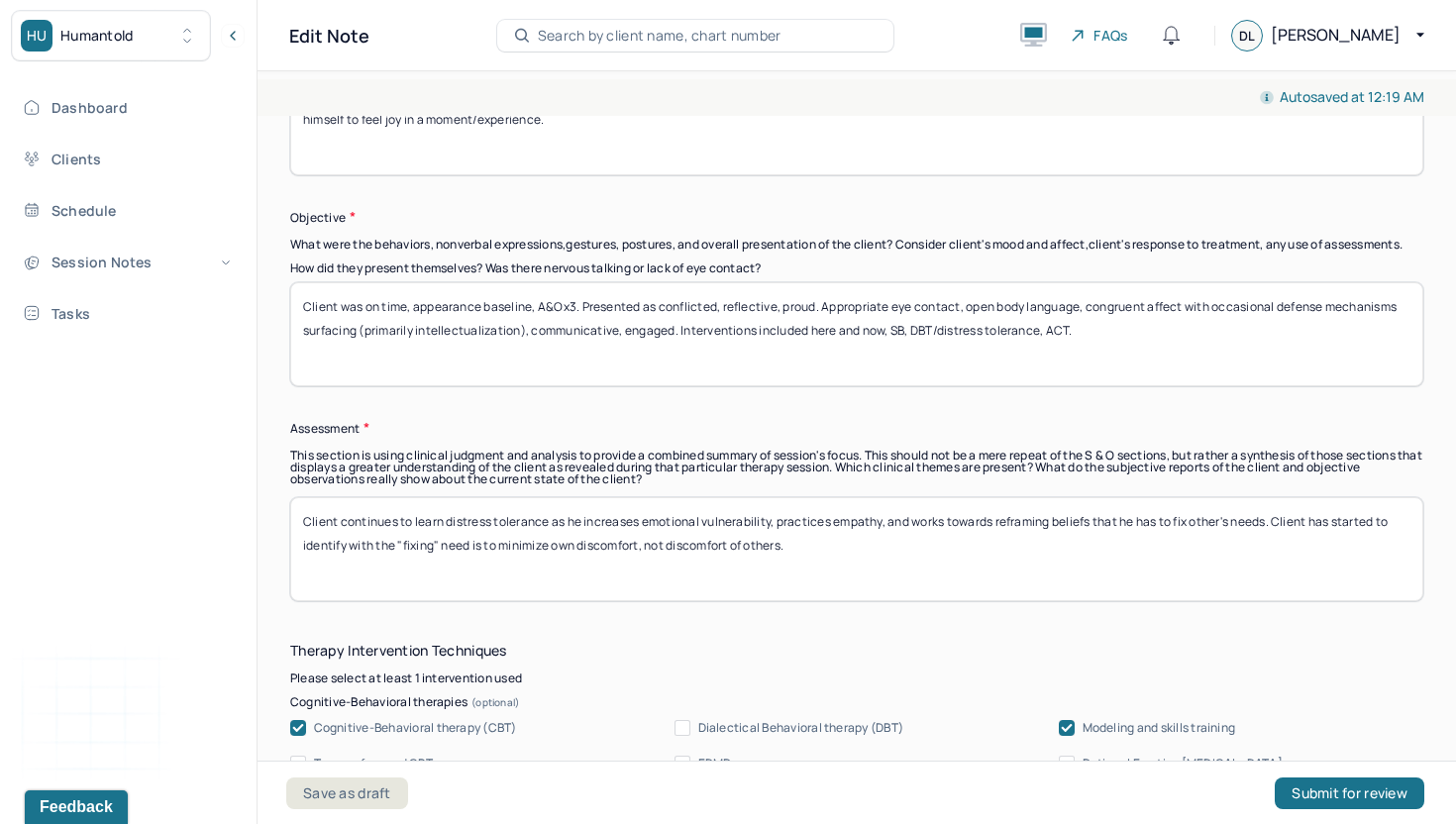 click on "Client continues to learn distress tolerance as he increases emotional vulnerability, practices empathy, and works towards reframing beliefs that he has to fix other's needs. Client has started to identify with the "fixing" need is to minimize own discomfort, not discomfort of others." at bounding box center (857, 549) 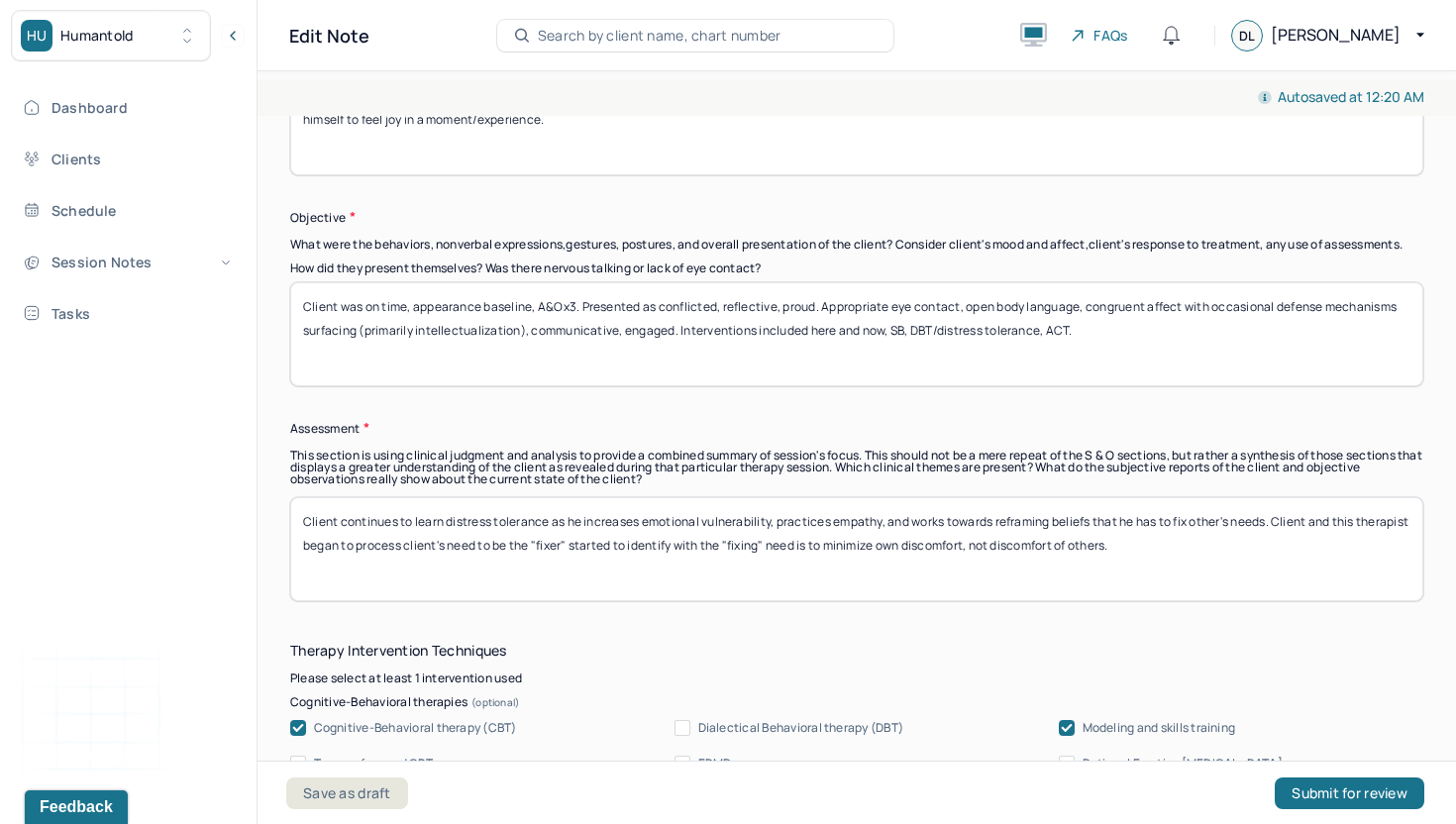 drag, startPoint x: 629, startPoint y: 501, endPoint x: 854, endPoint y: 499, distance: 225.0089 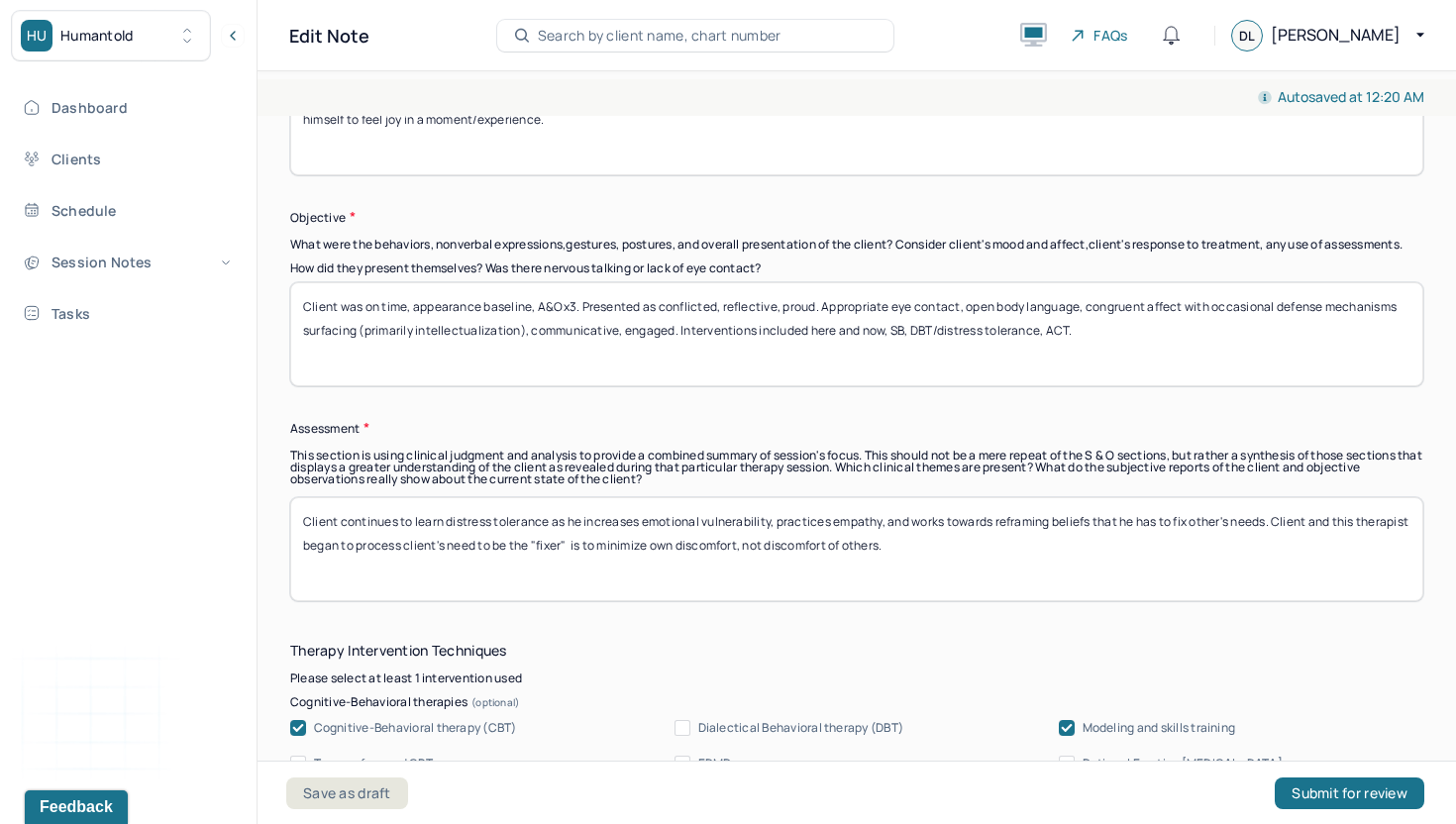 click on "Client continues to learn distress tolerance as he increases emotional vulnerability, practices empathy, and works towards reframing beliefs that he has to fix other's needs. Client and this therapist began to process client's need to be the "fixer" s is to minimize own discomfort, not discomfort of others." at bounding box center (857, 549) 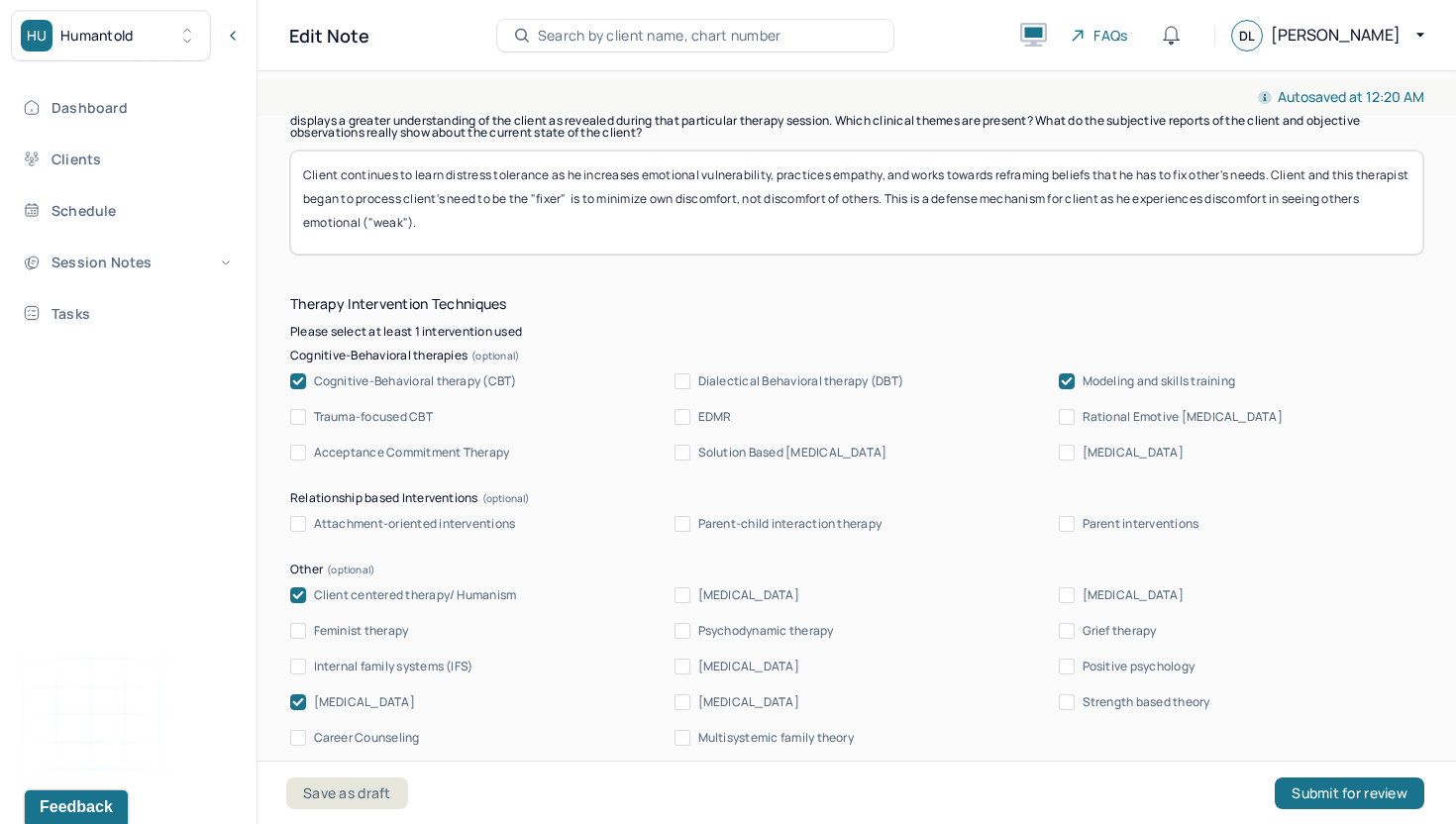 scroll, scrollTop: 2167, scrollLeft: 0, axis: vertical 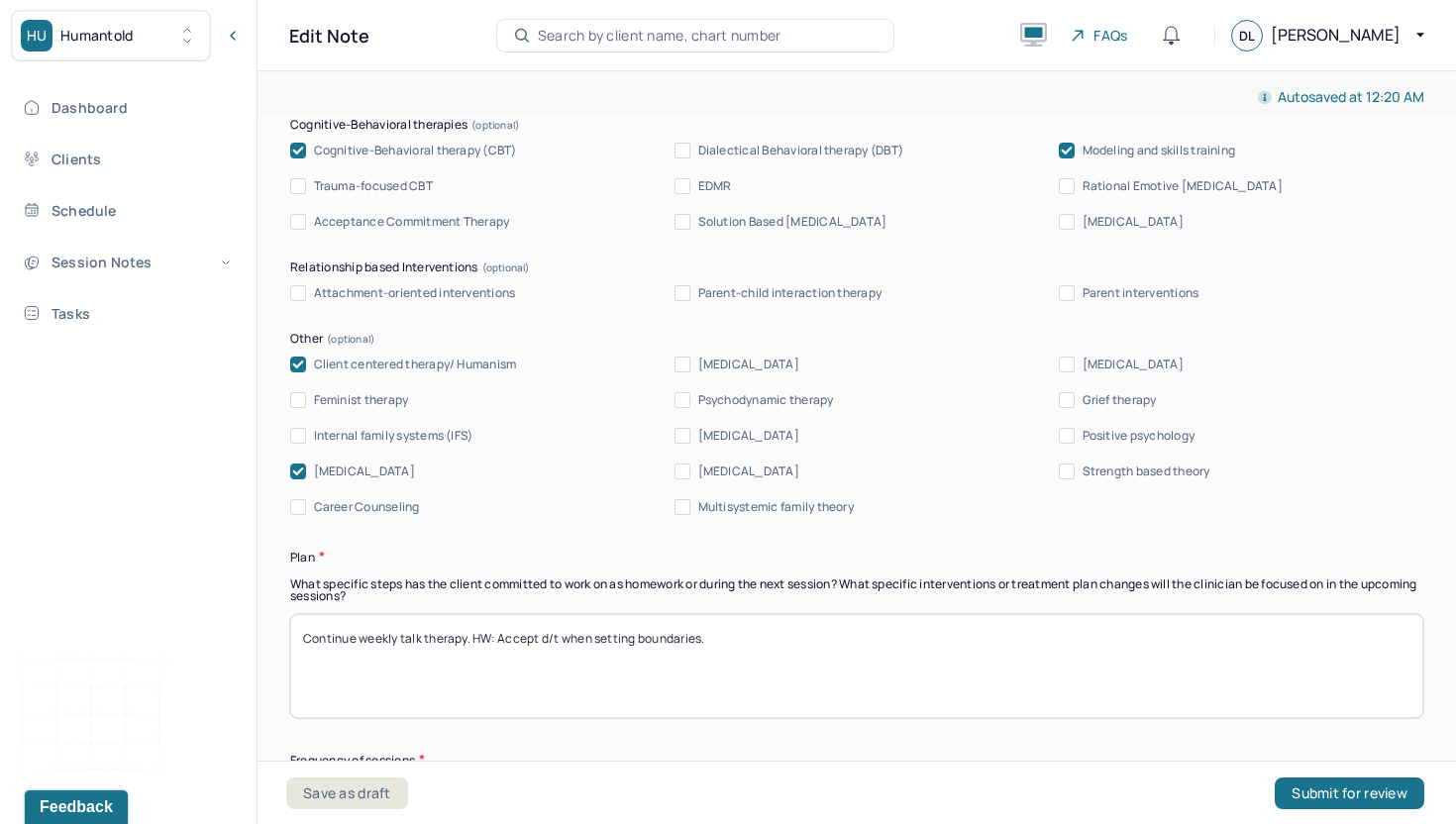 type on "Client continues to learn distress tolerance as he increases emotional vulnerability, practices empathy, and works towards reframing beliefs that he has to fix other's needs. Client and this therapist began to process client's need to be the "fixer"  is to minimize own discomfort, not discomfort of others. This is a defense mechanism for client as he experiences discomfort in seeing others emotional ("weak")." 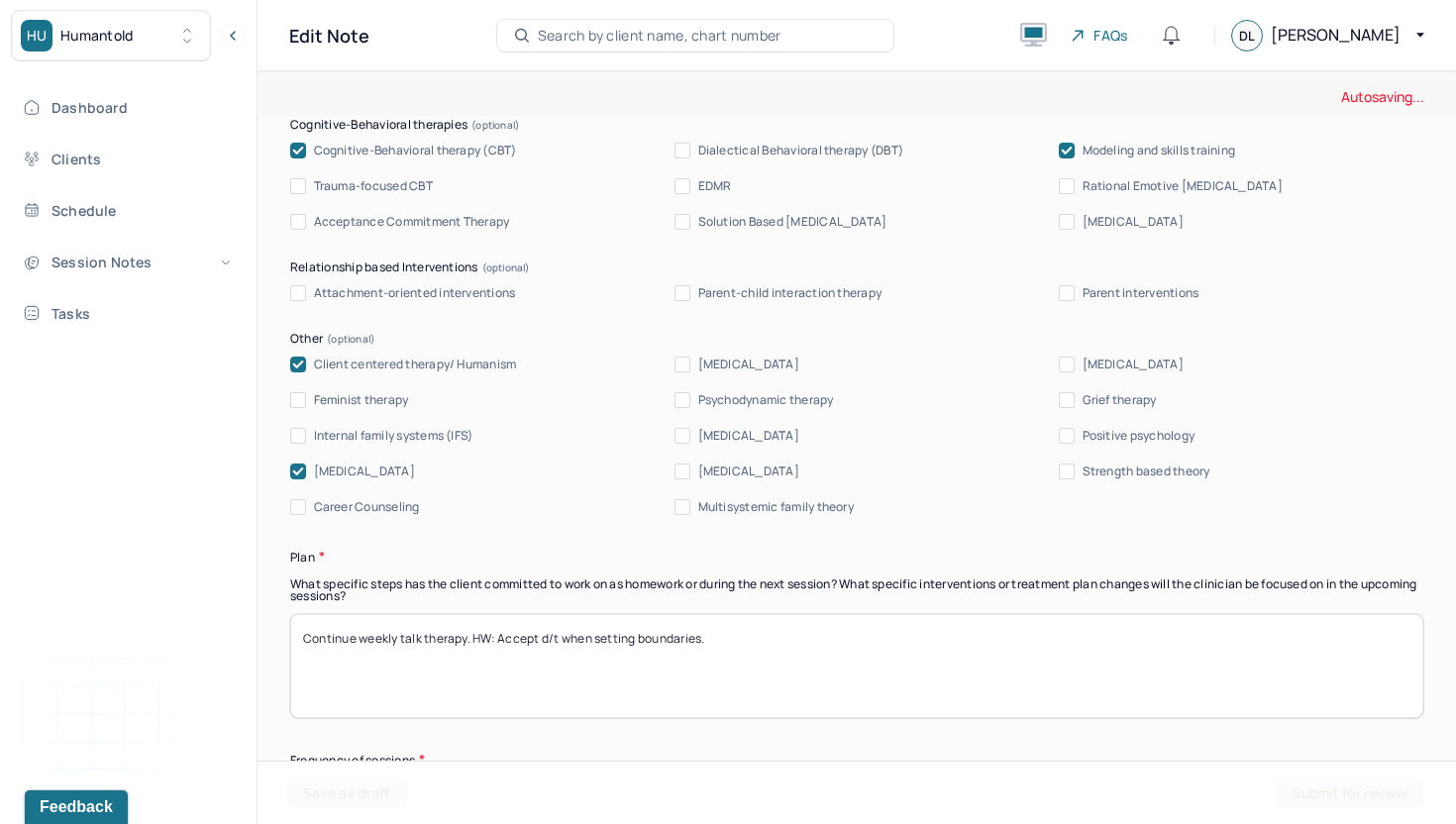 click on "Continue weekly talk therapy. HW: Accept d/t when setting boundaries." at bounding box center [857, 666] 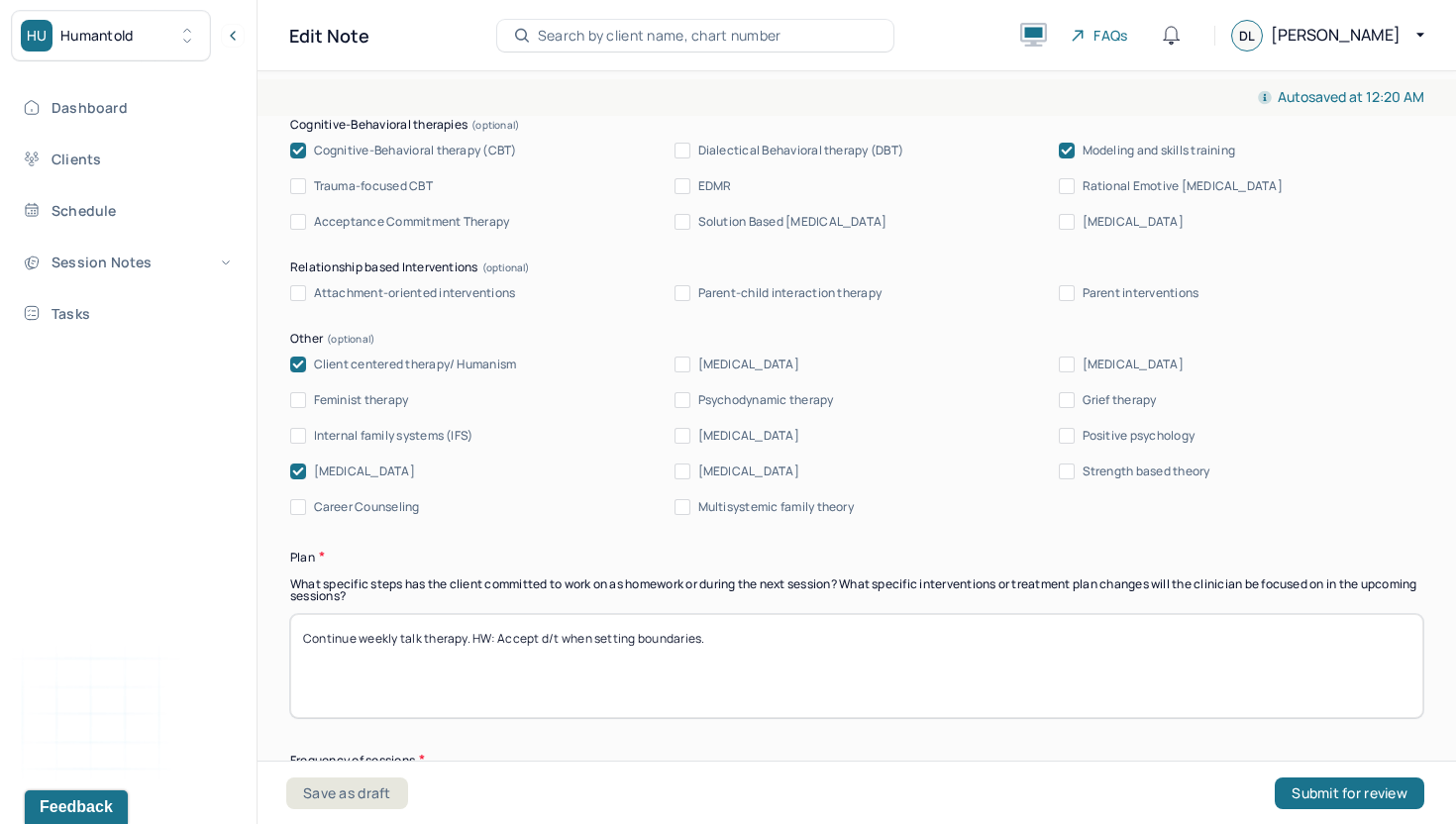 click on "Therapy Intervention Techniques Please select at least 1 intervention used Cognitive-Behavioral therapies Cognitive-Behavioral therapy (CBT) Dialectical Behavioral therapy (DBT) Modeling and skills training Trauma-focused CBT EDMR Rational Emotive [MEDICAL_DATA] Acceptance Commitment Therapy Solution Based [MEDICAL_DATA] [MEDICAL_DATA] Relationship based Interventions Attachment-oriented interventions Parent-child interaction therapy Parent interventions Other Client centered therapy/ Humanism [MEDICAL_DATA] [MEDICAL_DATA] Feminist therapy Psychodynamic therapy Grief therapy Internal family systems (IFS) [MEDICAL_DATA] Positive psychology [MEDICAL_DATA] [MEDICAL_DATA] Strength based theory Career Counseling Multisystemic family theory Plan What specific steps has the client committed to work on as homework or during the next session? What specific interventions or treatment plan changes will the clinician be focused on in the upcoming sessions? Frequency of sessions Weekly Other" at bounding box center [857, 668] 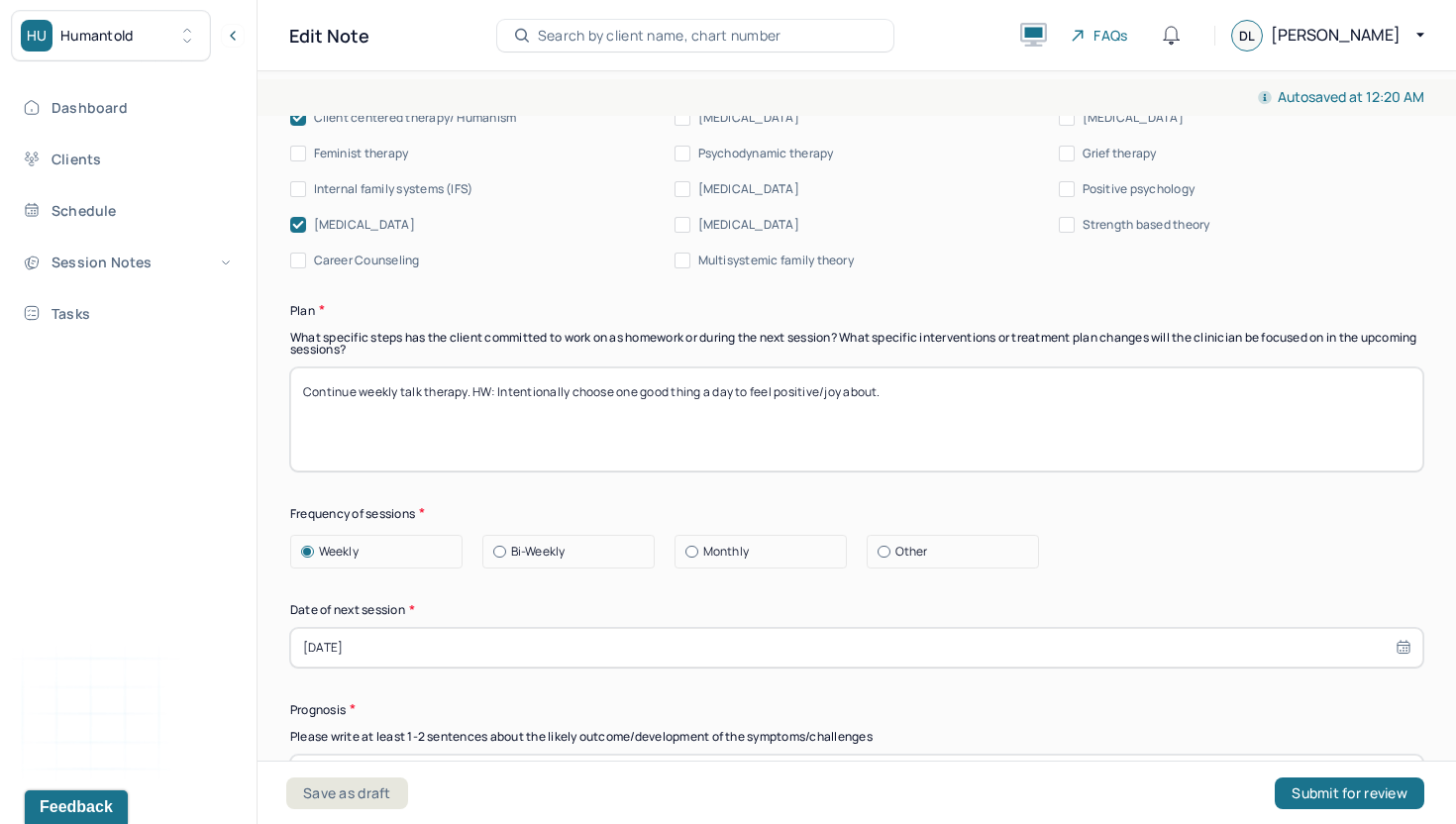 scroll, scrollTop: 2432, scrollLeft: 0, axis: vertical 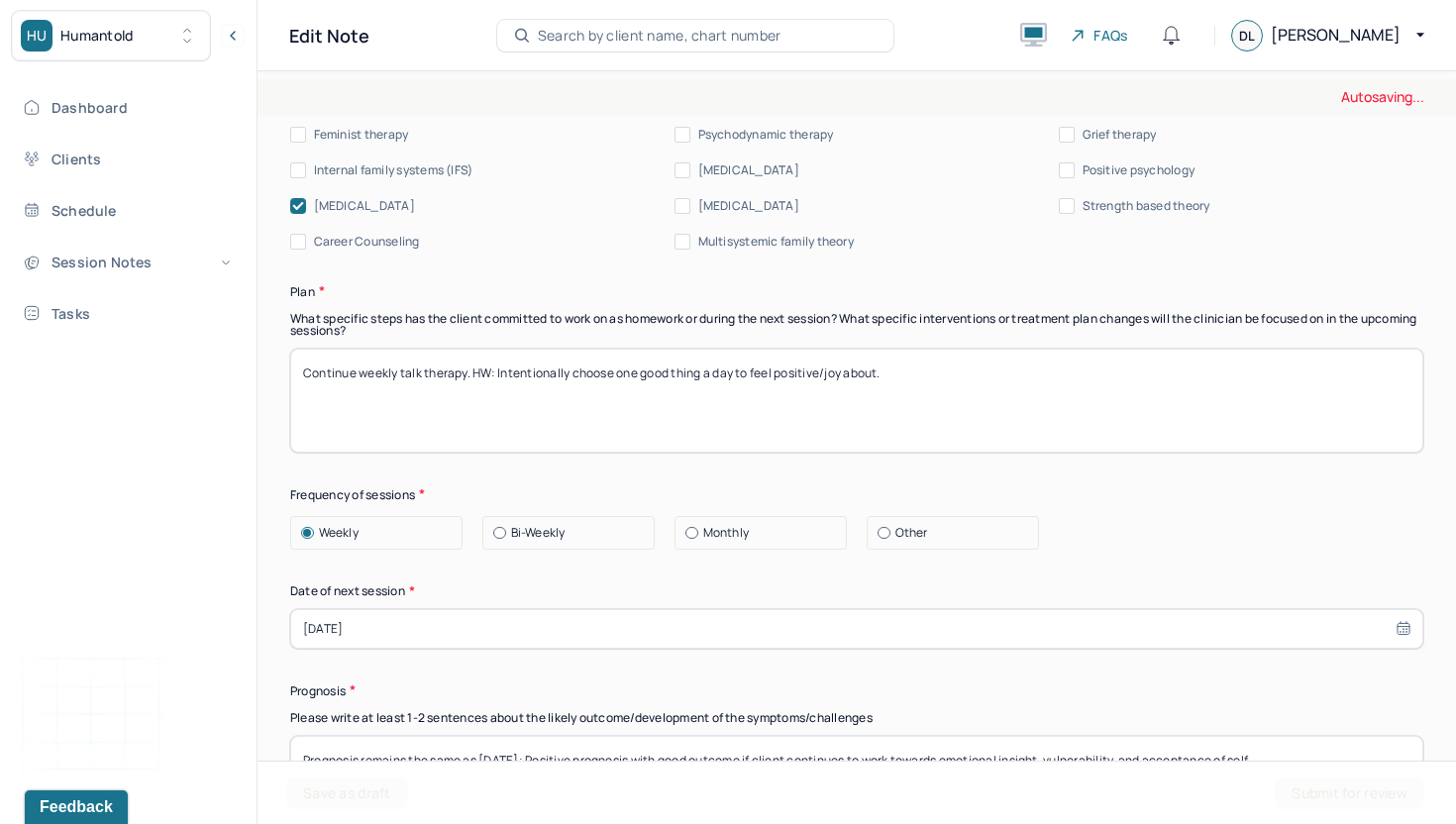 type on "Continue weekly talk therapy. HW: Intentionally choose one good thing a day to feel positive/joy about." 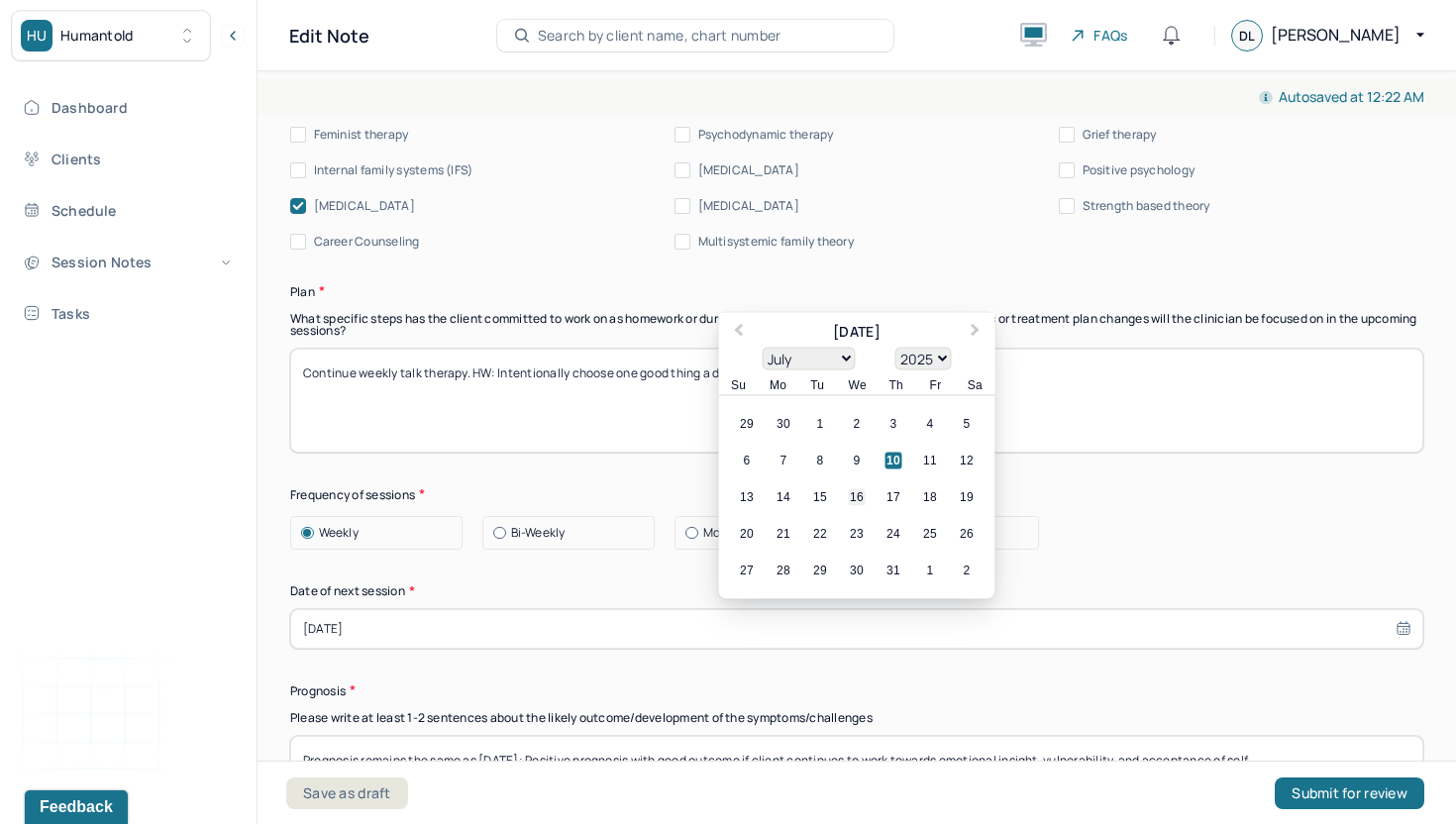 click on "16" at bounding box center (857, 497) 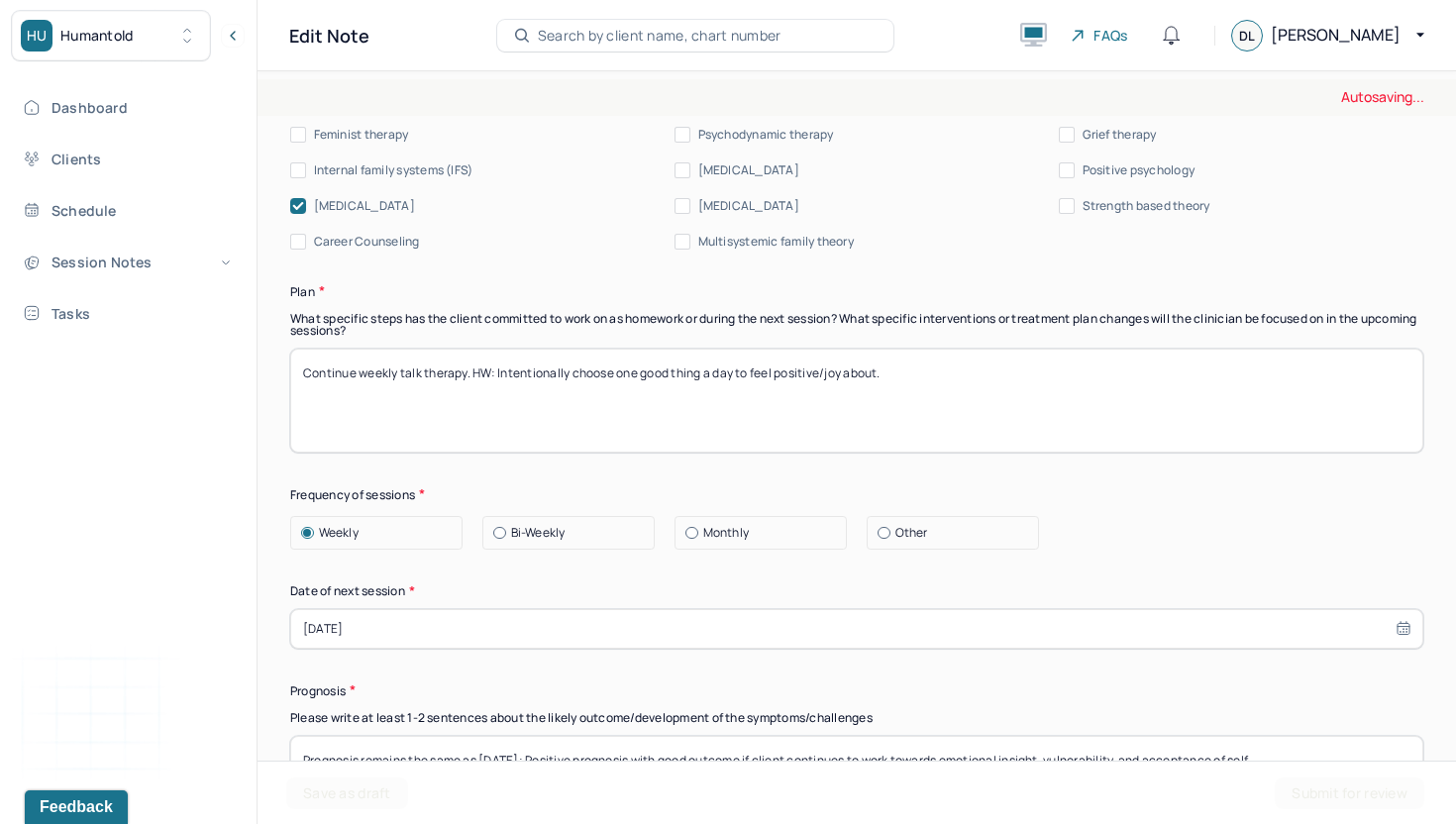 click on "Prognosis remains the same as [DATE]: Positive prognosis with good outcome if client continues to work towards emotional insight, vulnerability, and acceptance of self." at bounding box center [857, 787] 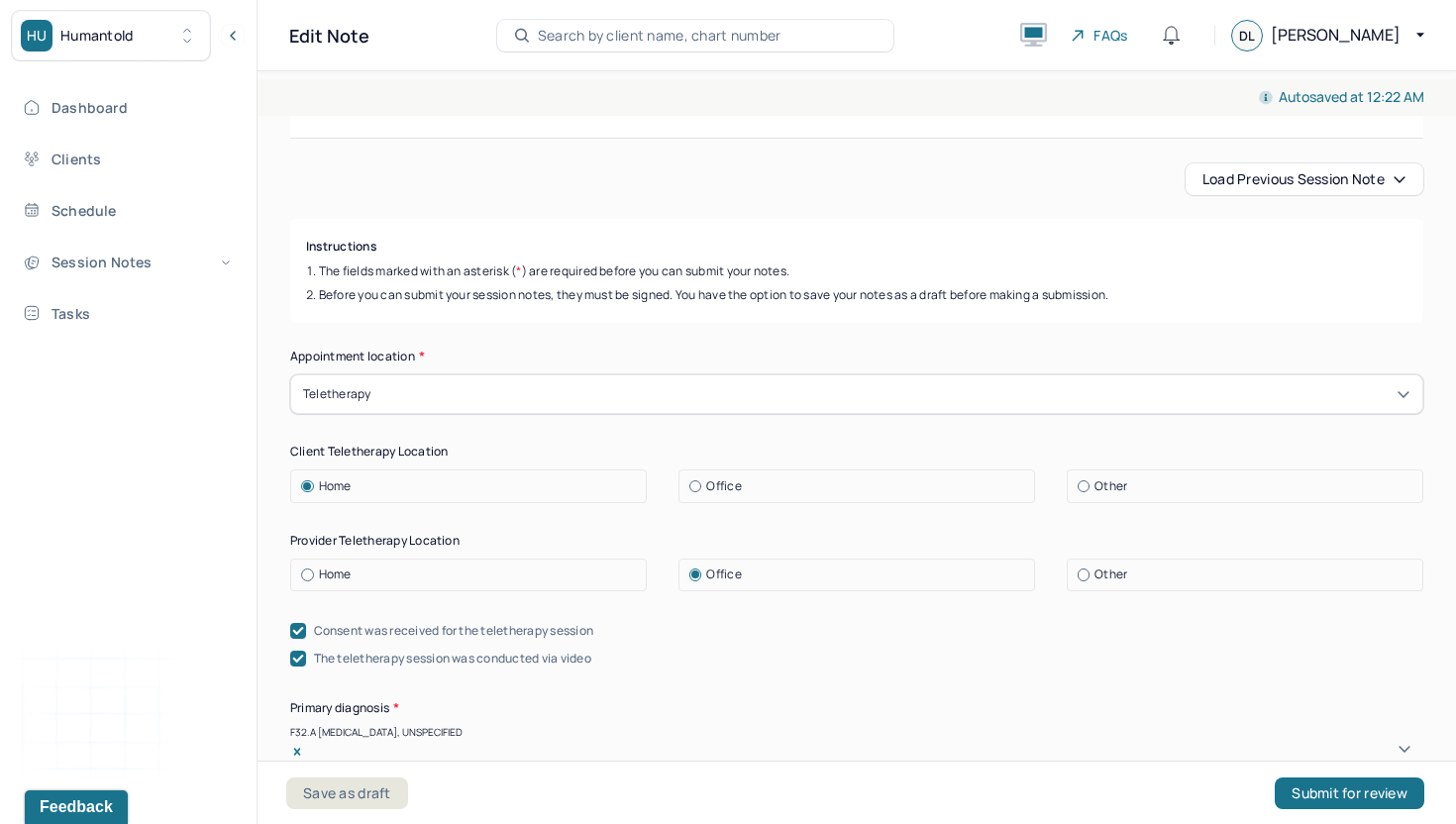 scroll, scrollTop: 0, scrollLeft: 0, axis: both 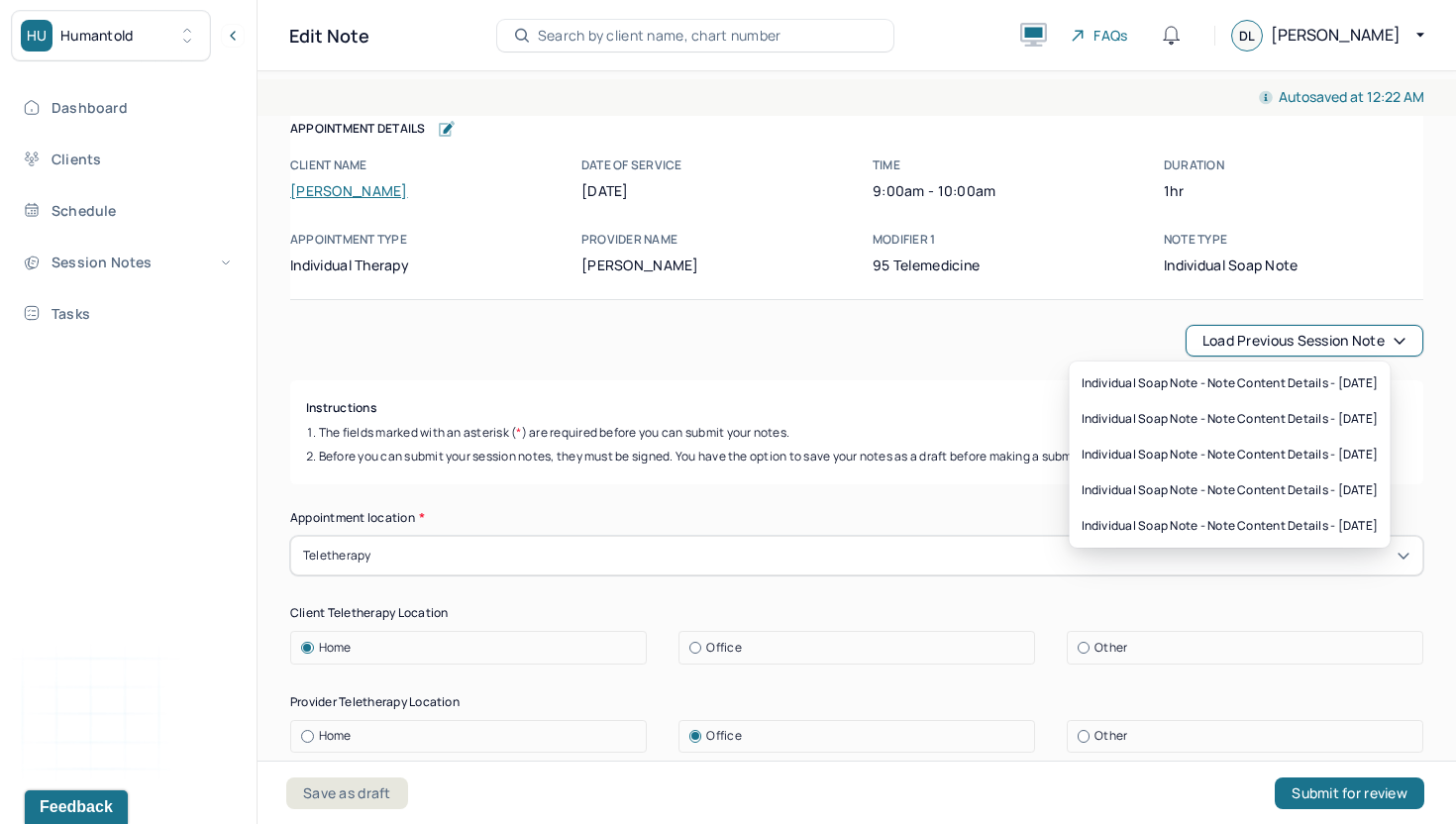 click on "Load previous session note" at bounding box center (1304, 341) 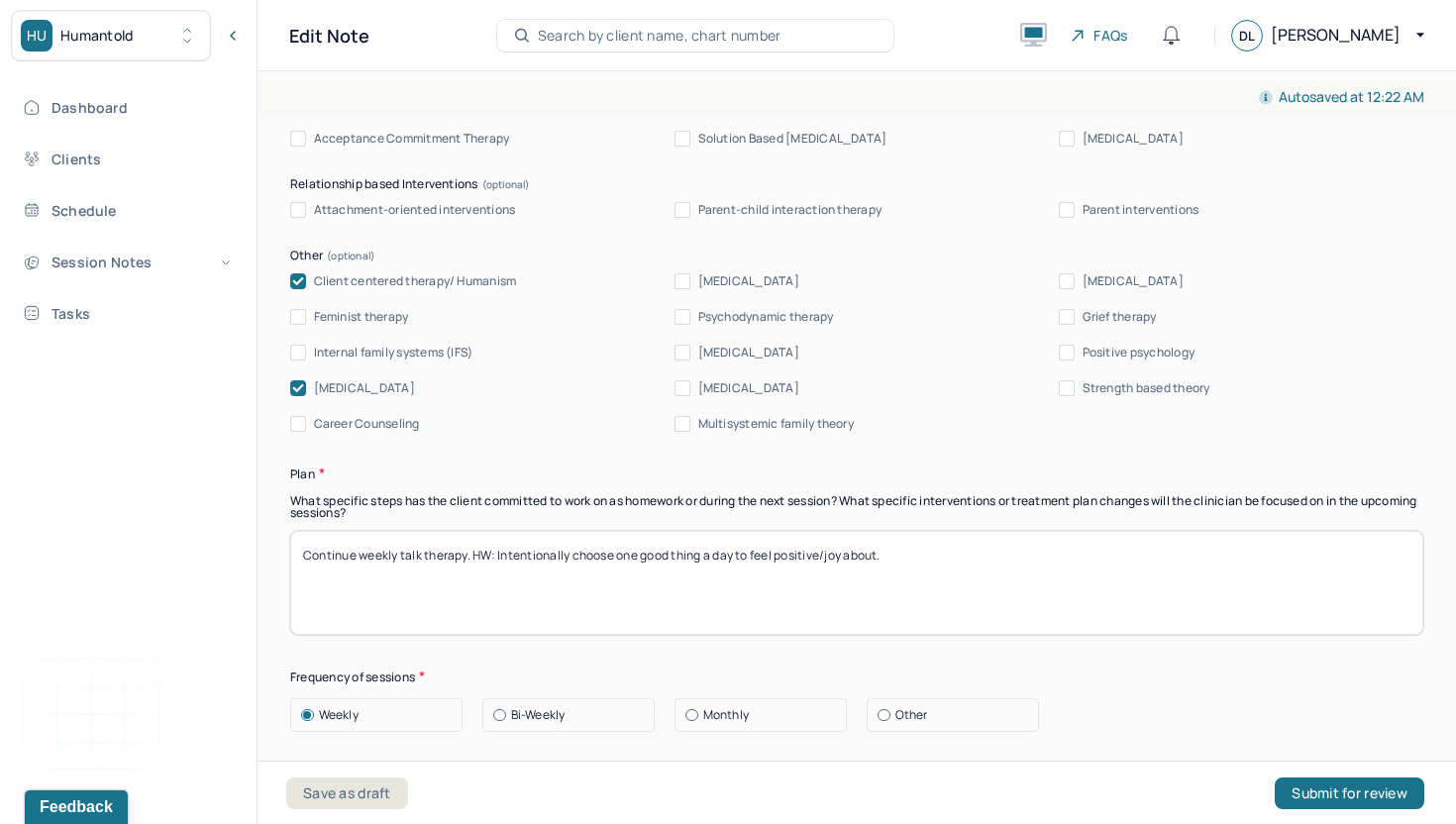 scroll, scrollTop: 2336, scrollLeft: 0, axis: vertical 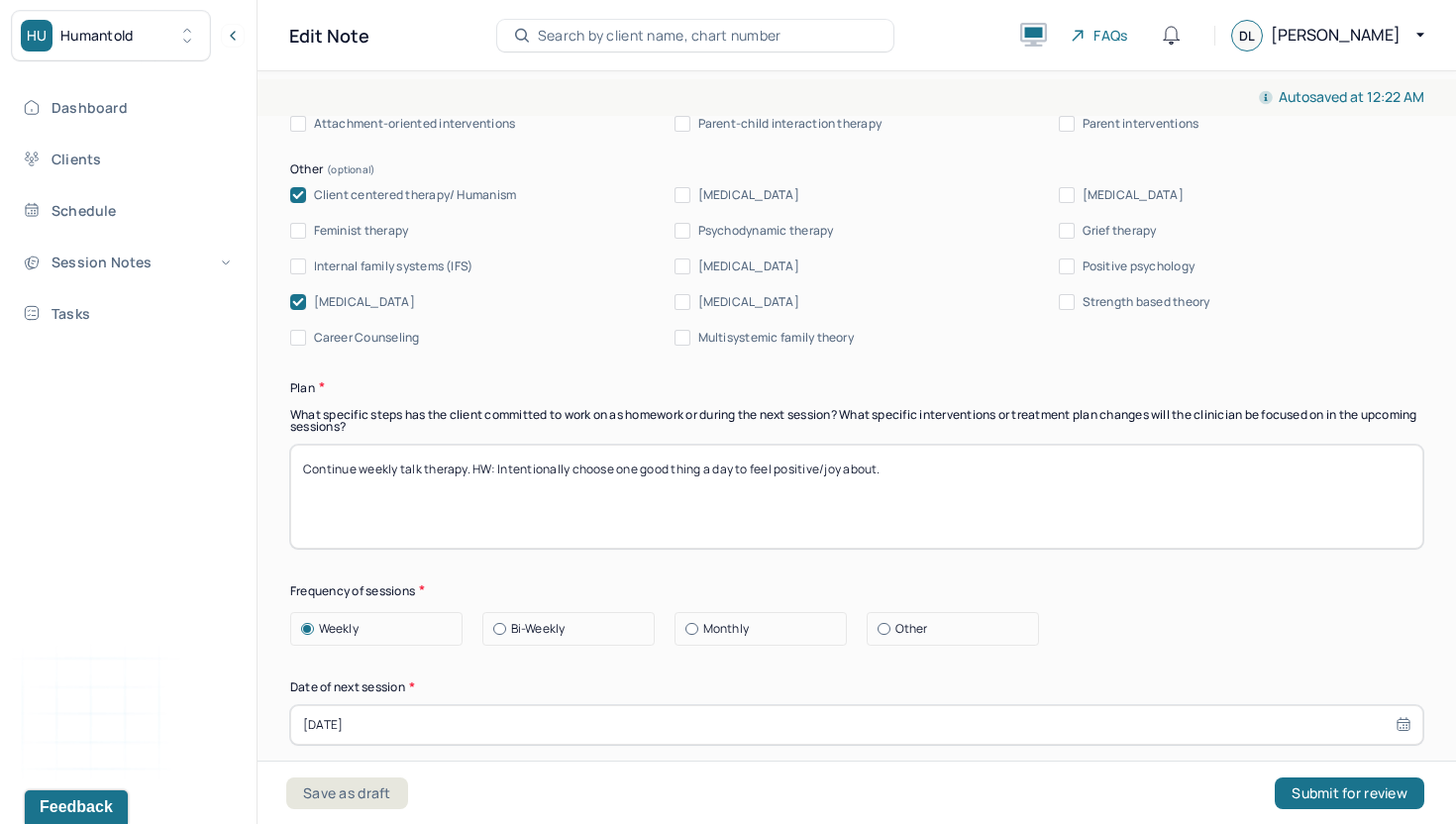 click on "Continue weekly talk therapy. HW: Intentionally choose one good thing a day to feel positive/joy about." at bounding box center (857, 496) 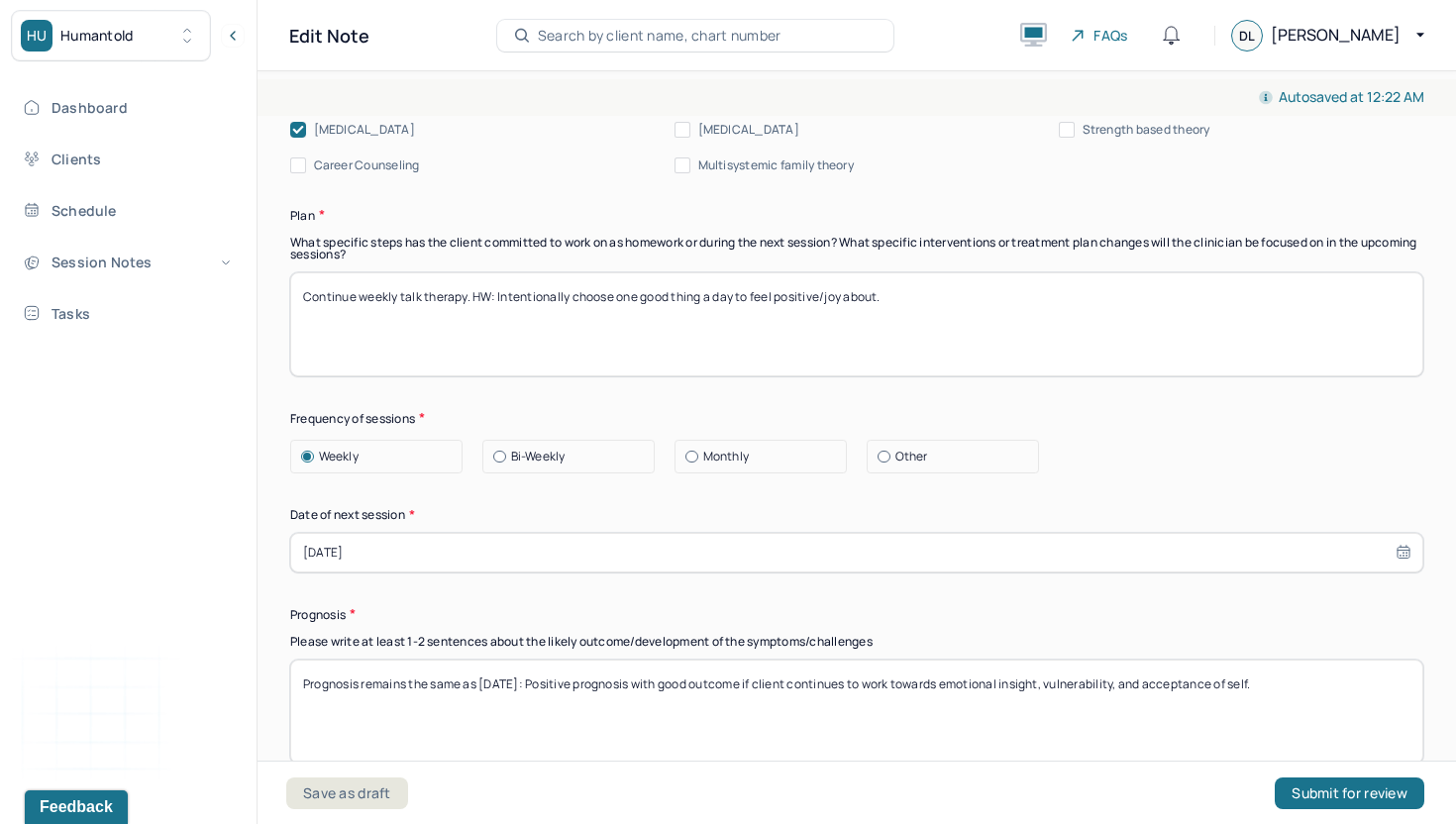 scroll, scrollTop: 2567, scrollLeft: 0, axis: vertical 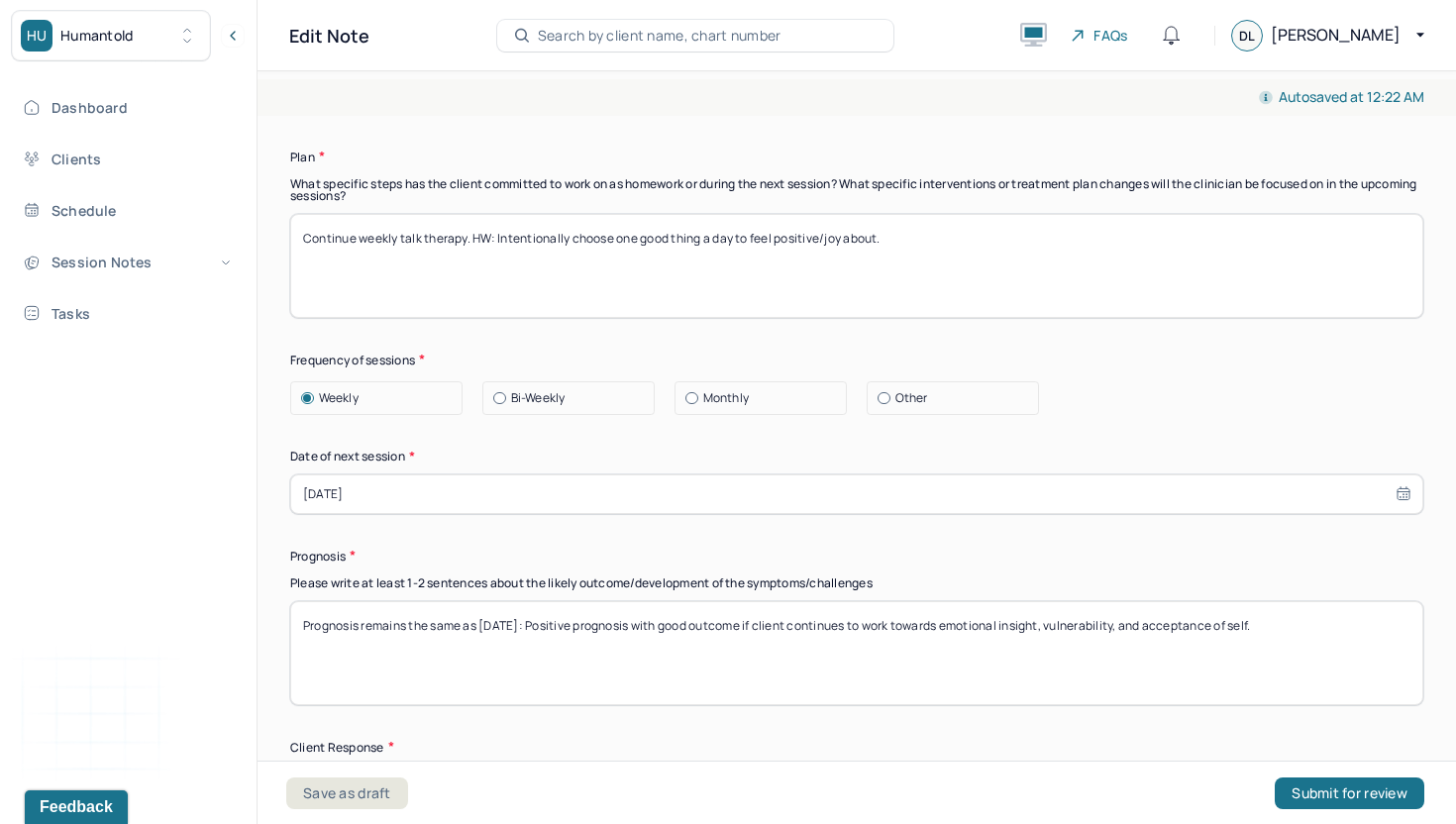 click on "Prognosis remains the same as [DATE]: Positive prognosis with good outcome if client continues to work towards emotional insight, vulnerability, and acceptance of self." at bounding box center (857, 653) 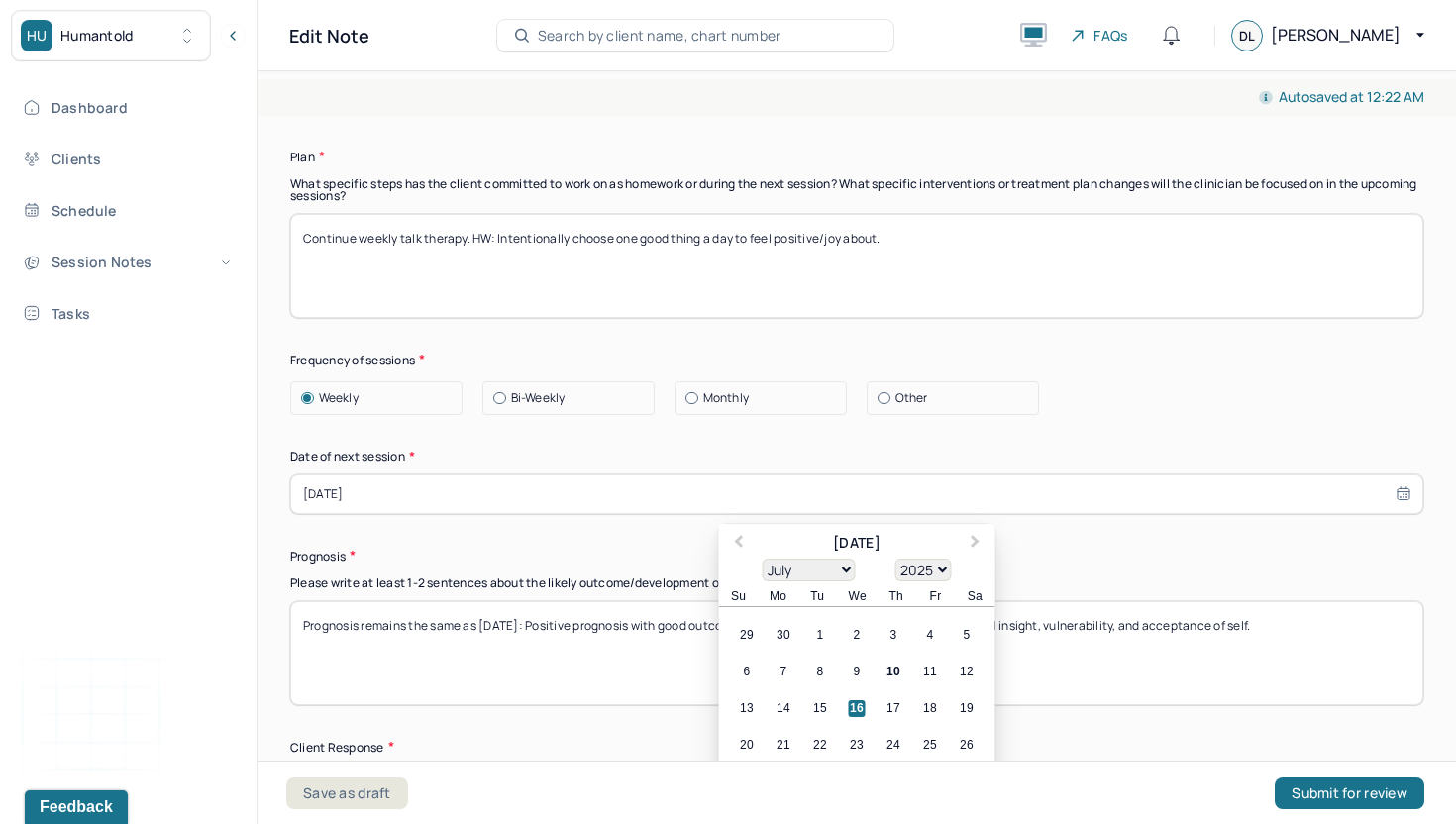 click on "Prognosis remains the same as [DATE]: Positive prognosis with good outcome if client continues to work towards emotional insight, vulnerability, and acceptance of self." at bounding box center (857, 653) 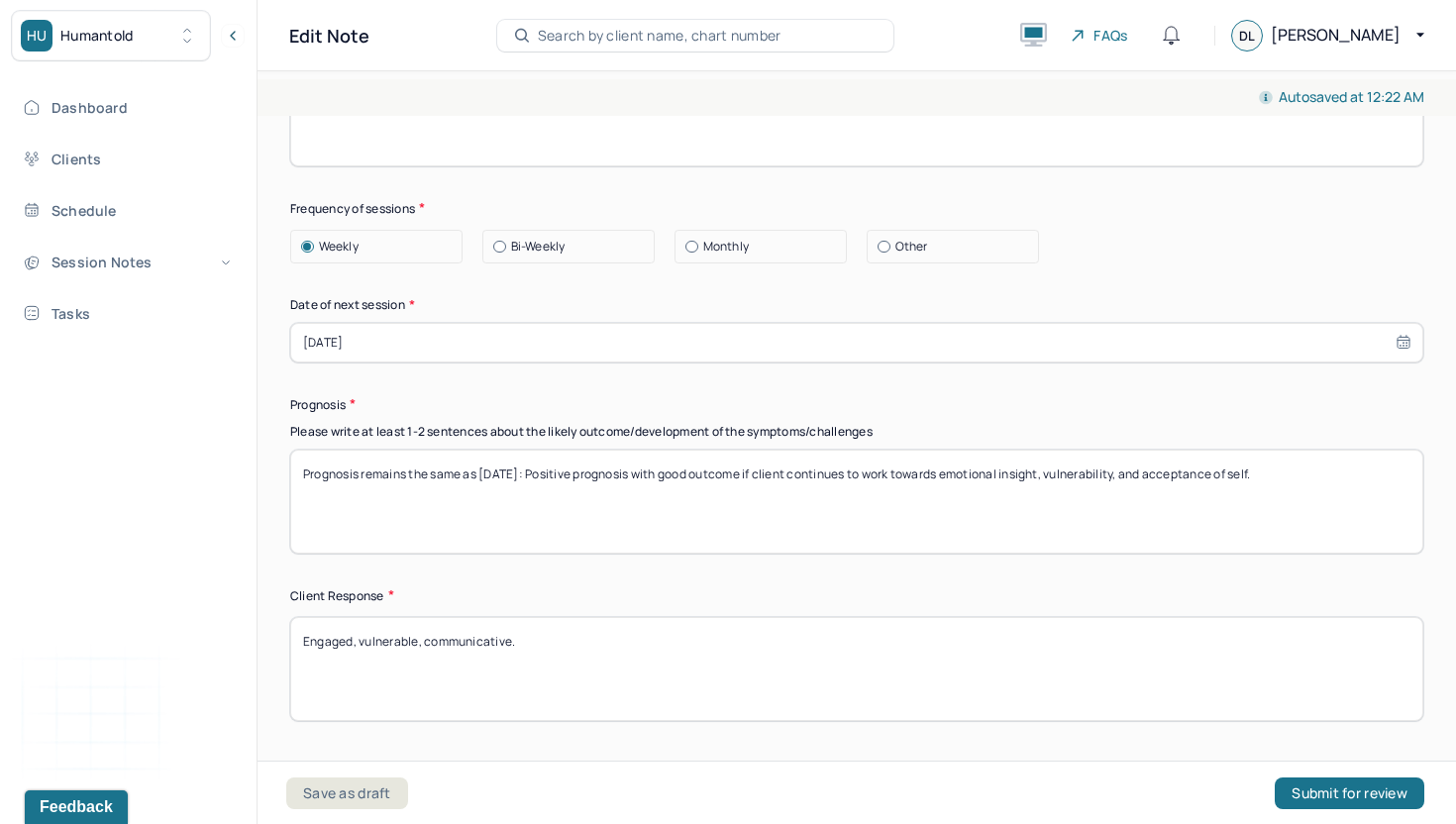 scroll, scrollTop: 2730, scrollLeft: 0, axis: vertical 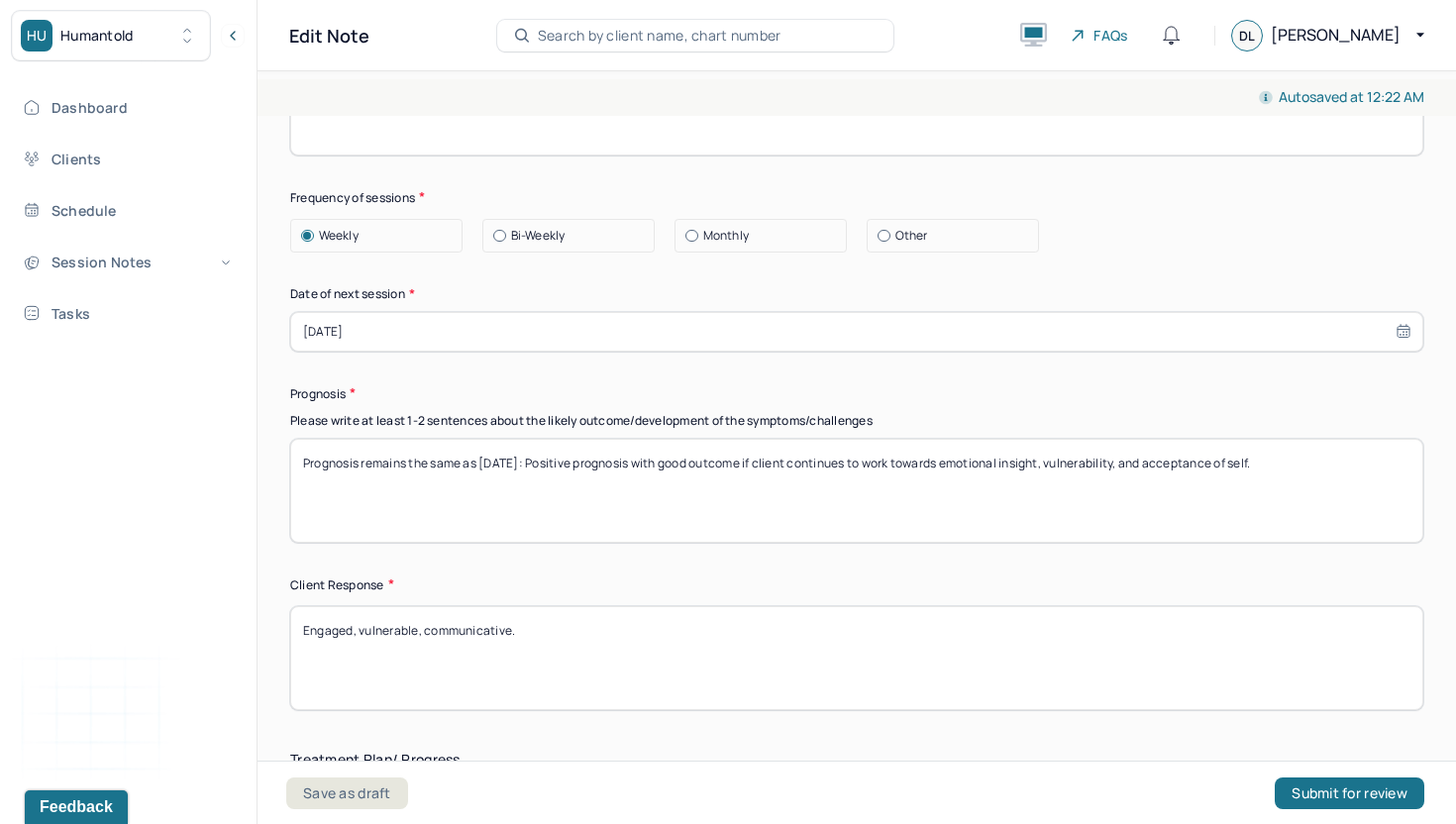 click on "Engaged, vulnerable, communicative." at bounding box center [857, 658] 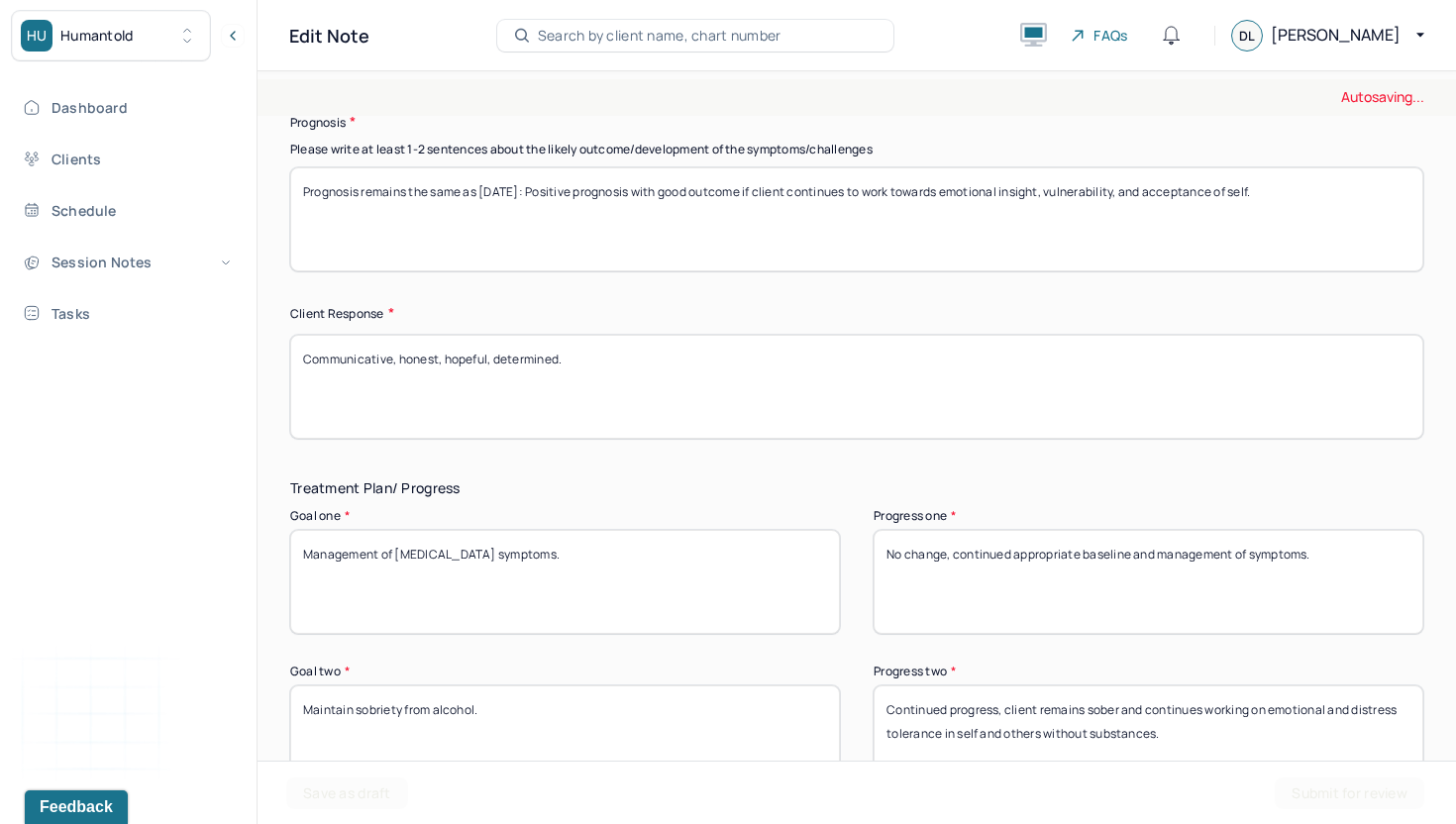 scroll, scrollTop: 3002, scrollLeft: 0, axis: vertical 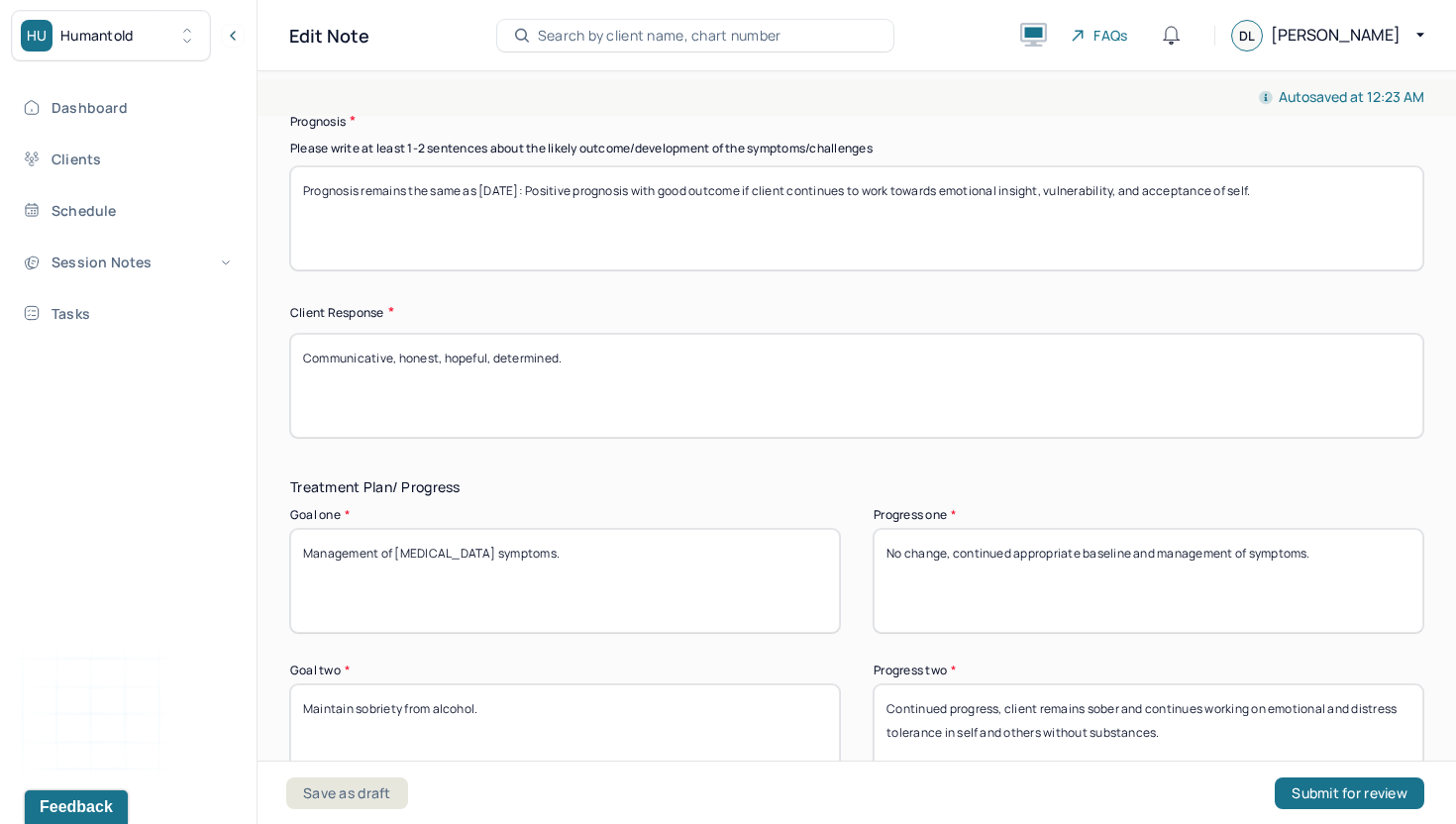 type on "Communicative, honest, hopeful, determined." 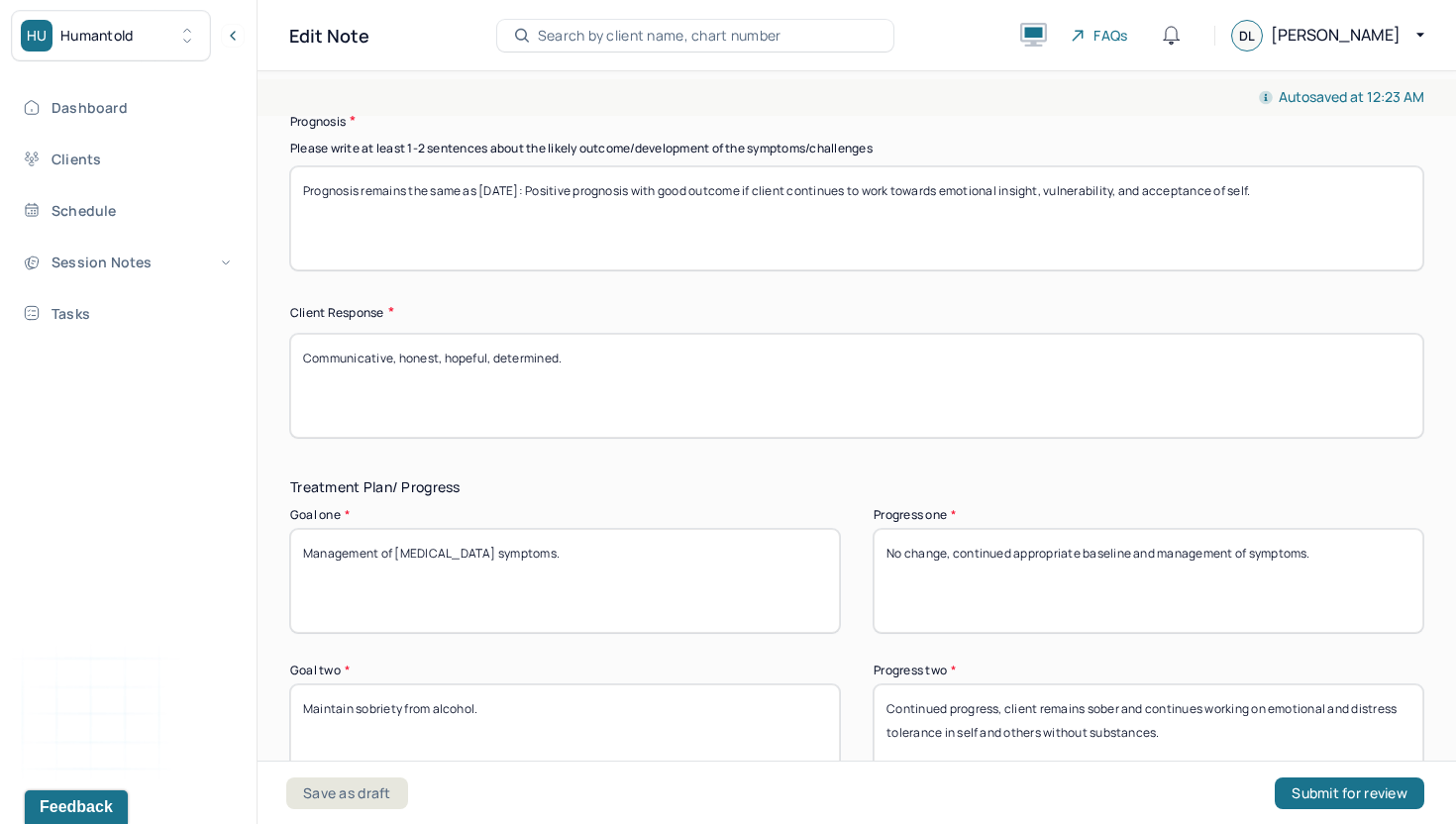 click on "No change, continued appropriate baseline and management of symptoms." at bounding box center [1148, 580] 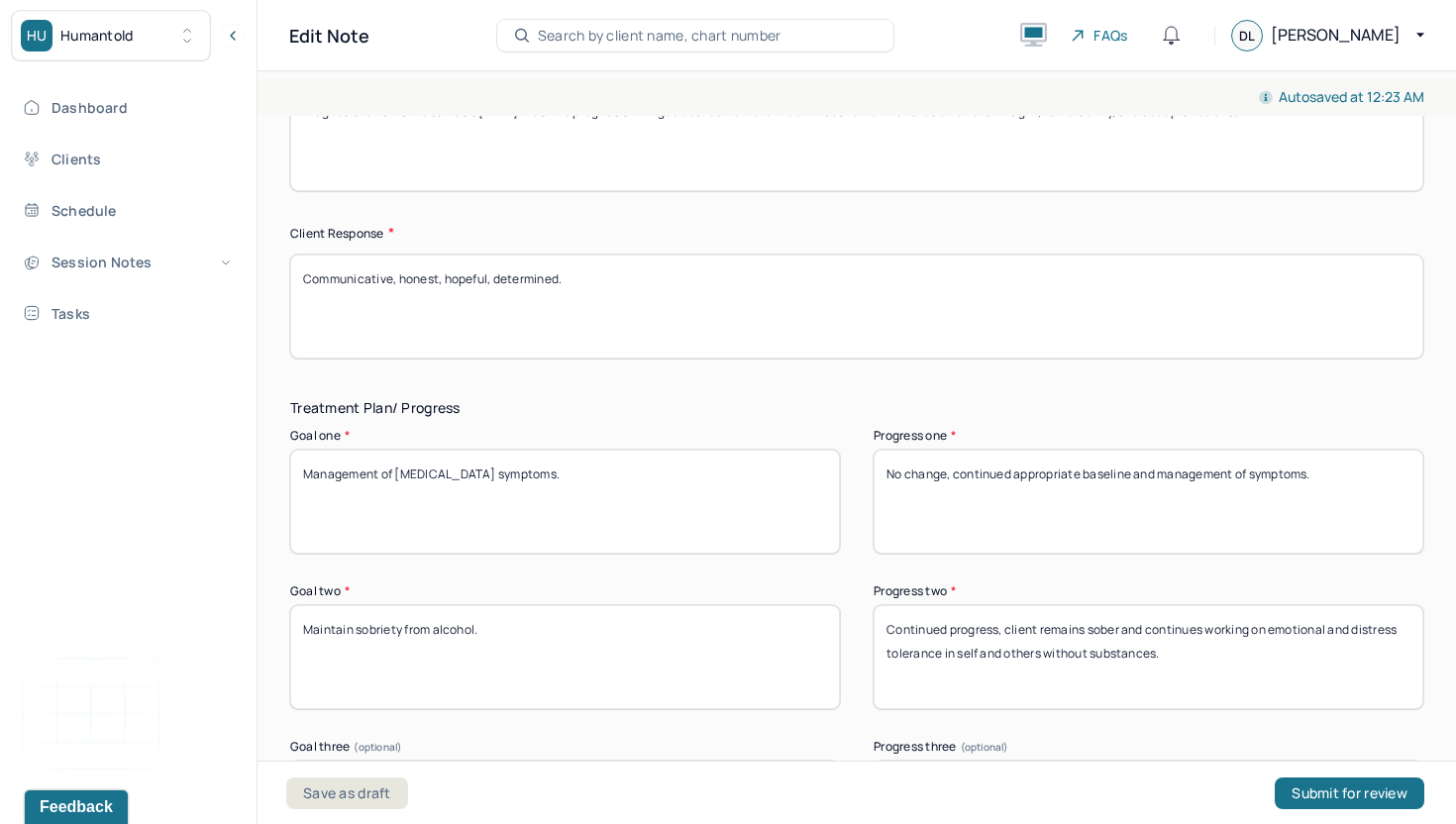 scroll, scrollTop: 3094, scrollLeft: 0, axis: vertical 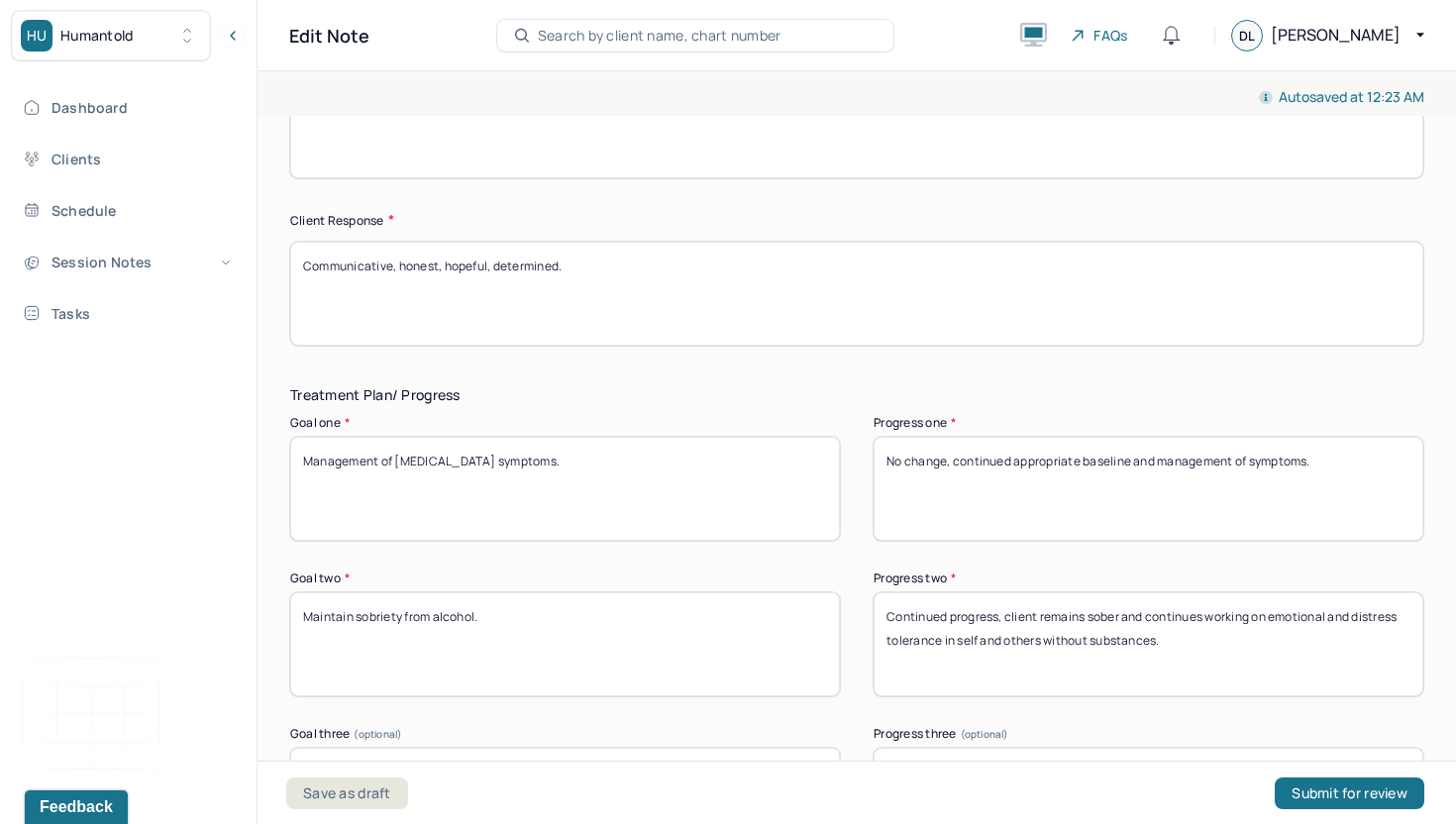 click on "Continued progress, client remains sober and continues working on emotional and distress tolerance in self and others without substances." at bounding box center (1148, 644) 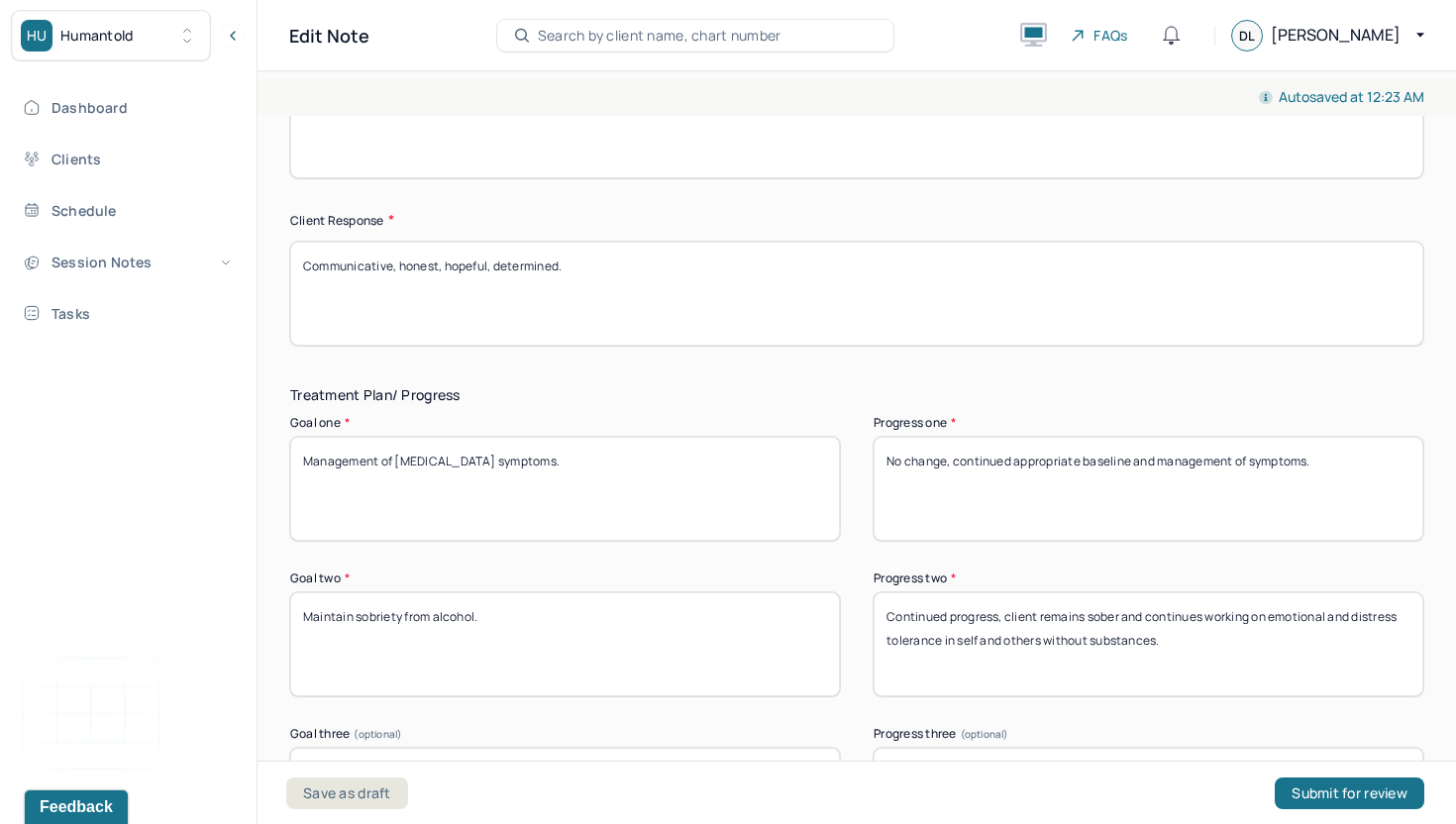 drag, startPoint x: 1212, startPoint y: 598, endPoint x: 1272, endPoint y: 578, distance: 63.245553 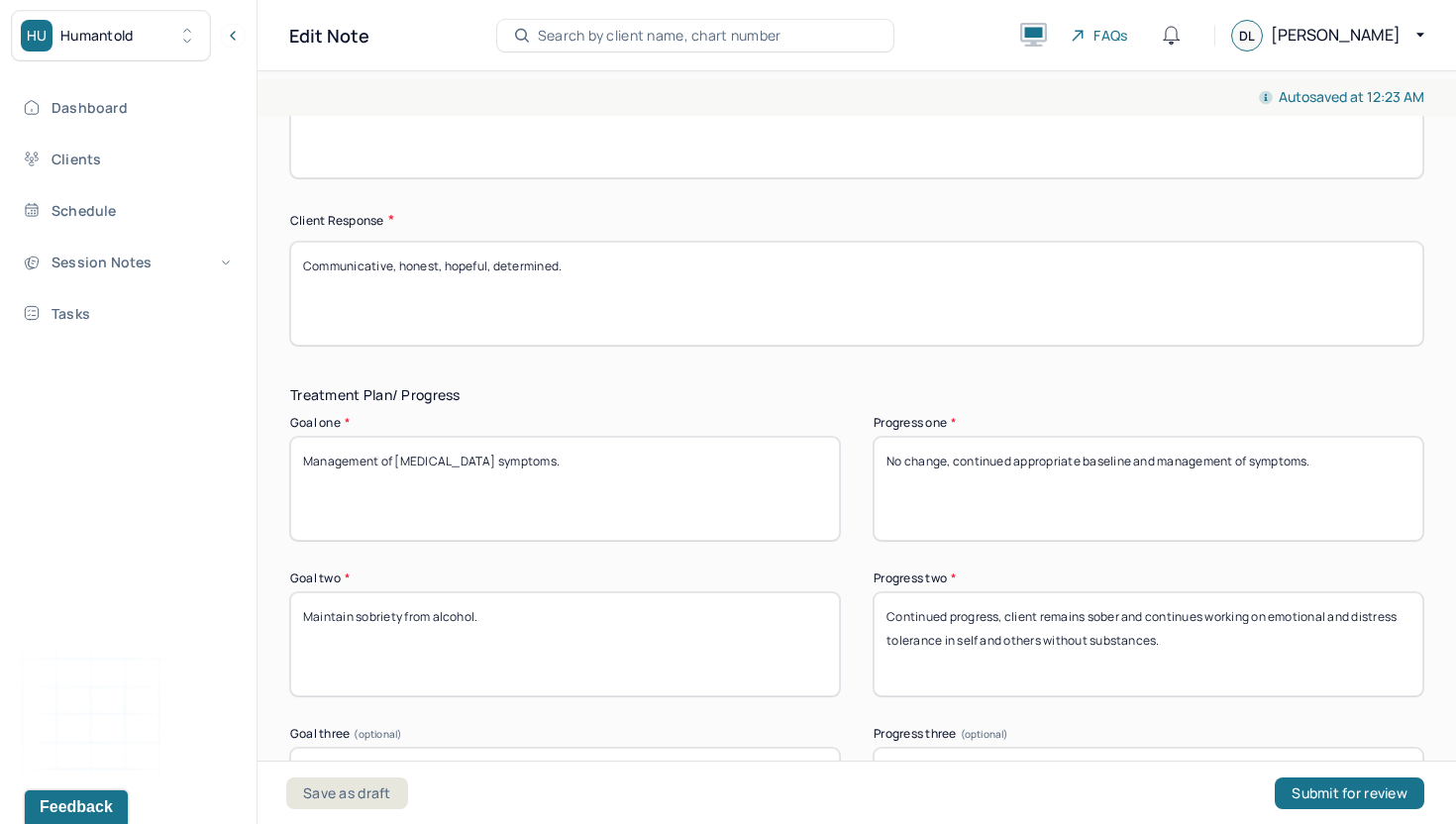 click on "Continued progress, client remains sober and continues working on emotional and distress tolerance in self and others without substances." at bounding box center (1148, 644) 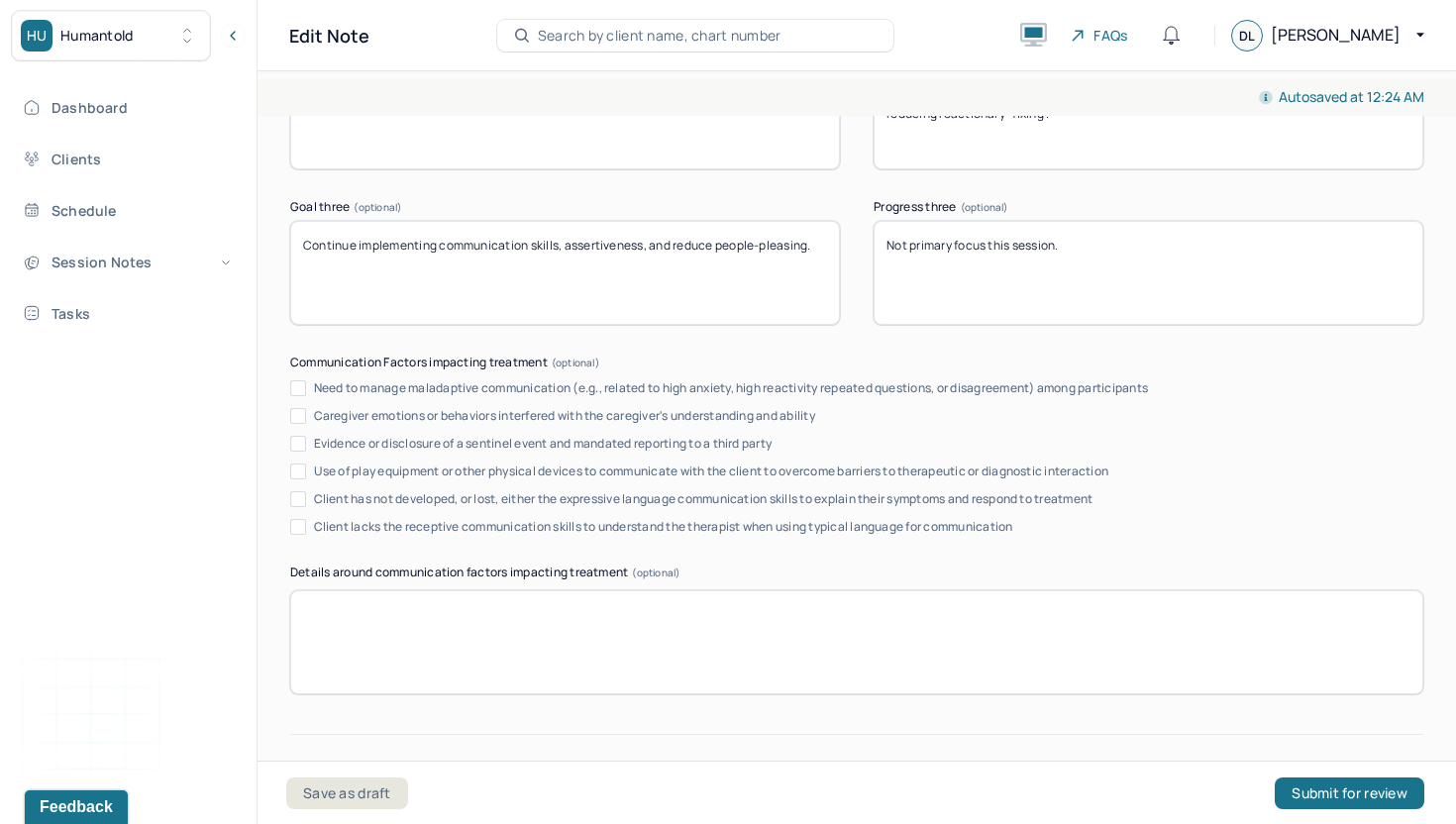 scroll, scrollTop: 3748, scrollLeft: 0, axis: vertical 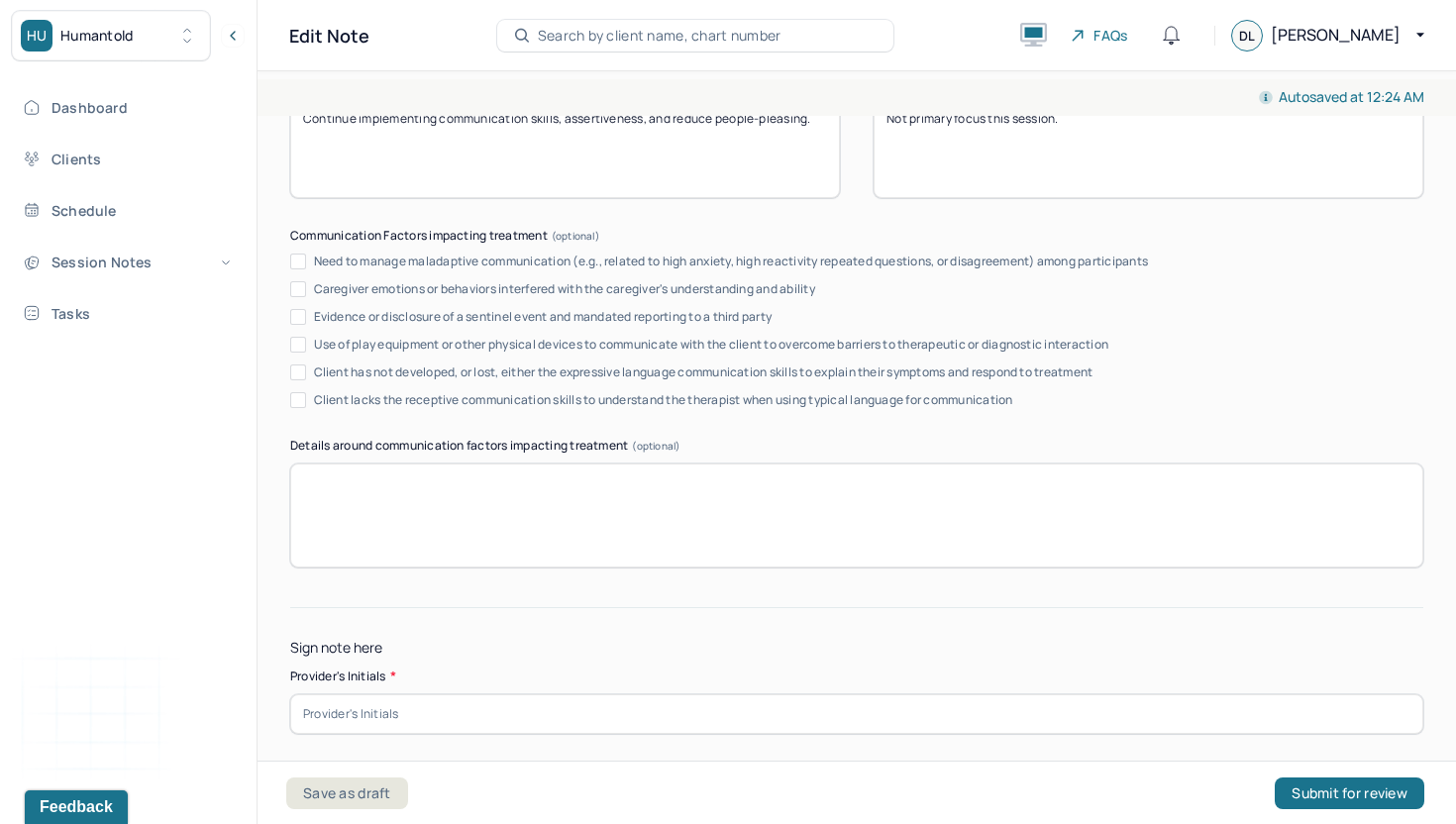 type on "Continued progress, client remains sober and continues working on extended empathy and reducing reactionary "fixing"." 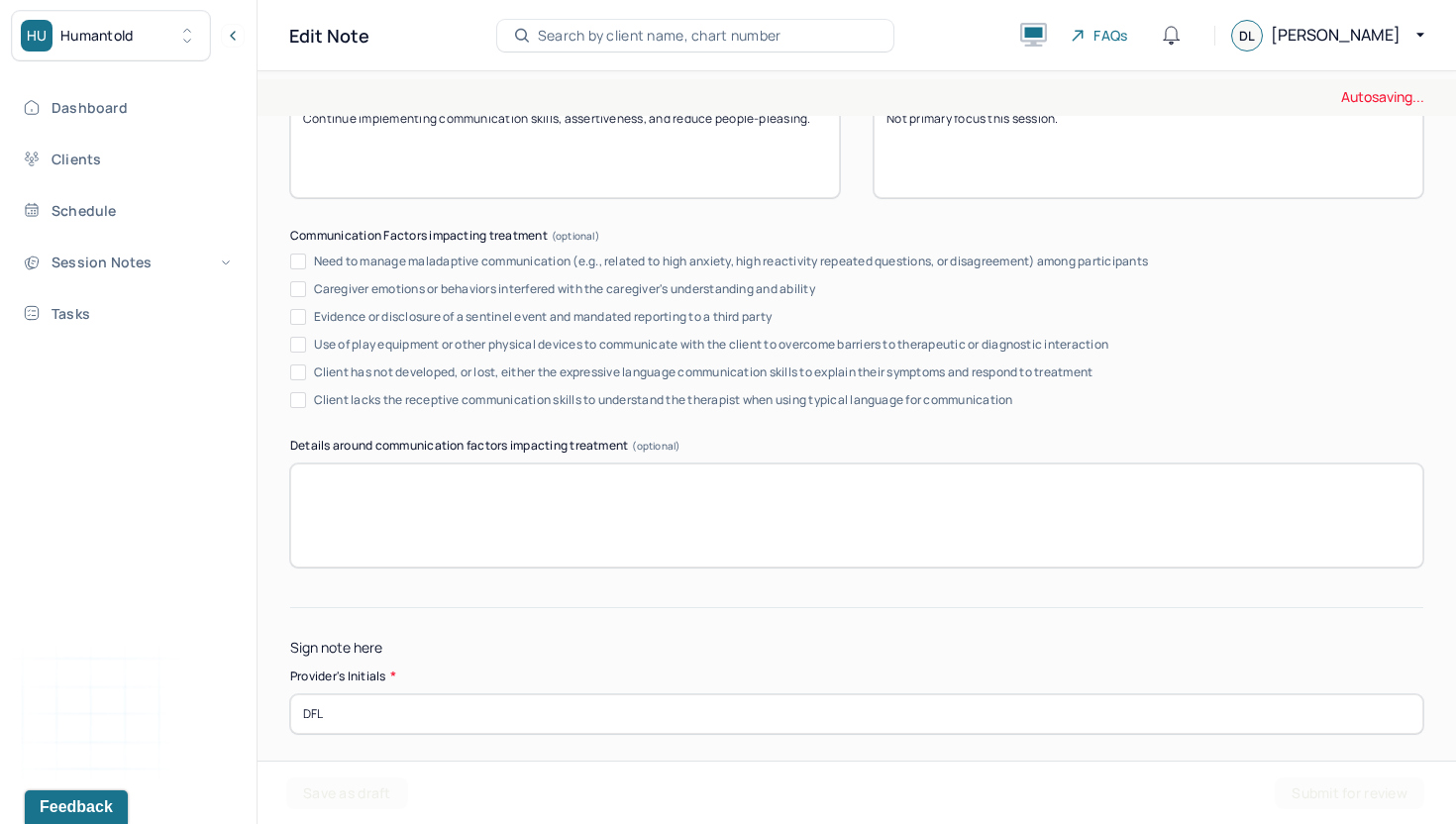 type on "DFL" 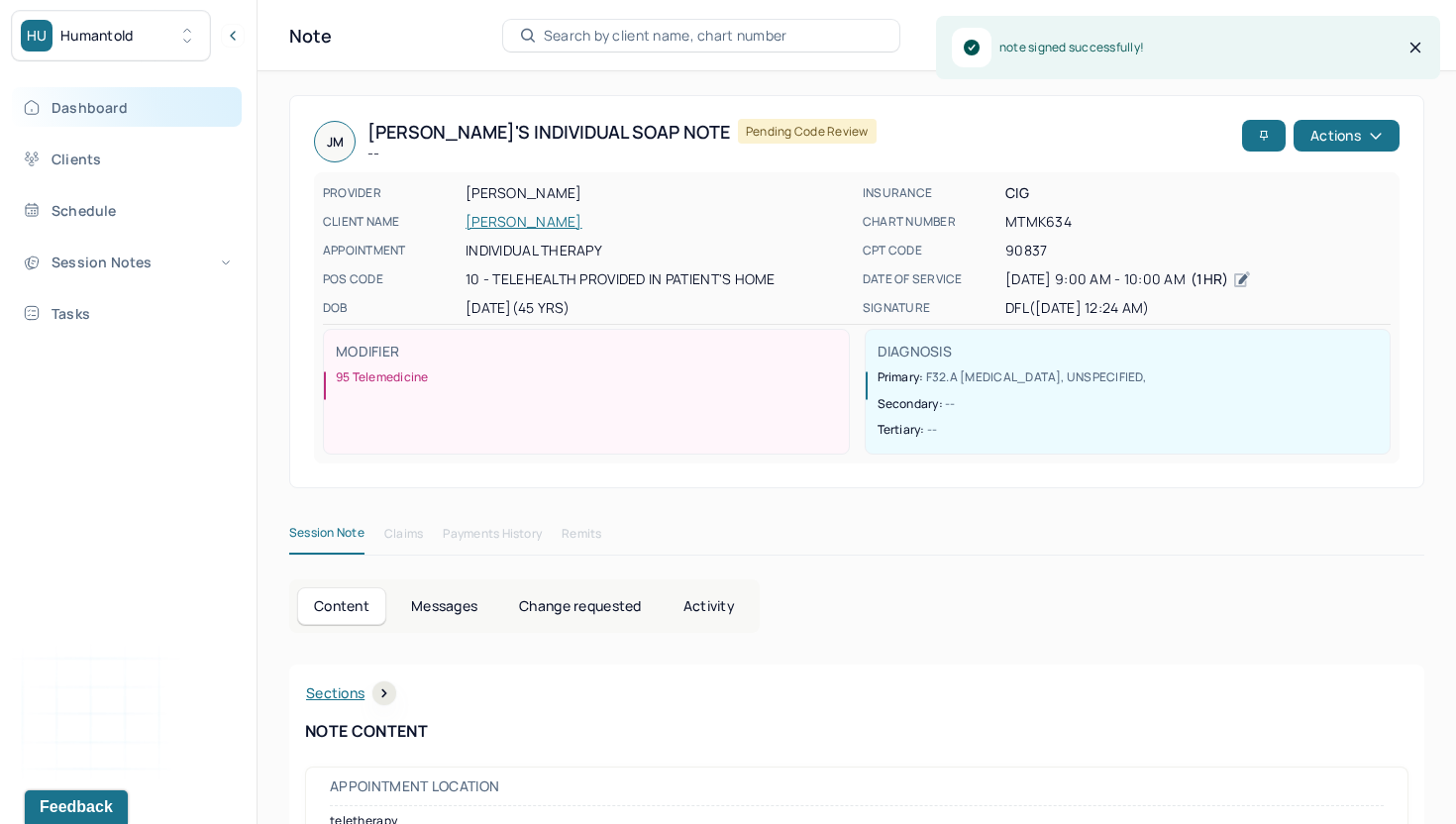 click on "Dashboard" at bounding box center (127, 107) 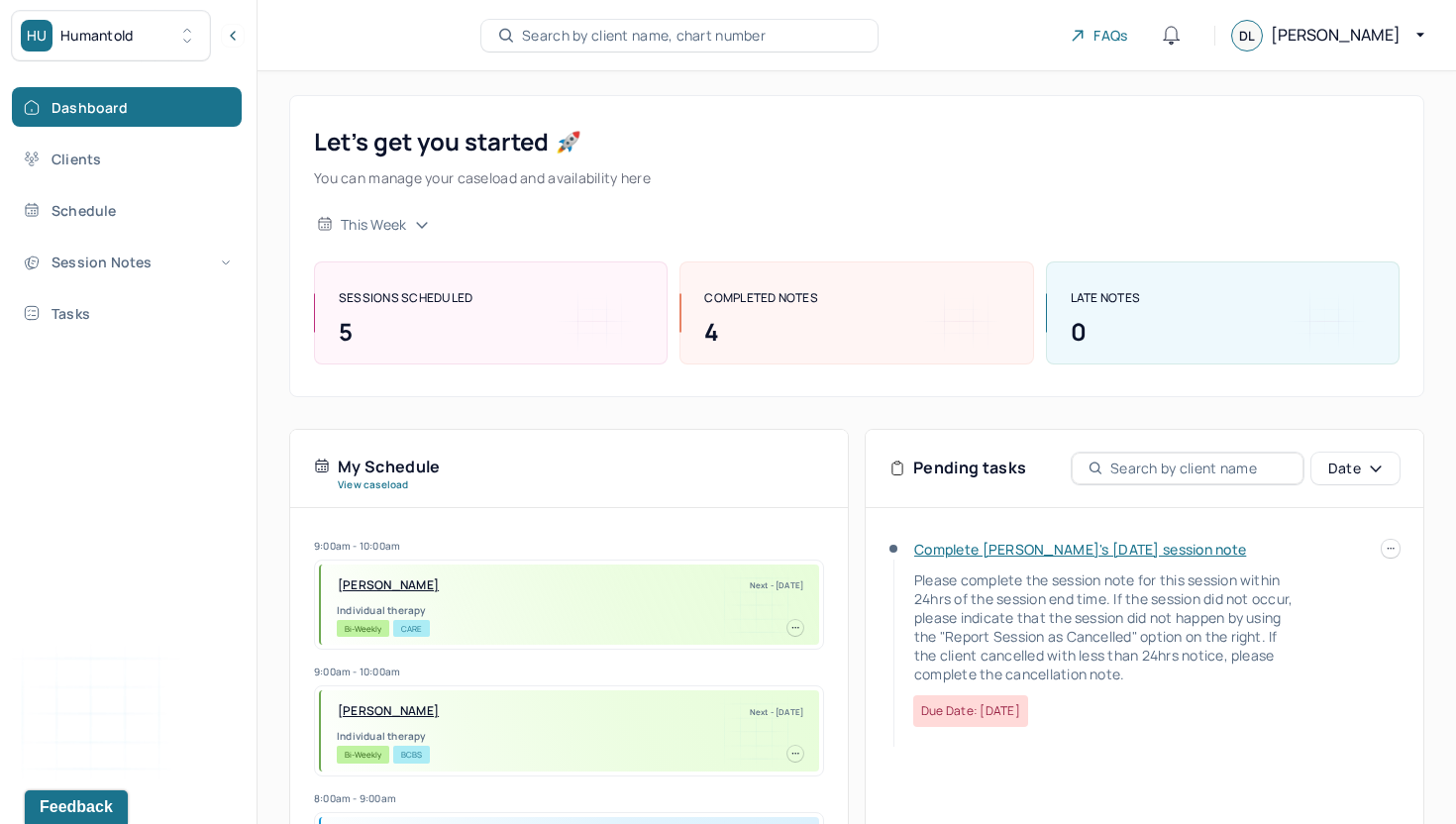 click on "Complete [PERSON_NAME]'s [DATE] session note" at bounding box center (1080, 549) 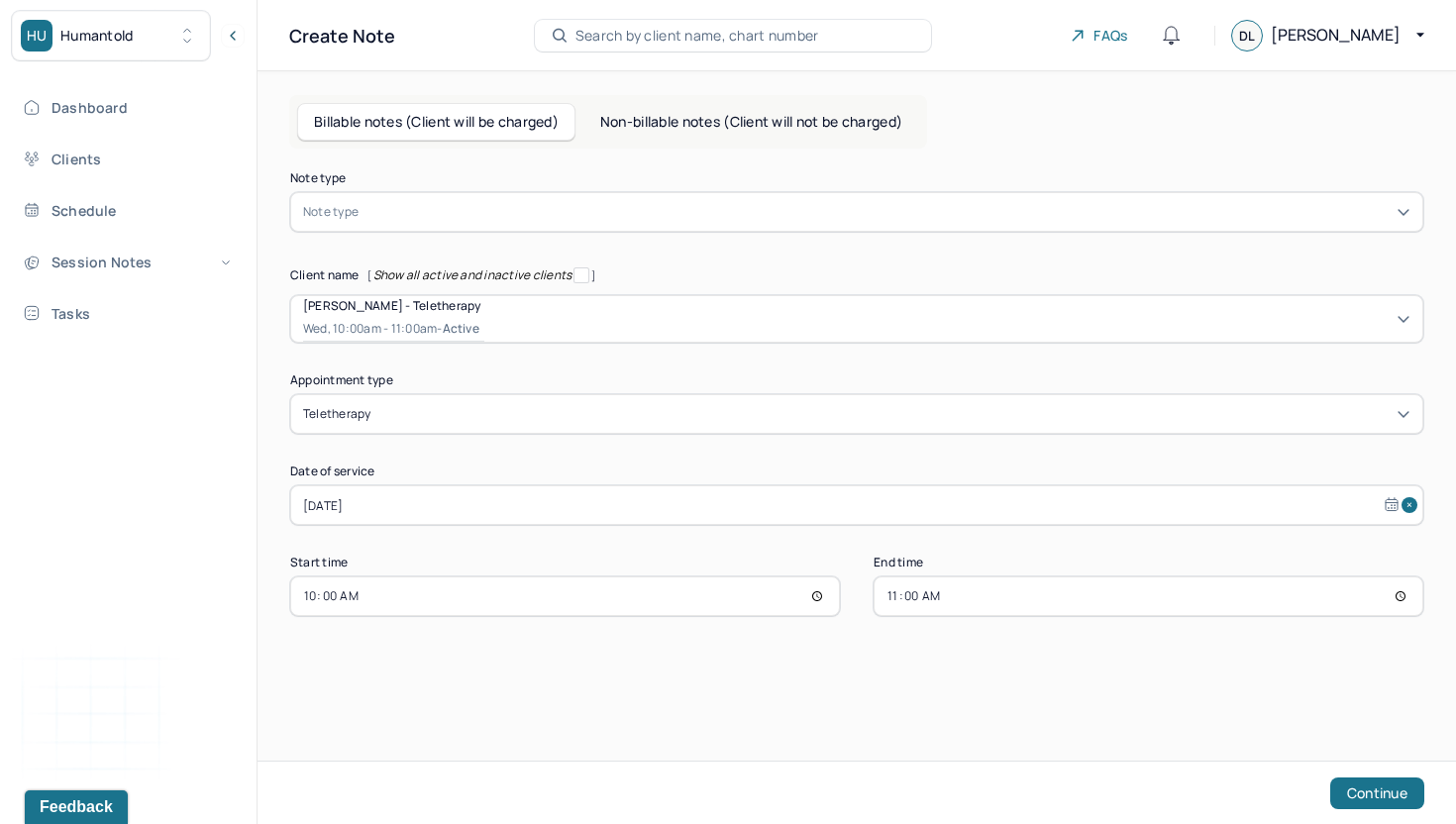 click at bounding box center (886, 212) 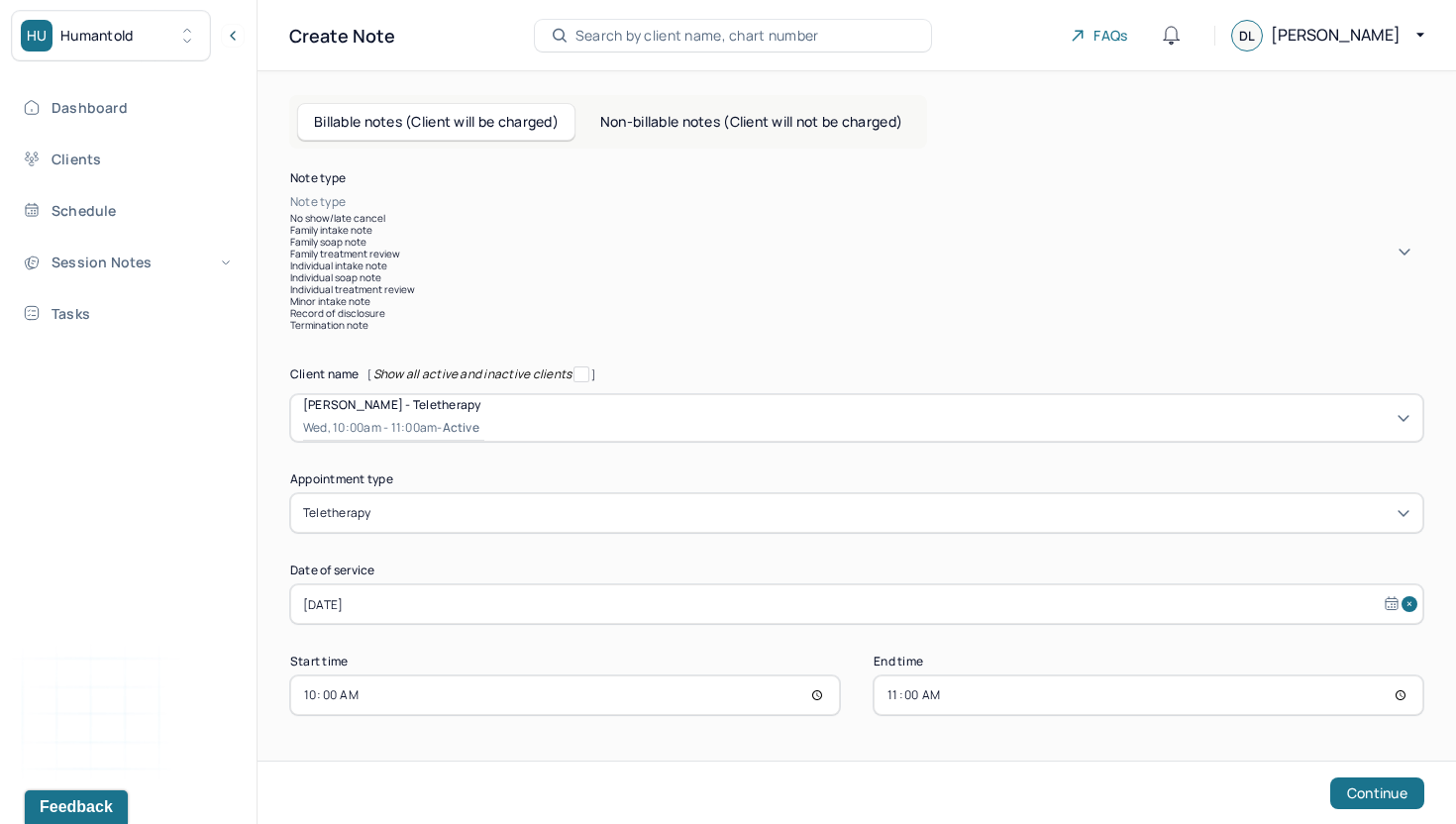 click on "Individual soap note" at bounding box center [857, 277] 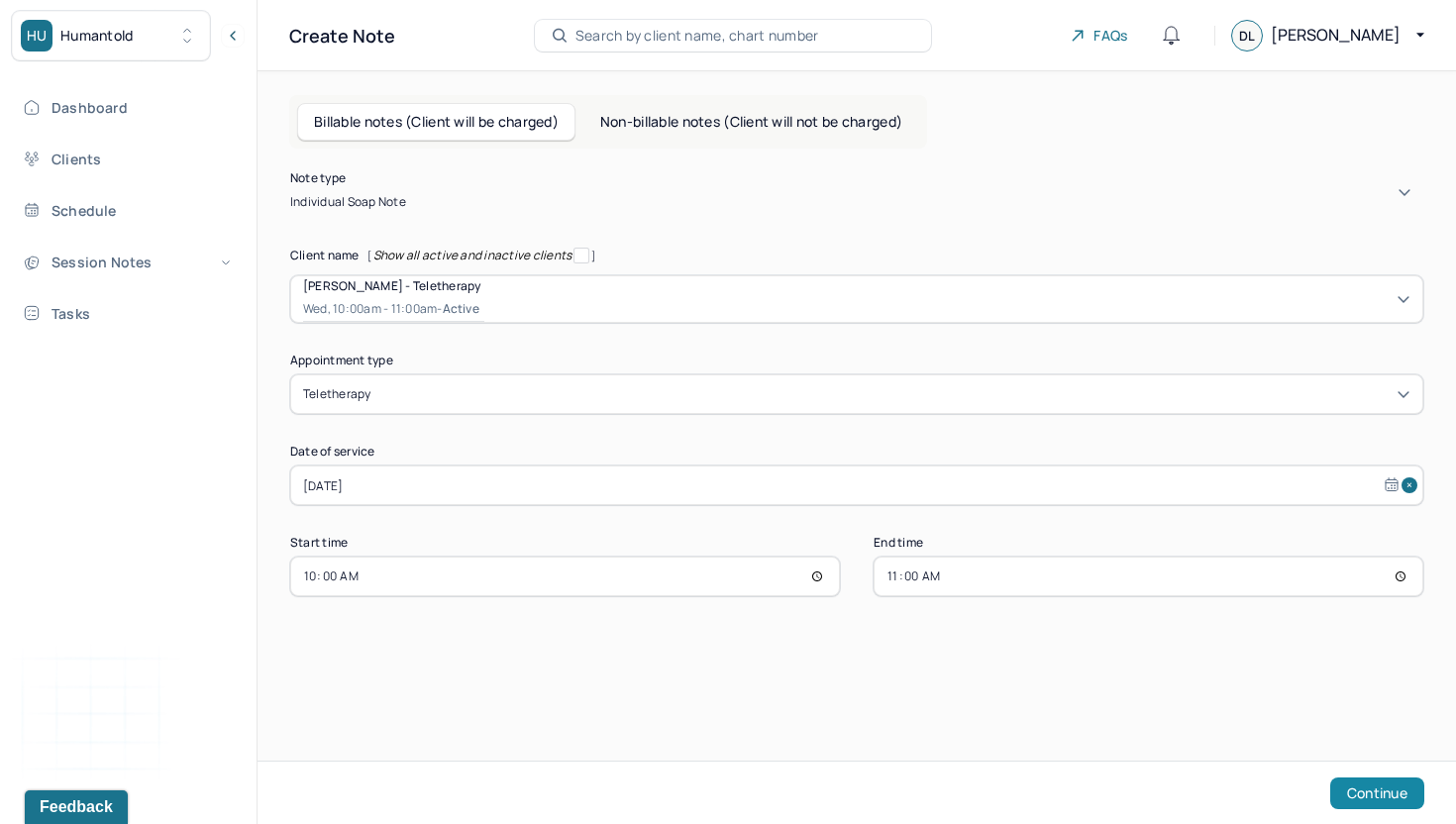 click on "Continue" at bounding box center (1377, 793) 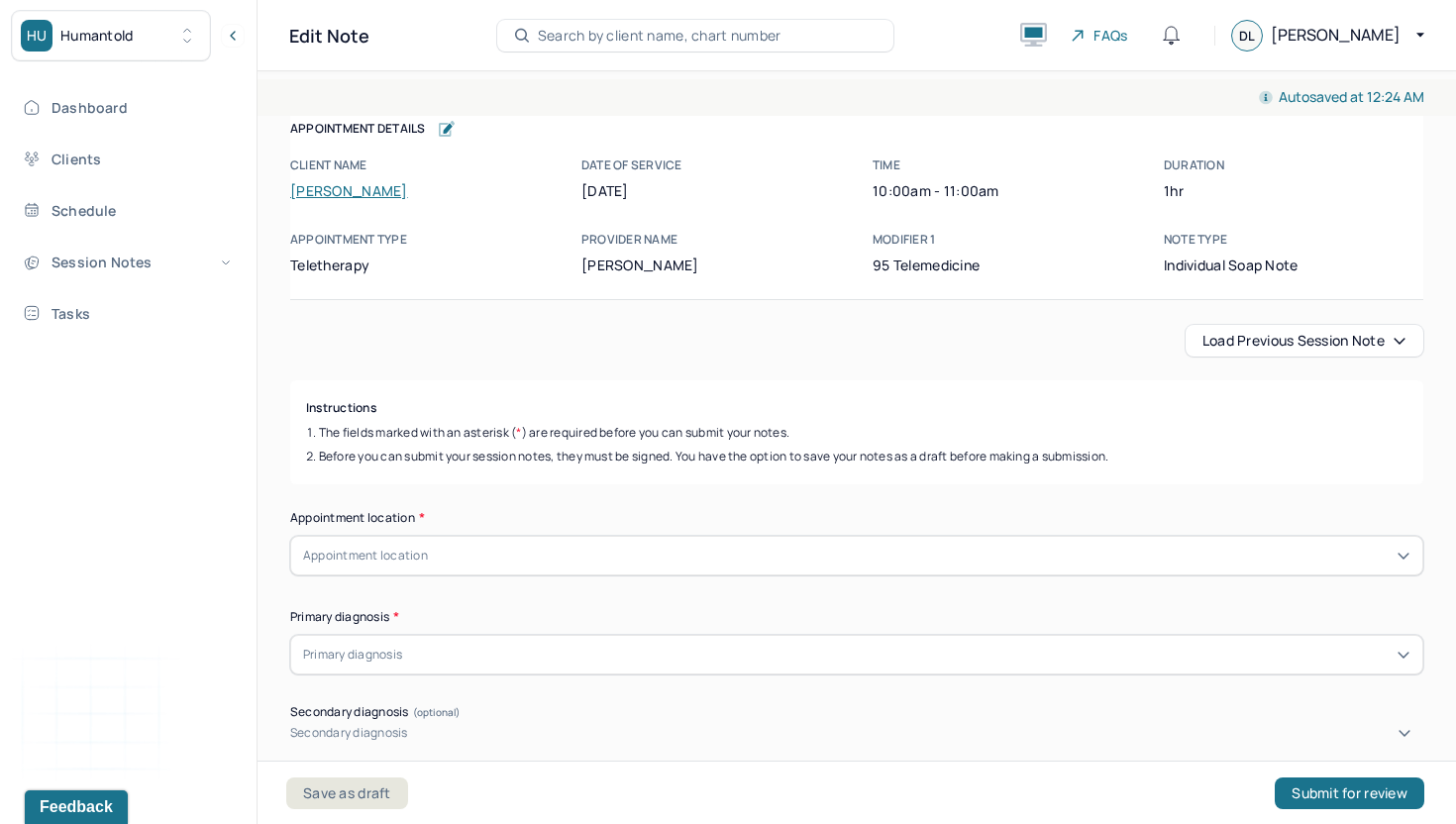 click on "Load previous session note" at bounding box center (1304, 341) 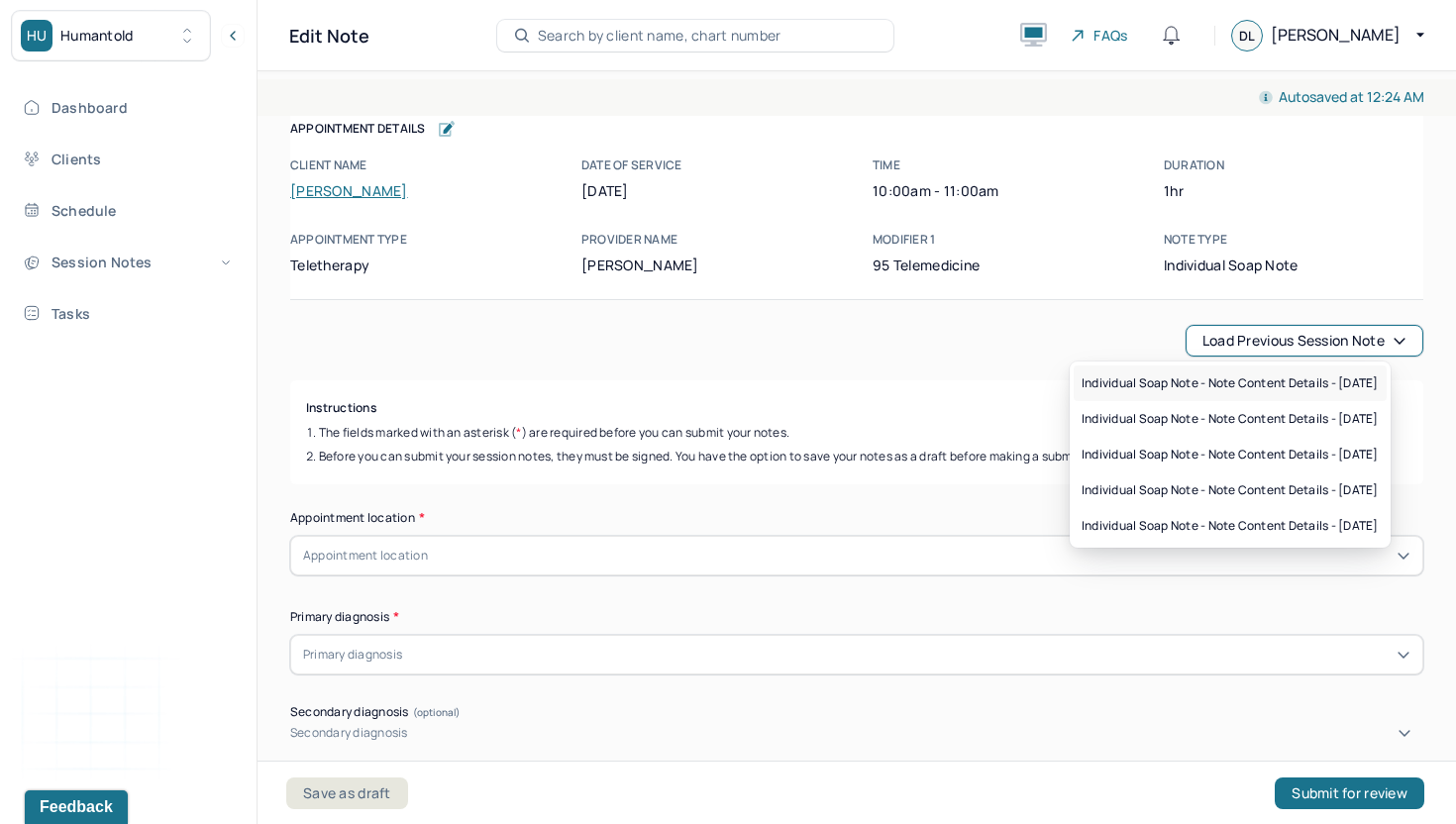 click on "Individual soap note   - Note content Details -   [DATE]" at bounding box center [1230, 383] 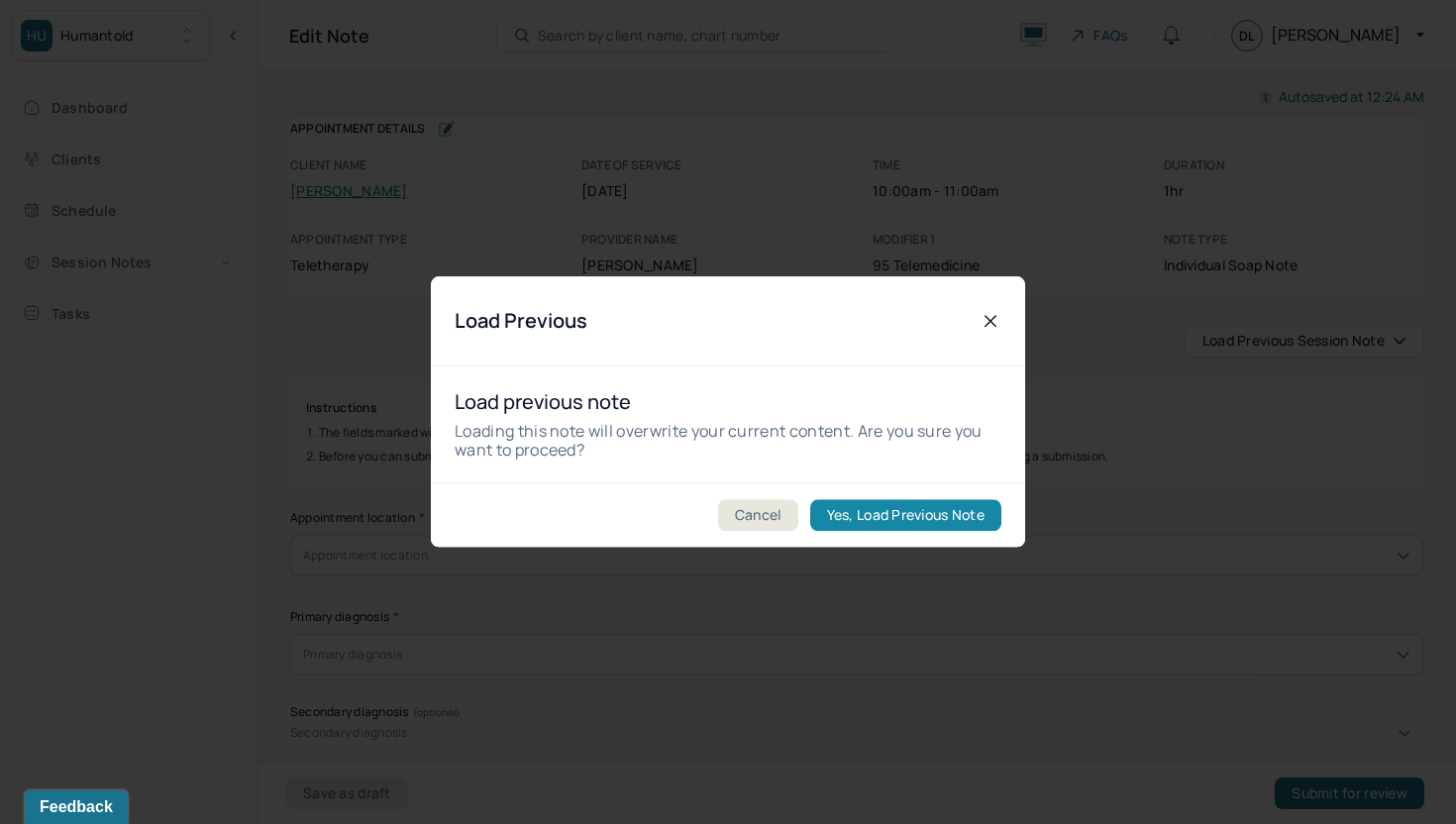 click on "Yes, Load Previous Note" at bounding box center [905, 516] 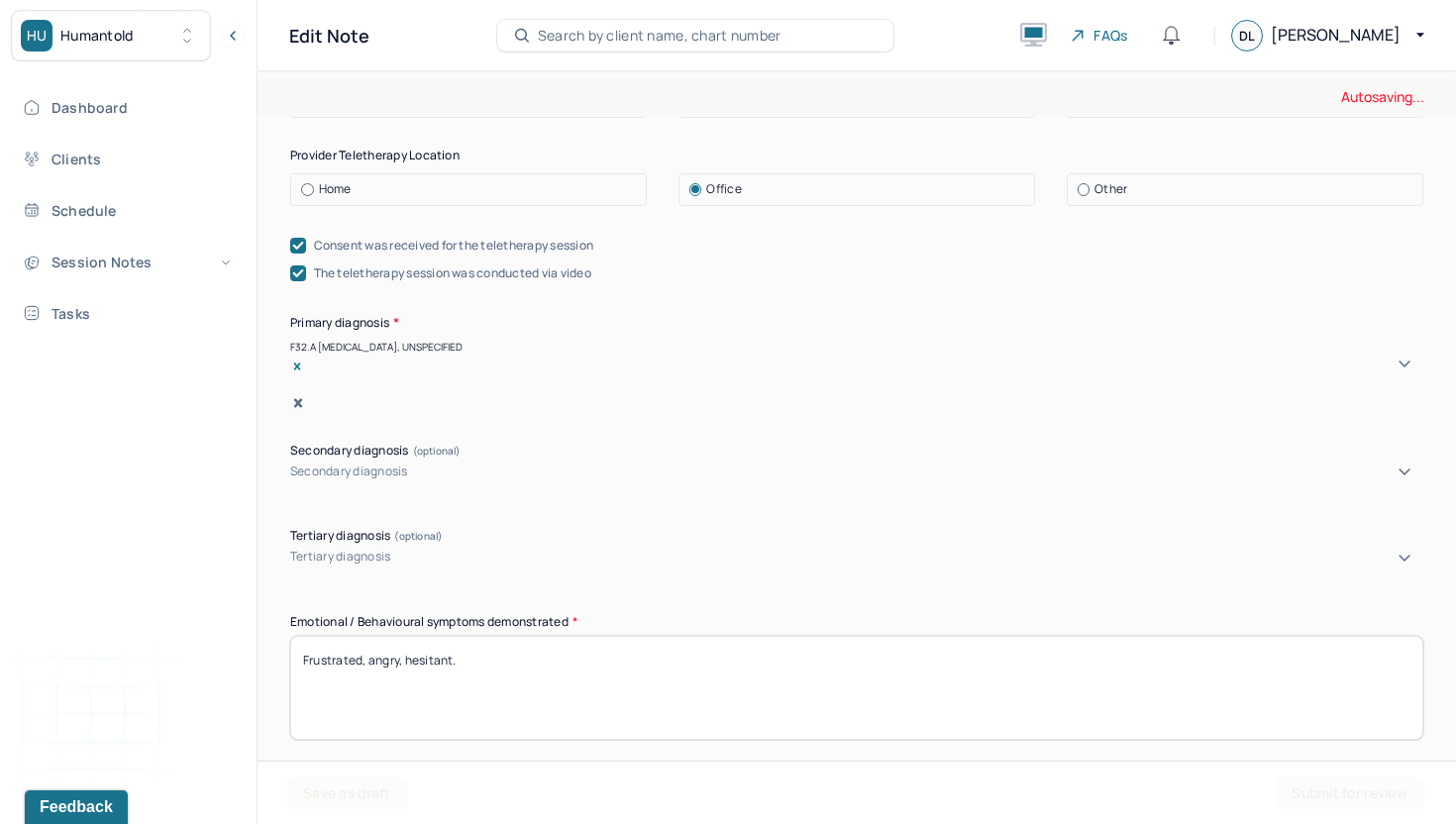 scroll, scrollTop: 707, scrollLeft: 0, axis: vertical 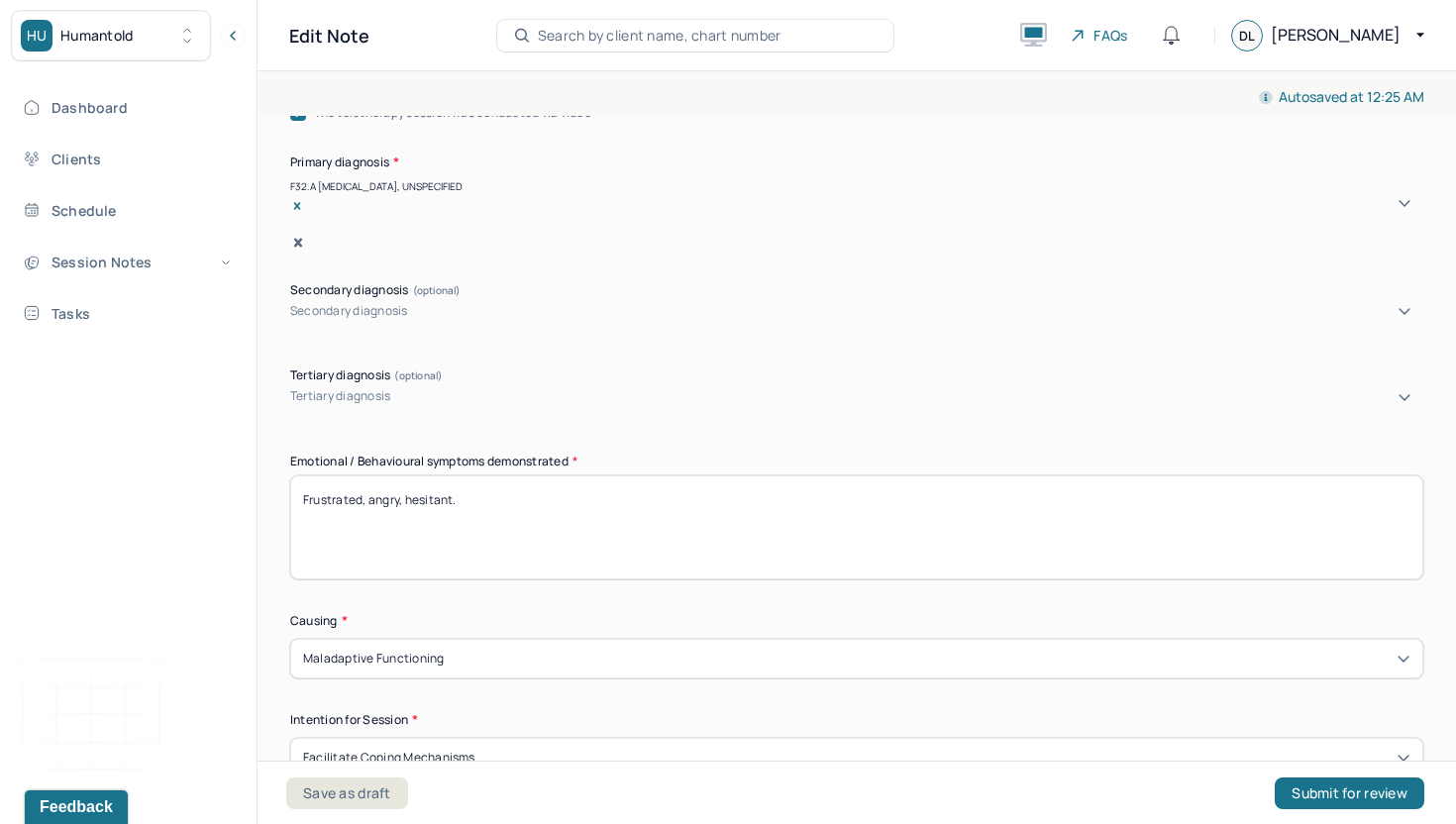 click on "Frustrated, angry, hesitant." at bounding box center (857, 527) 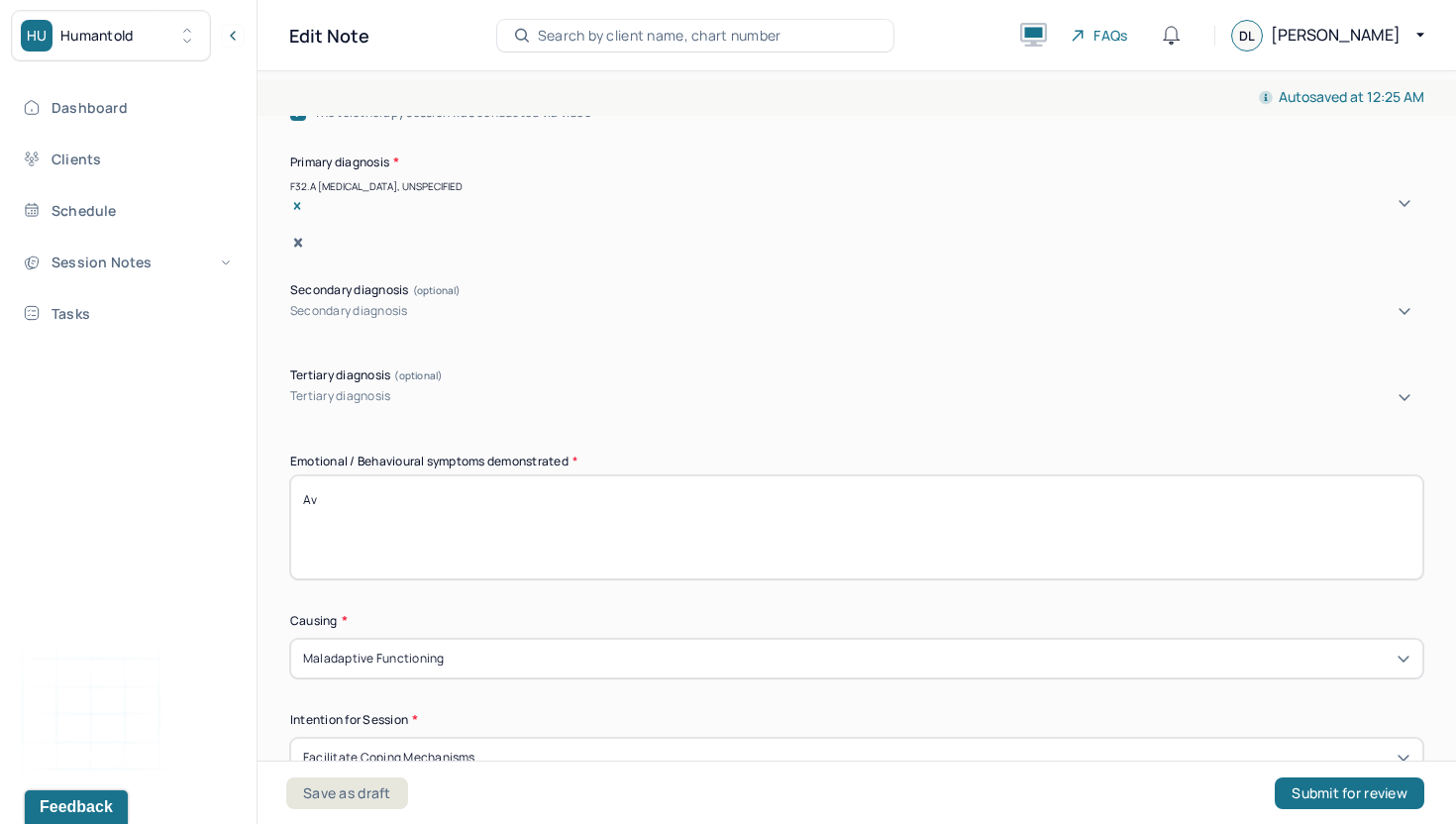 type on "A" 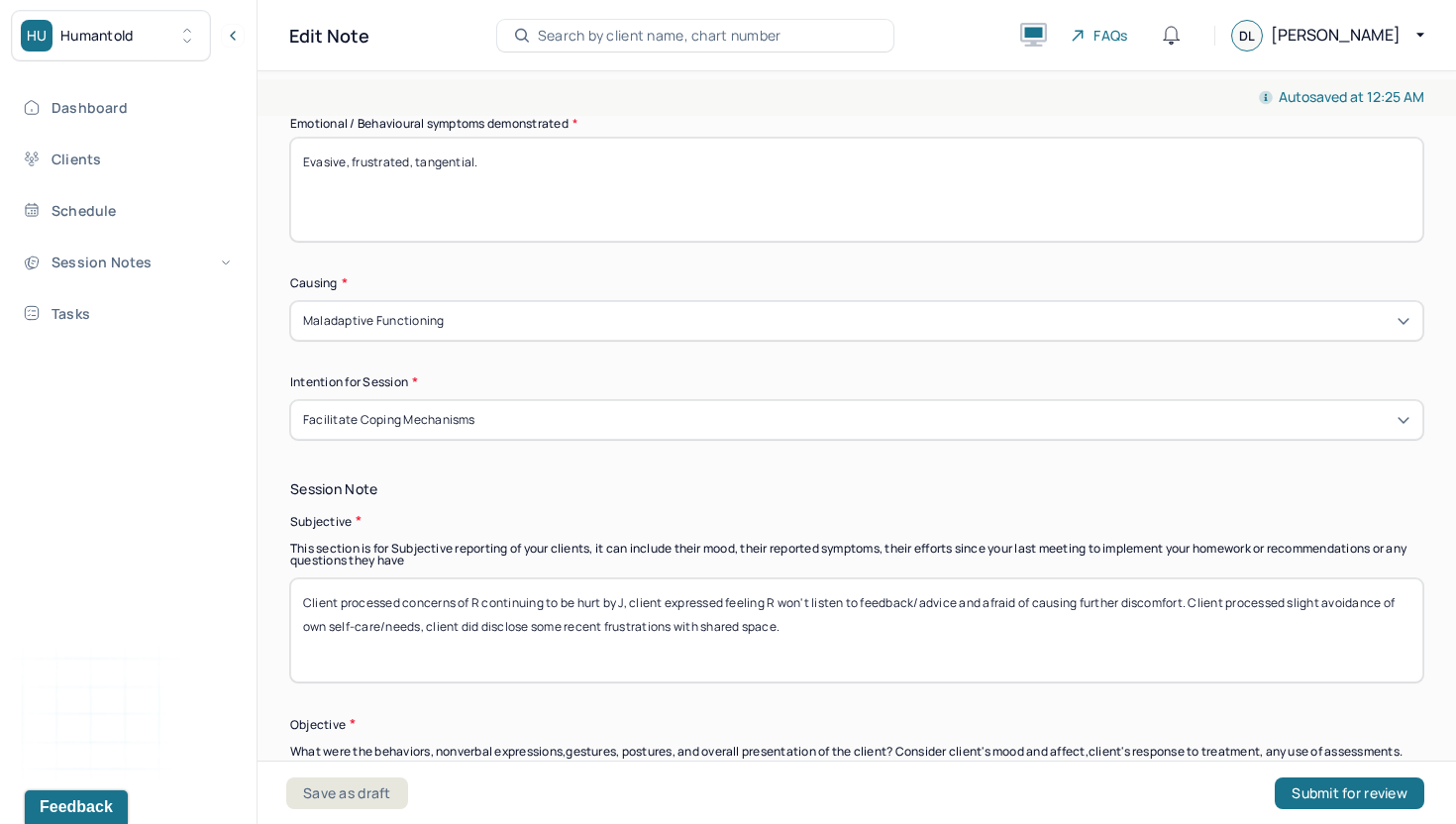 scroll, scrollTop: 1080, scrollLeft: 0, axis: vertical 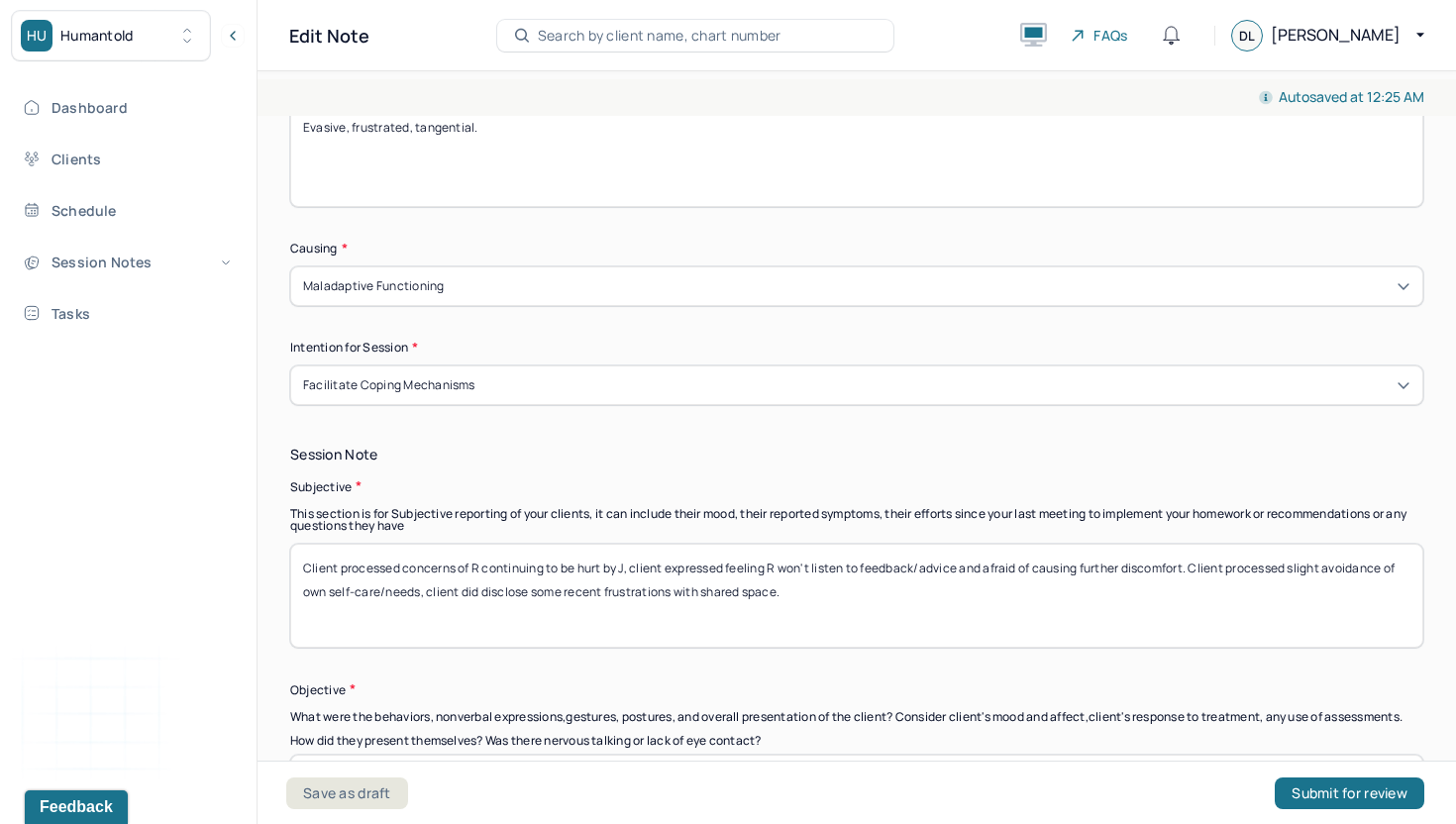 type on "Evasive, frustrated, tangential." 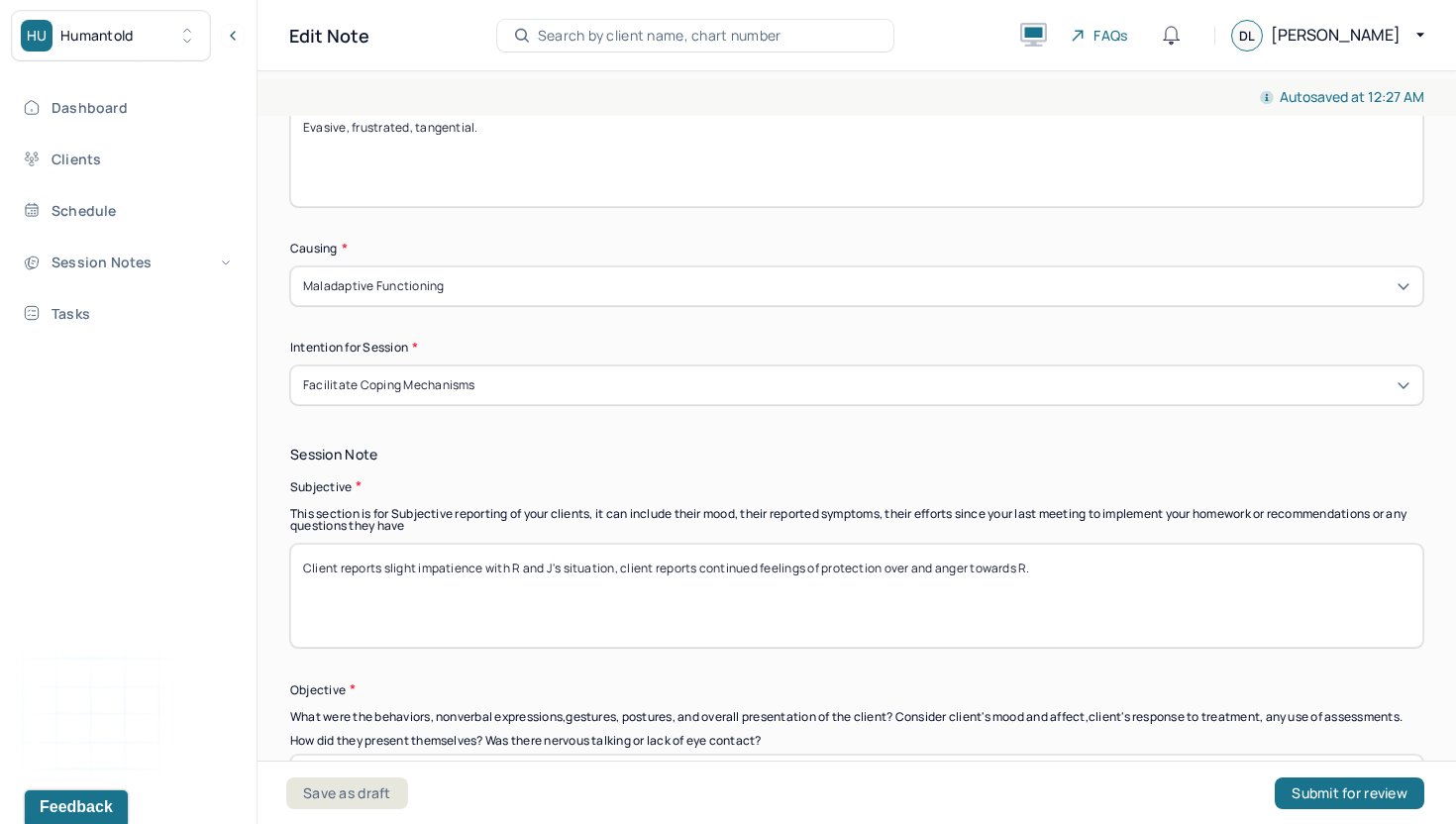 scroll, scrollTop: 1189, scrollLeft: 0, axis: vertical 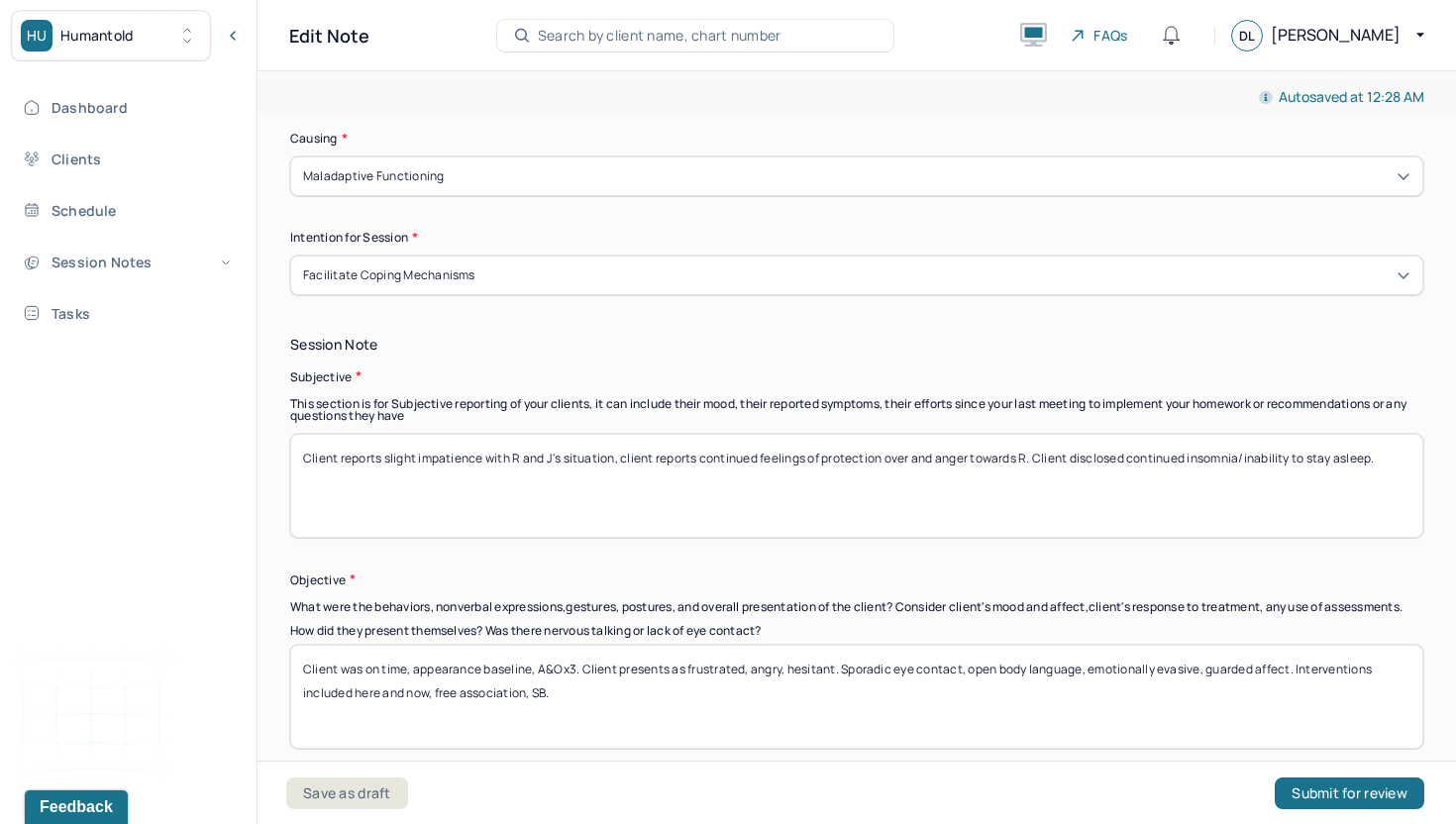 click on "Client reports slight impatience with R and J's situation, client reports continued feelings of protection over and anger towards R. Client disclosed continued insomnia/inability to stay asleep." at bounding box center [857, 485] 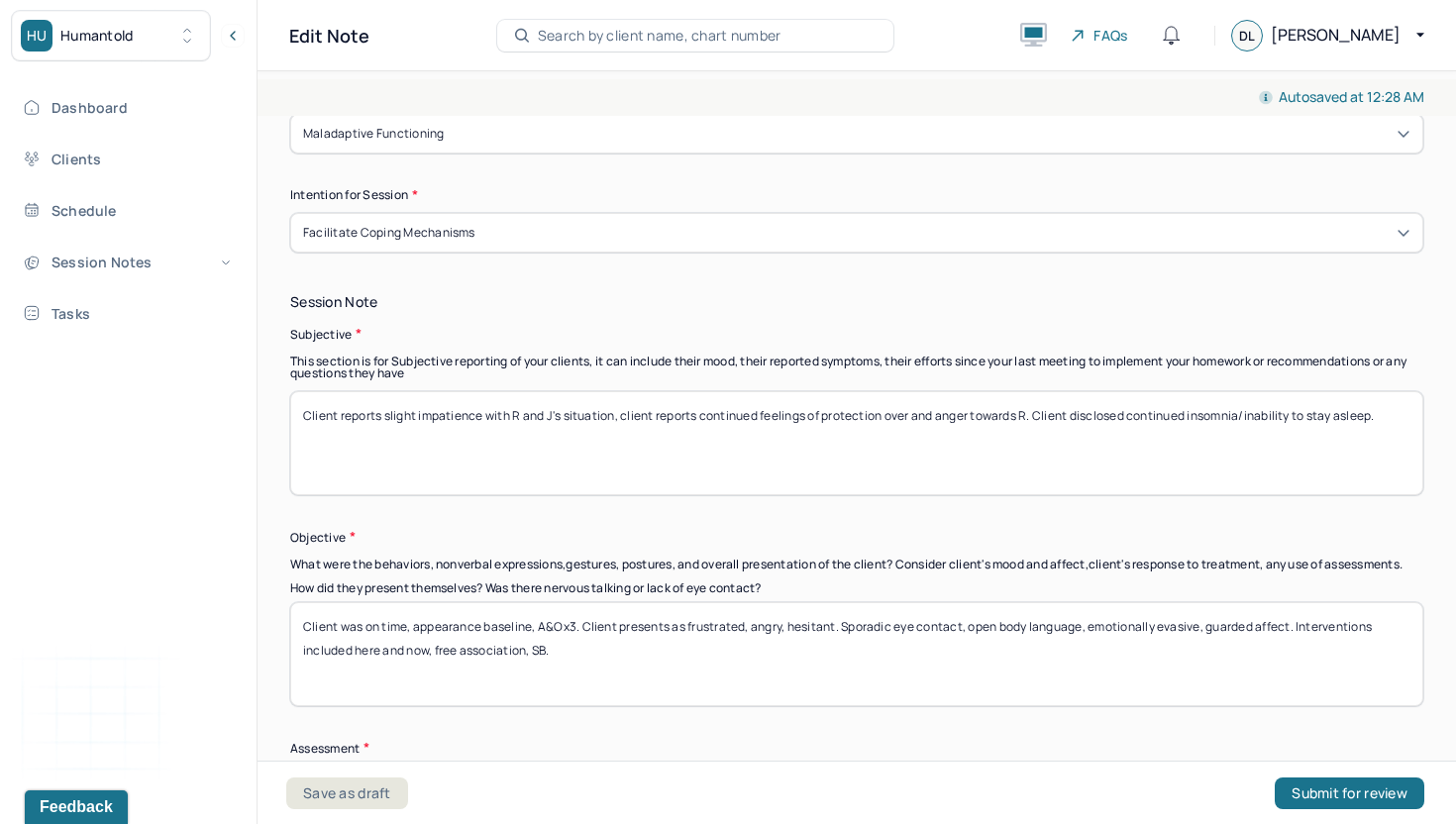 click on "Client reports slight impatience with R and J's situation, client reports continued feelings of protection over and anger towards R. Client disclosed continued insomnia/inability to stay asleep." at bounding box center [857, 443] 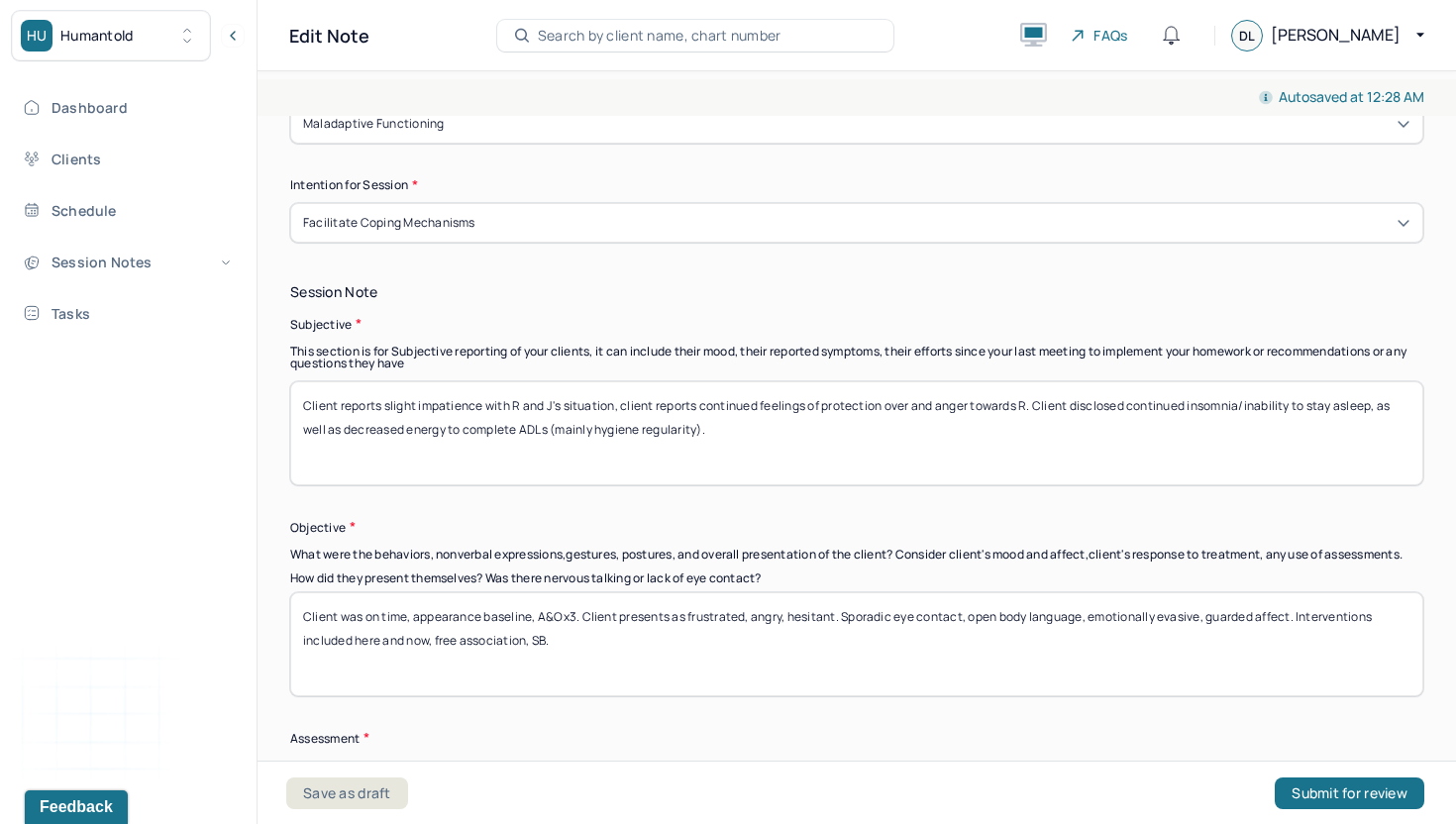 scroll, scrollTop: 1312, scrollLeft: 0, axis: vertical 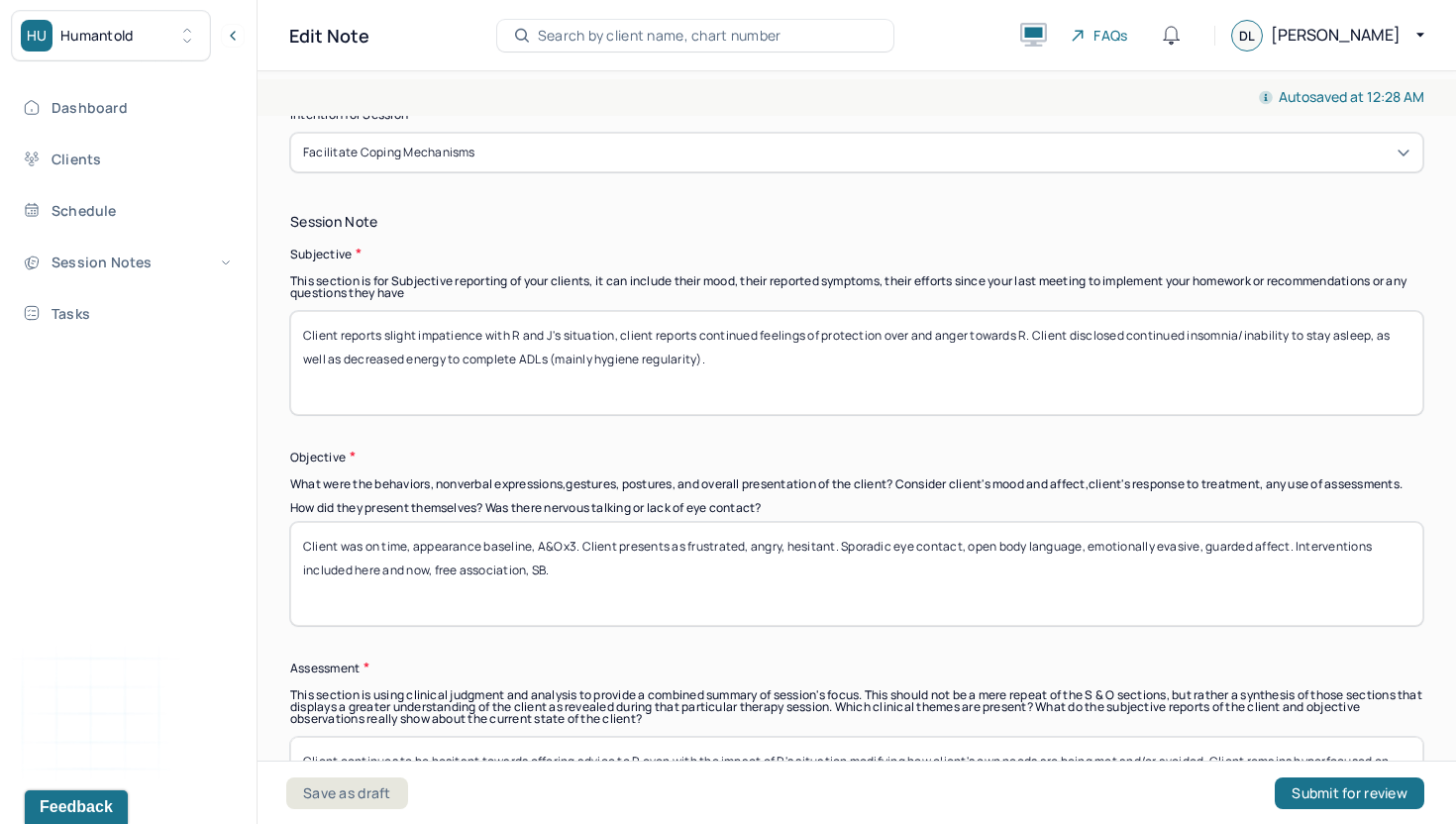 type on "Client reports slight impatience with R and J's situation, client reports continued feelings of protection over and anger towards R. Client disclosed continued insomnia/inability to stay asleep, as well as decreased energy to complete ADLs (mainly hygiene regularity)." 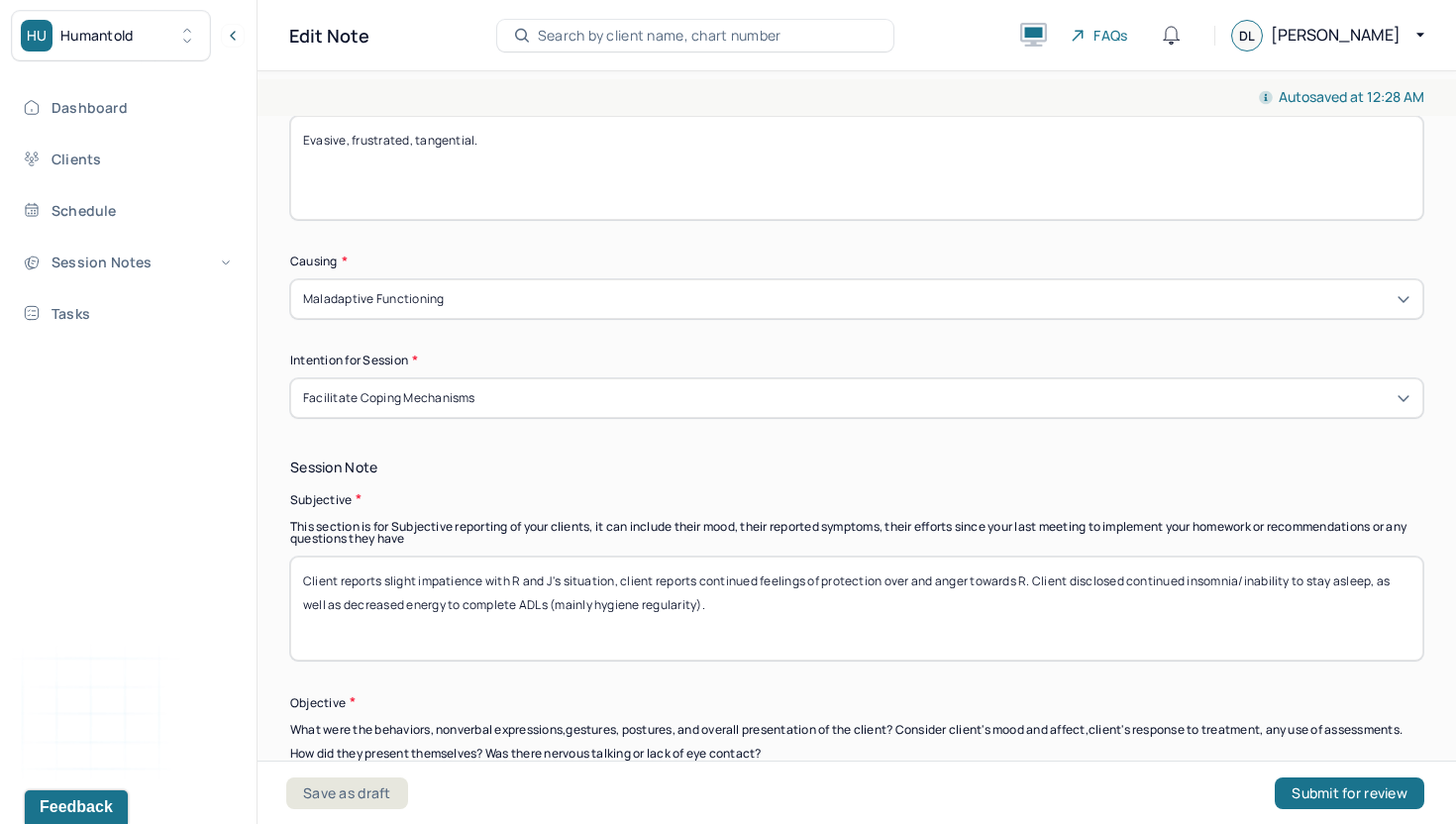 scroll, scrollTop: 936, scrollLeft: 0, axis: vertical 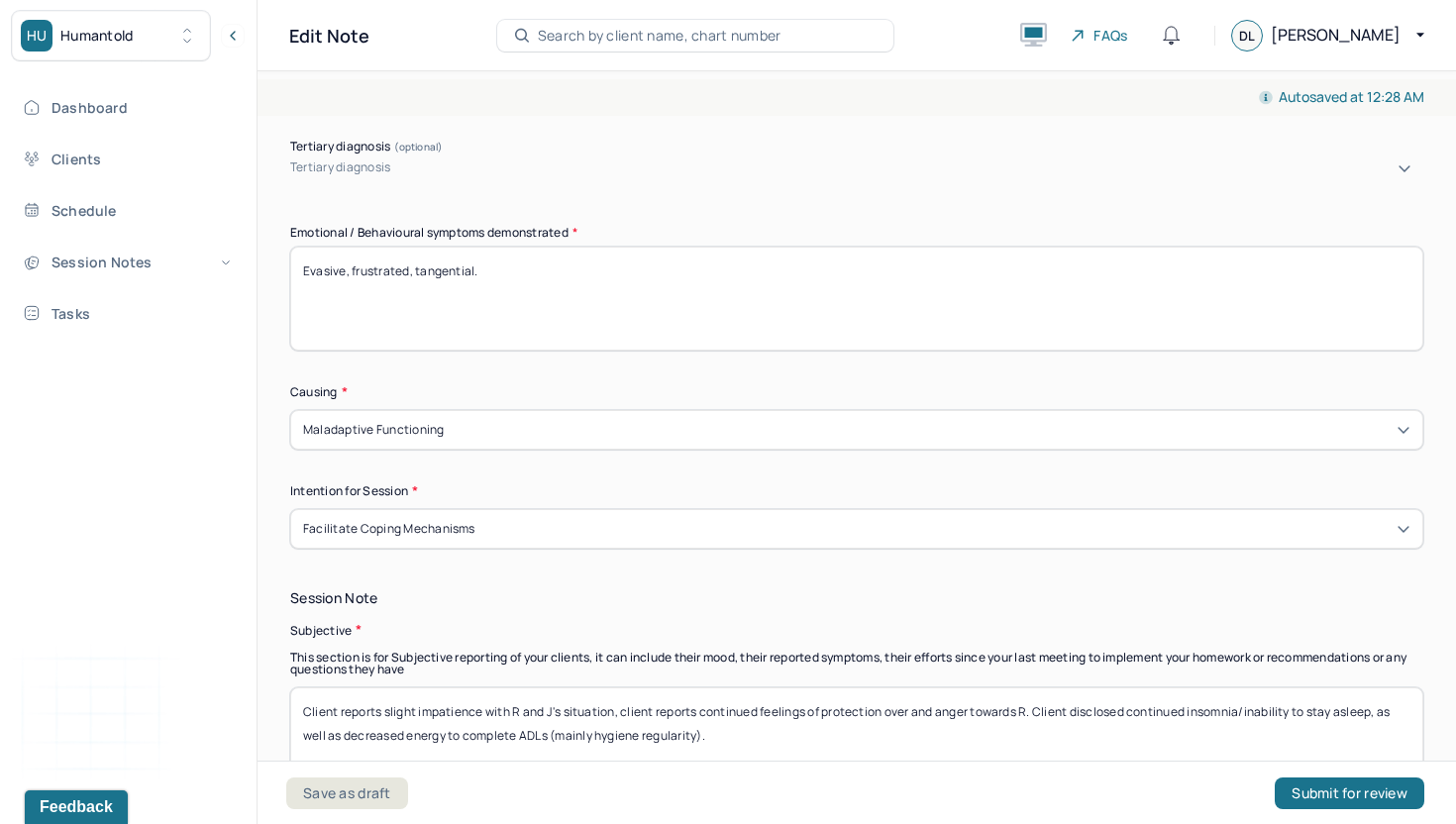 click on "Evasive, frustrated, tangential." at bounding box center (857, 298) 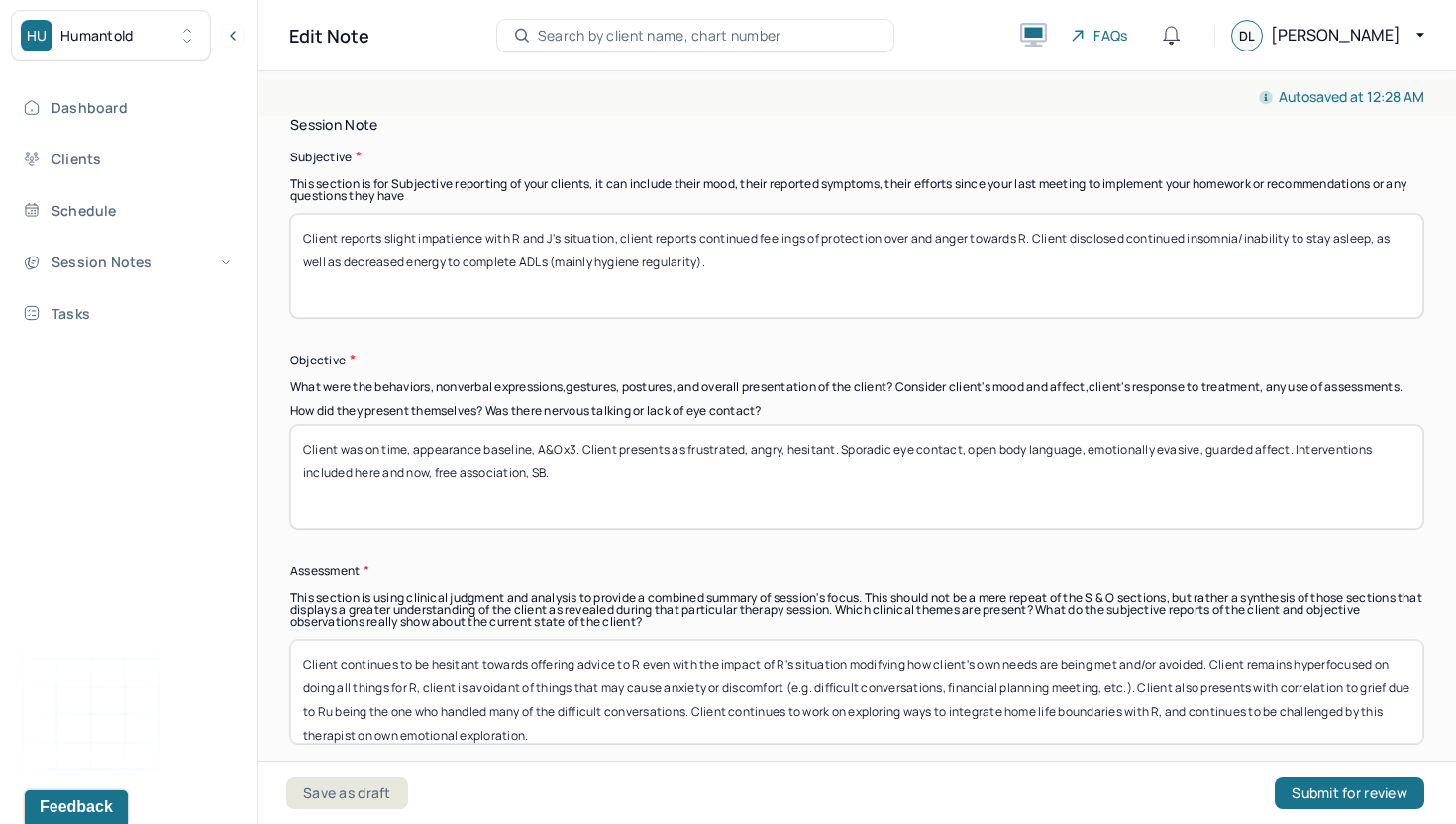 scroll, scrollTop: 1427, scrollLeft: 0, axis: vertical 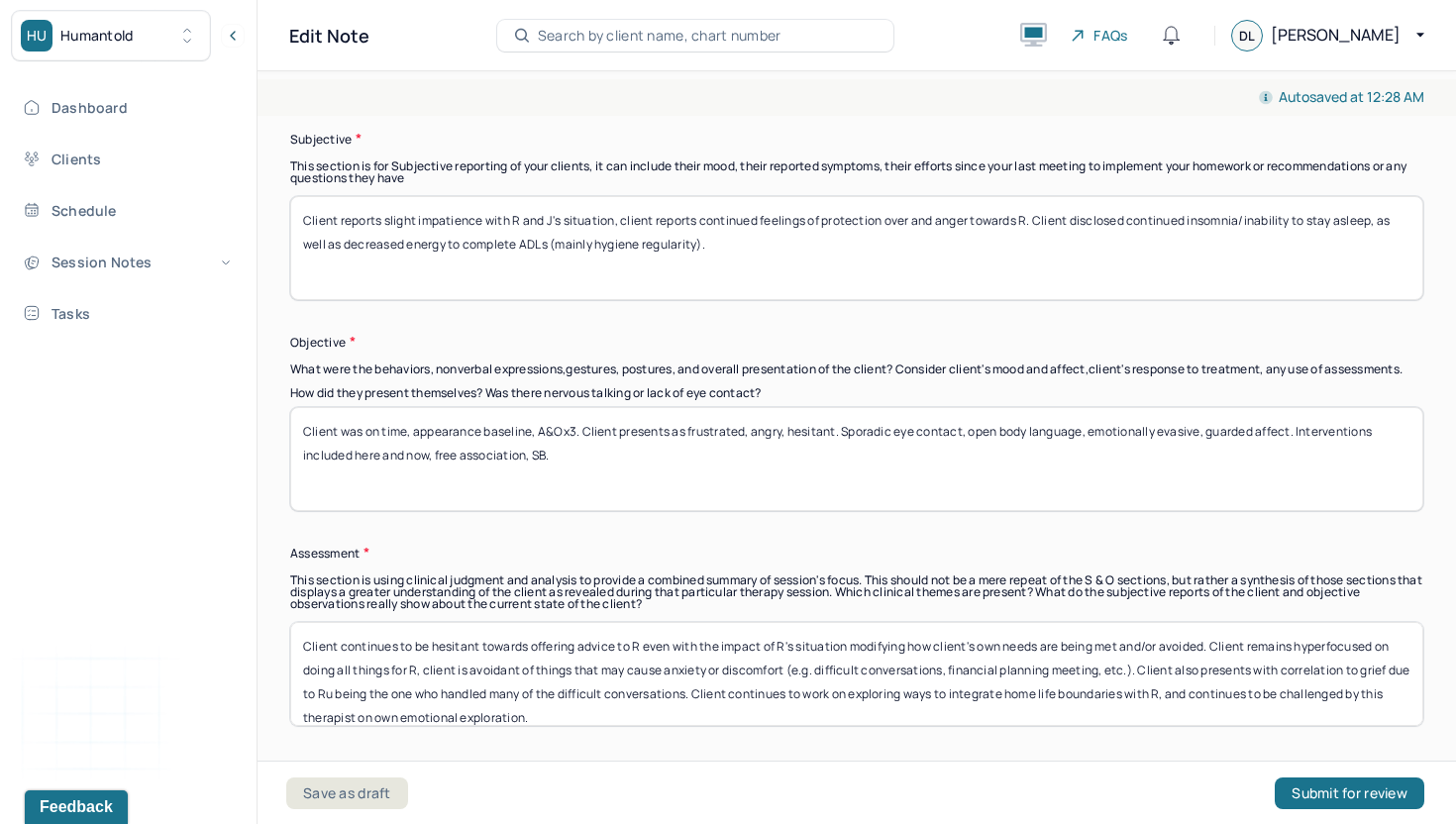 click on "Client was on time, appearance baseline, A&Ox3. Client presents as frustrated, angry, hesitant. Sporadic eye contact, open body language, emotionally evasive, guarded affect. Interventions included here and now, free association, SB." at bounding box center (857, 459) 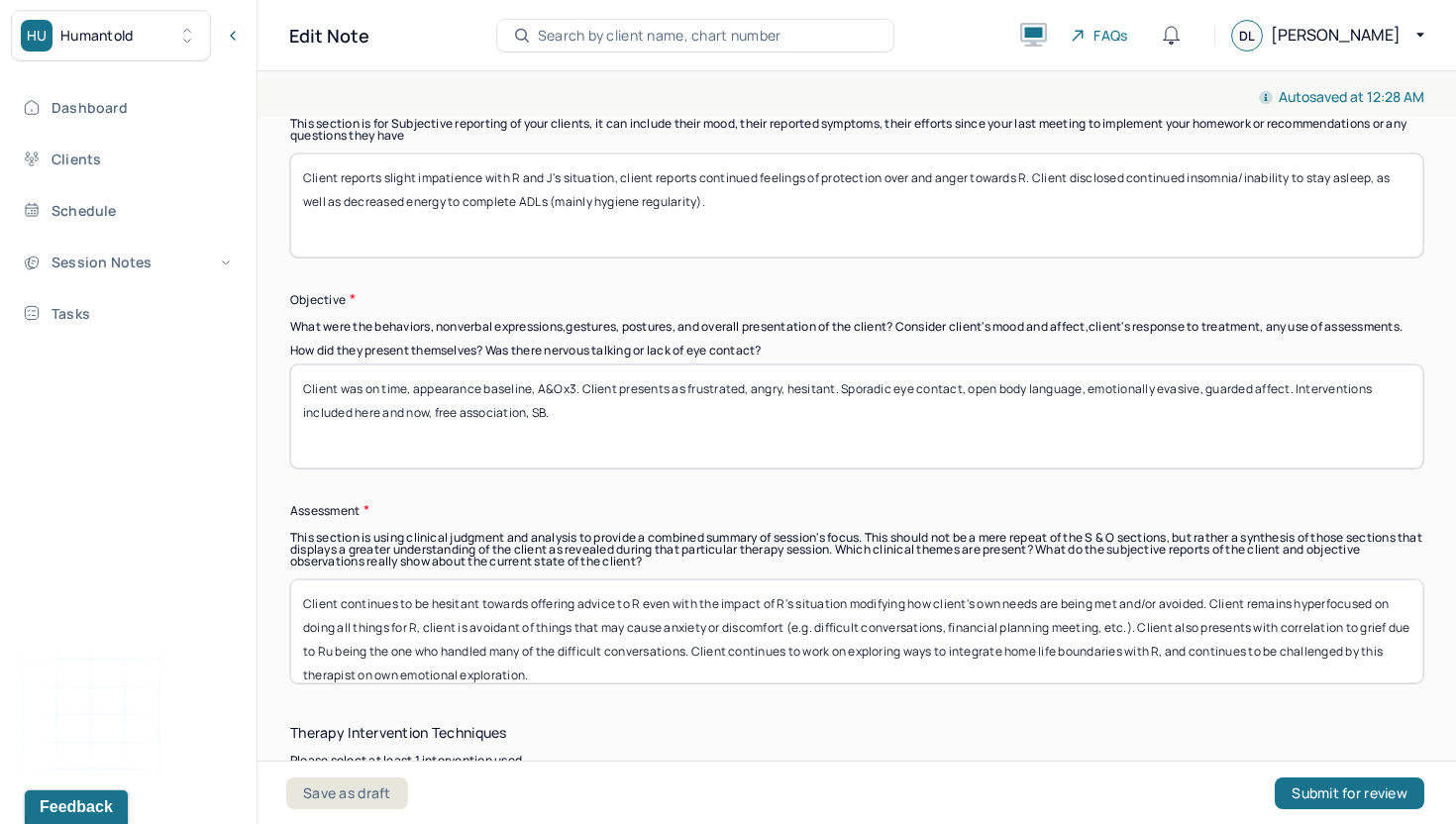 scroll, scrollTop: 1472, scrollLeft: 0, axis: vertical 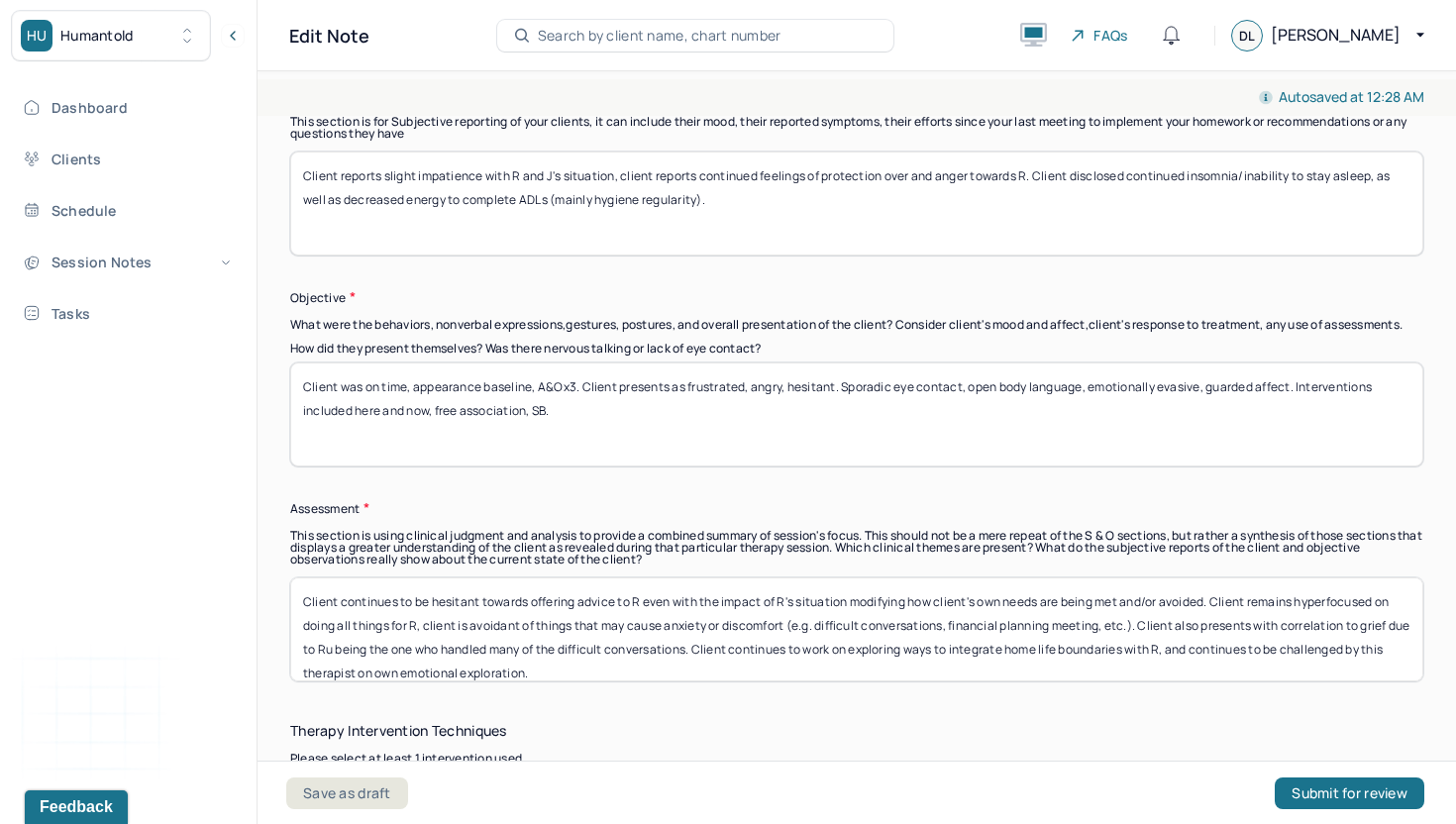 drag, startPoint x: 686, startPoint y: 381, endPoint x: 835, endPoint y: 377, distance: 149.05368 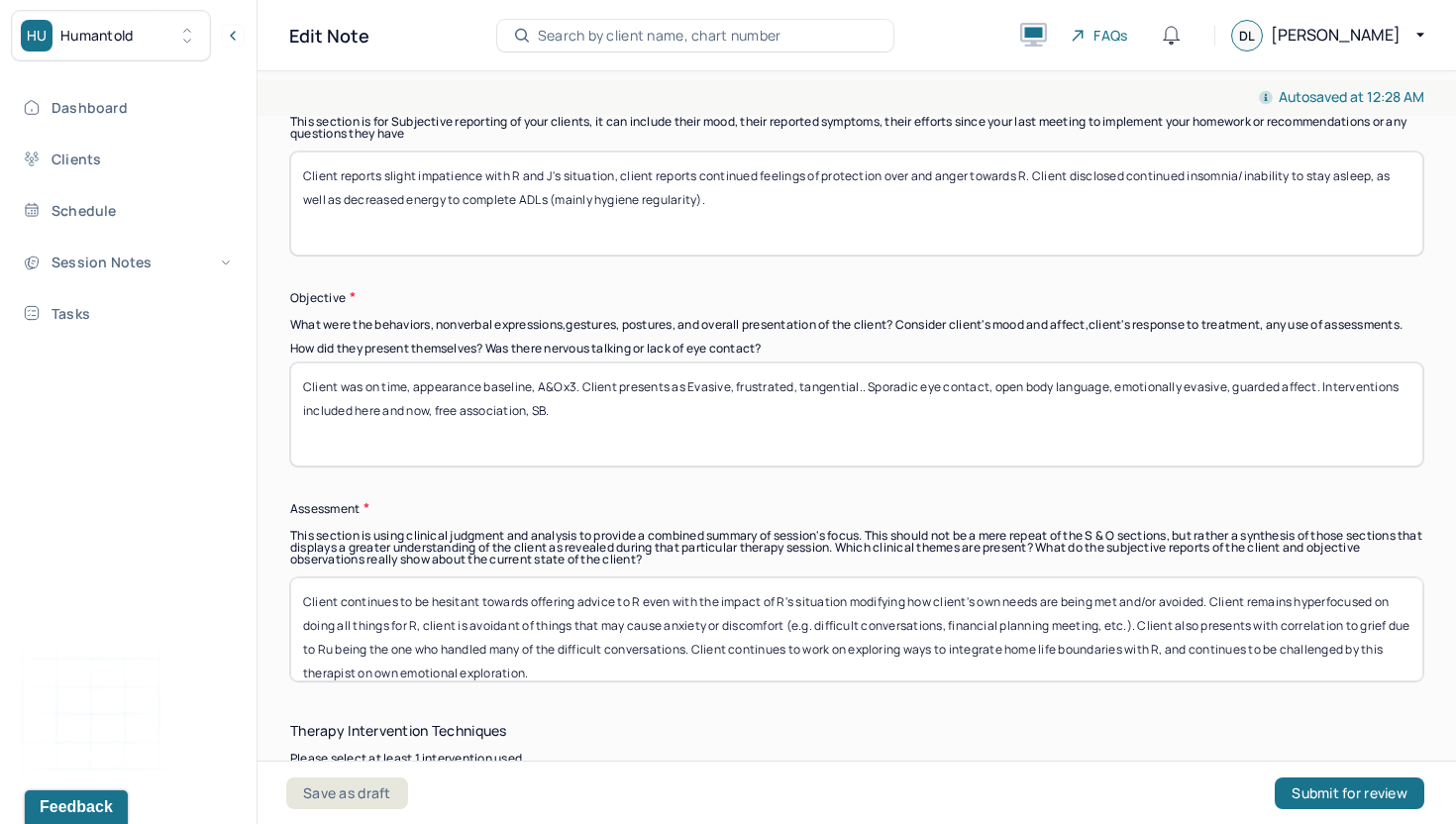 click on "Client was on time, appearance baseline, A&Ox3. Client presents as frustrated, angry, hesitant. Sporadic eye contact, open body language, emotionally evasive, guarded affect. Interventions included here and now, free association, SB." at bounding box center [857, 414] 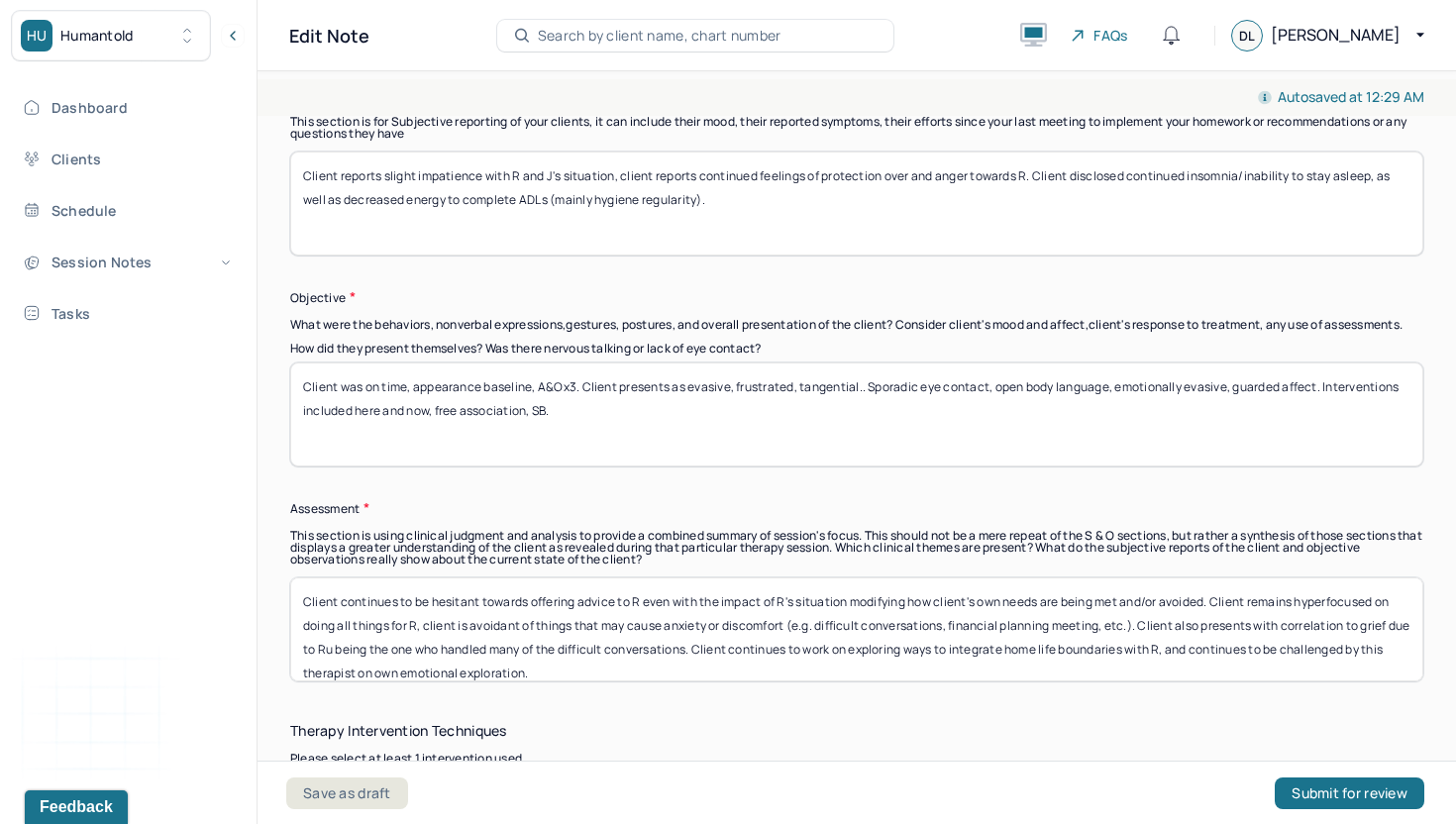 click on "Client was on time, appearance baseline, A&Ox3. Client presents as Evasive, frustrated, tangential.. Sporadic eye contact, open body language, emotionally evasive, guarded affect. Interventions included here and now, free association, SB." at bounding box center (857, 414) 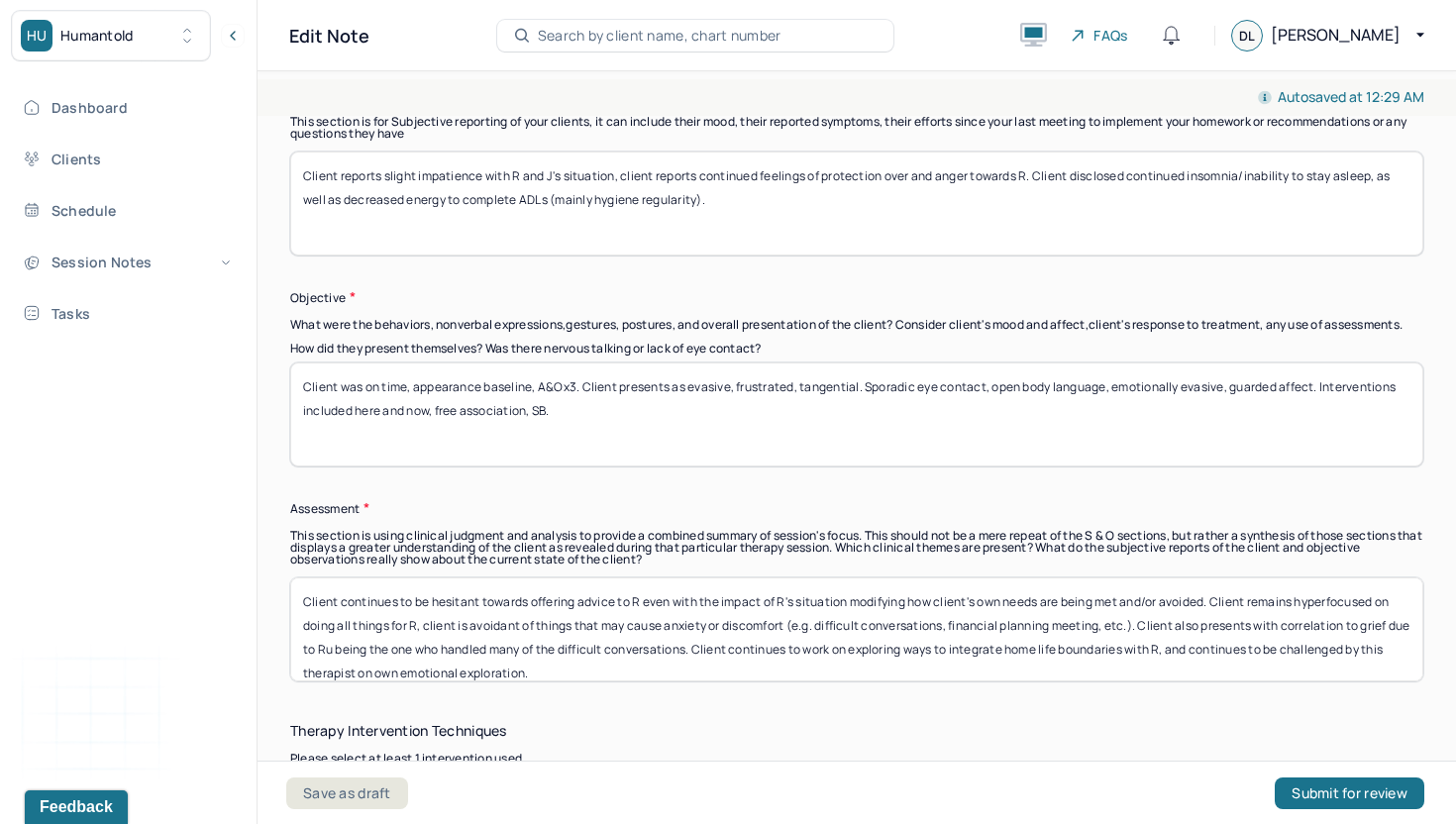 click on "Client continues to be hesitant towards offering advice to R even with the impact of R's situation modifying how client's own needs are being met and/or avoided. Client remains hyperfocused on doing all things for R, client is avoidant of things that may cause anxiety or discomfort (e.g. difficult conversations, financial planning meeting, etc.). Client also presents with correlation to grief due to Ru being the one who handled many of the difficult conversations. Client continues to work on exploring ways to integrate home life boundaries with R, and continues to be challenged by this therapist on own emotional exploration." at bounding box center (857, 629) 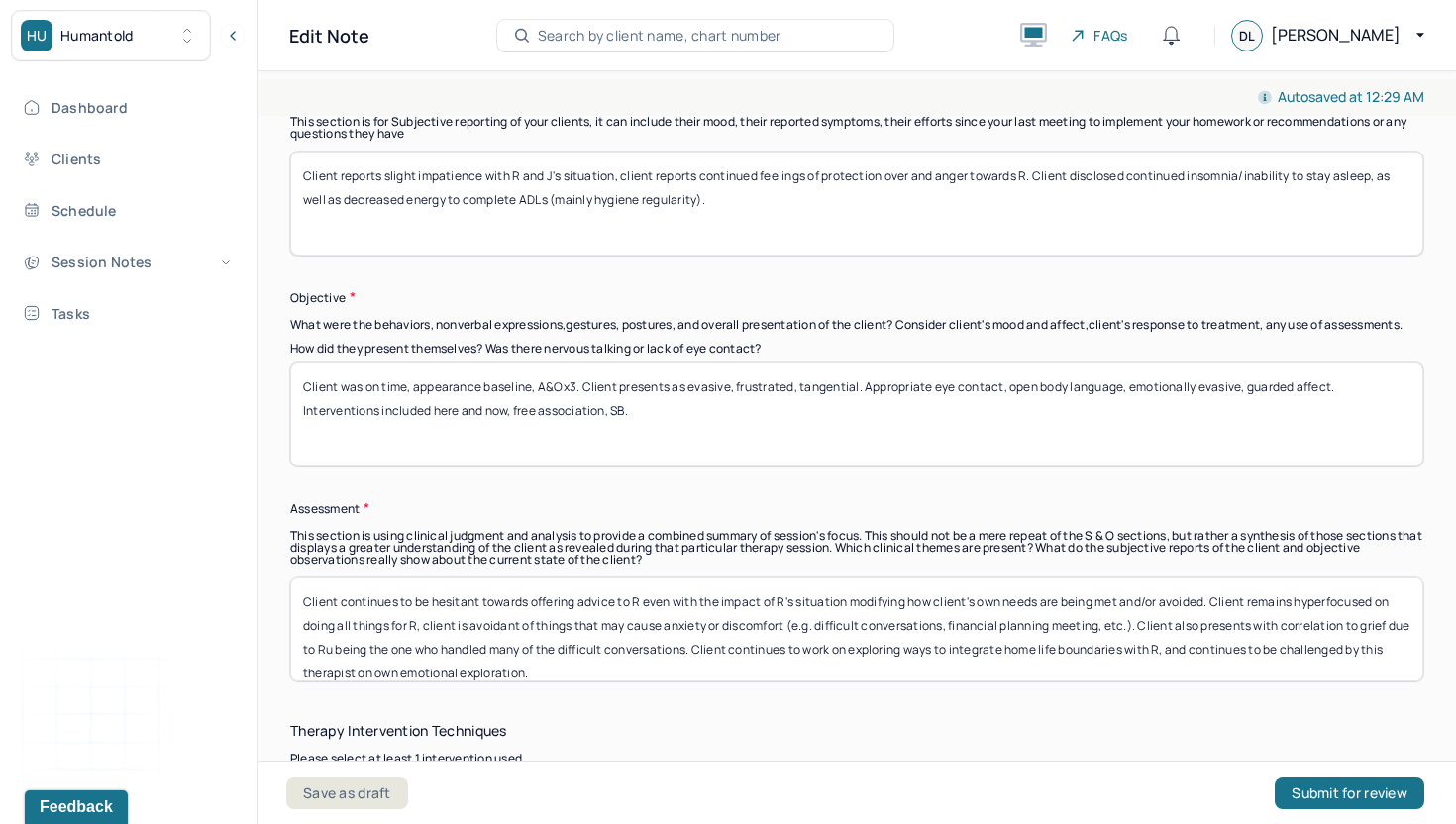 click on "Client was on time, appearance baseline, A&Ox3. Client presents as evasive, frustrated, tangential. Sporadic eye contact, open body language, emotionally evasive, guarded affect. Interventions included here and now, free association, SB." at bounding box center [857, 414] 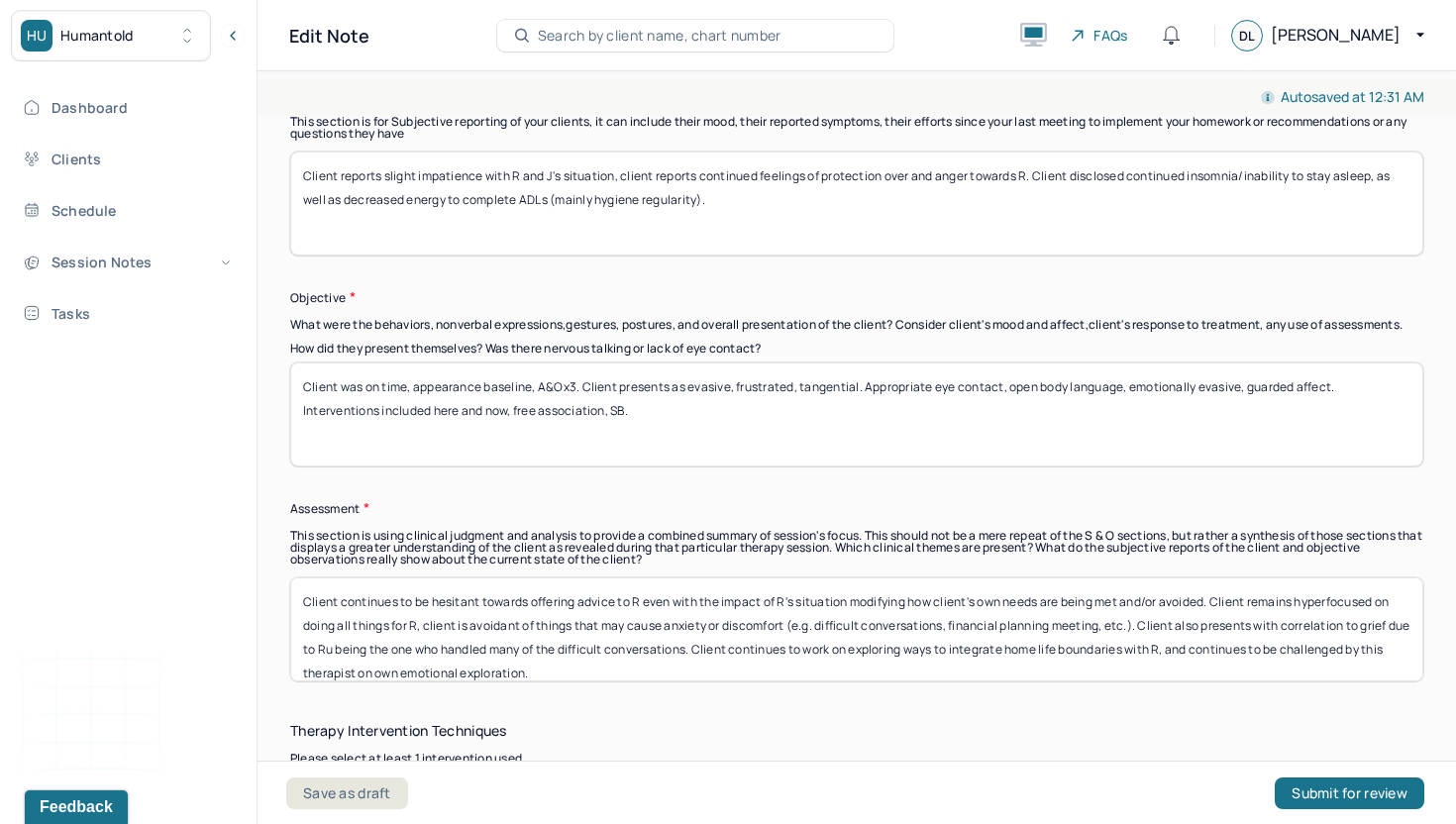 drag, startPoint x: 1125, startPoint y: 377, endPoint x: 1241, endPoint y: 378, distance: 116.00431 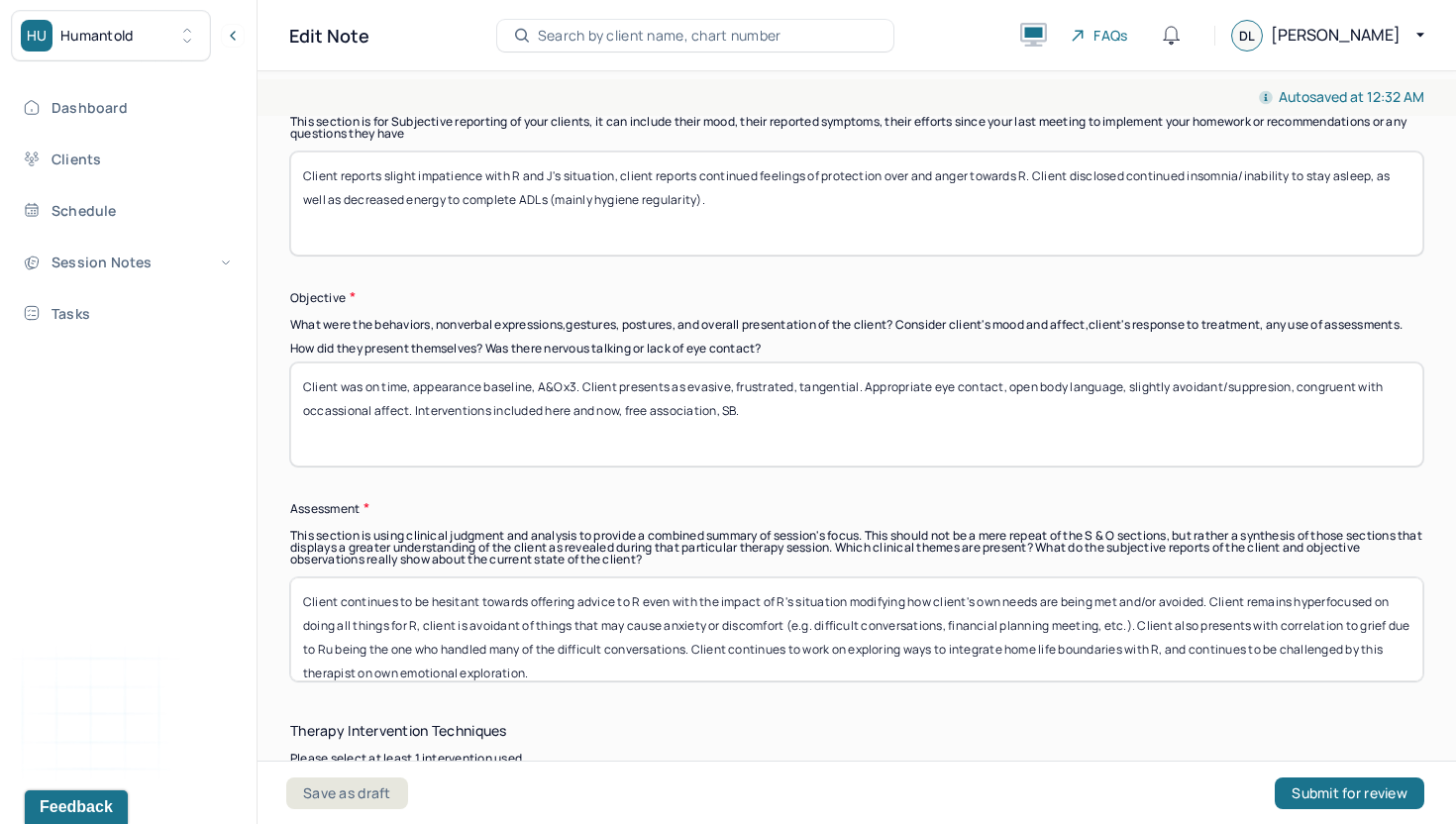 click on "Client was on time, appearance baseline, A&Ox3. Client presents as evasive, frustrated, tangential. Appropriate eye contact, open body language, slightly avoidant/suppresion, guarded affect. Interventions included here and now, free association, SB." at bounding box center (857, 414) 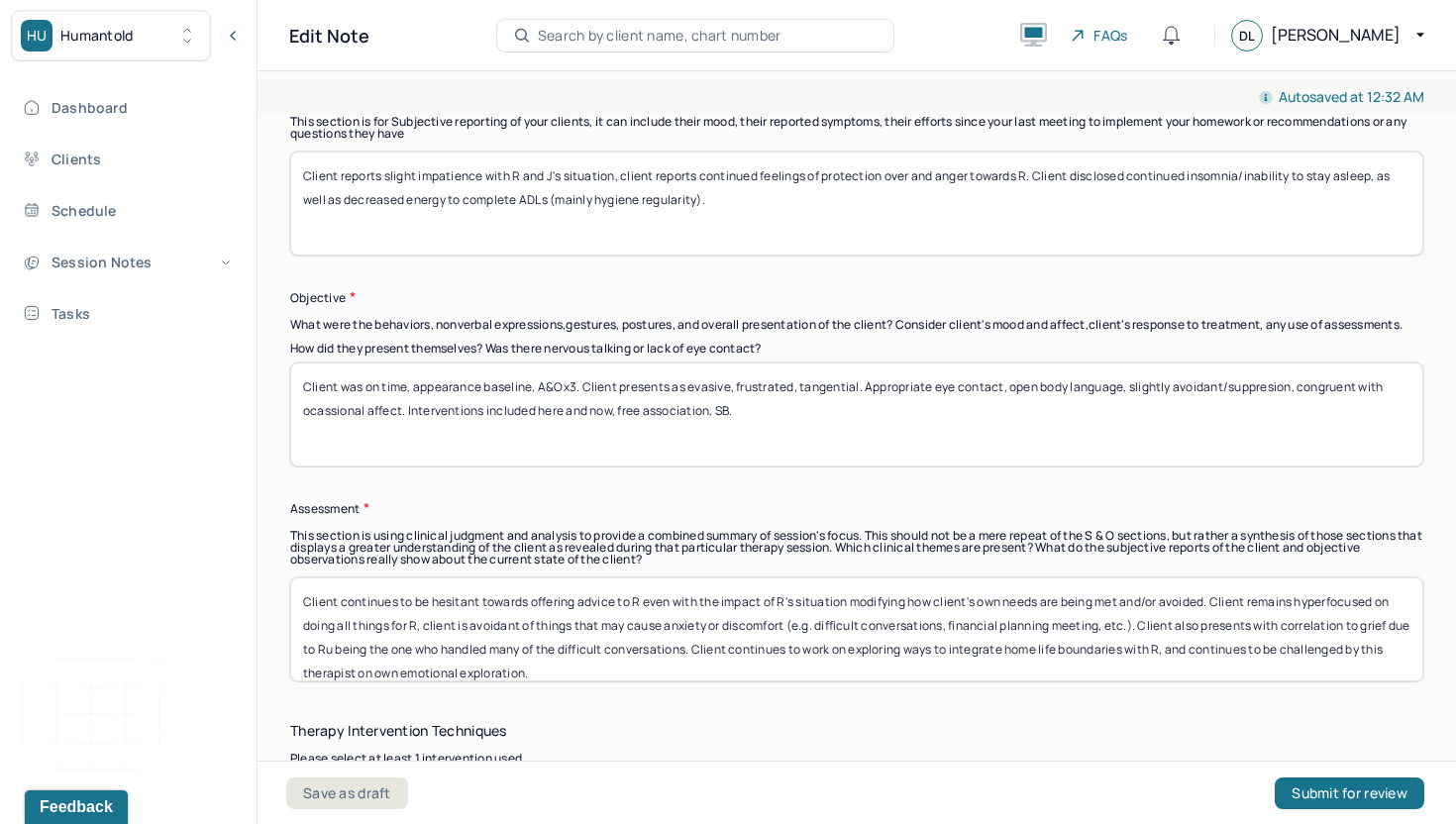 click on "Client was on time, appearance baseline, A&Ox3. Client presents as evasive, frustrated, tangential. Appropriate eye contact, open body language, slightly avoidant/suppresion, congruent with occassional affect. Interventions included here and now, free association, SB." at bounding box center (857, 414) 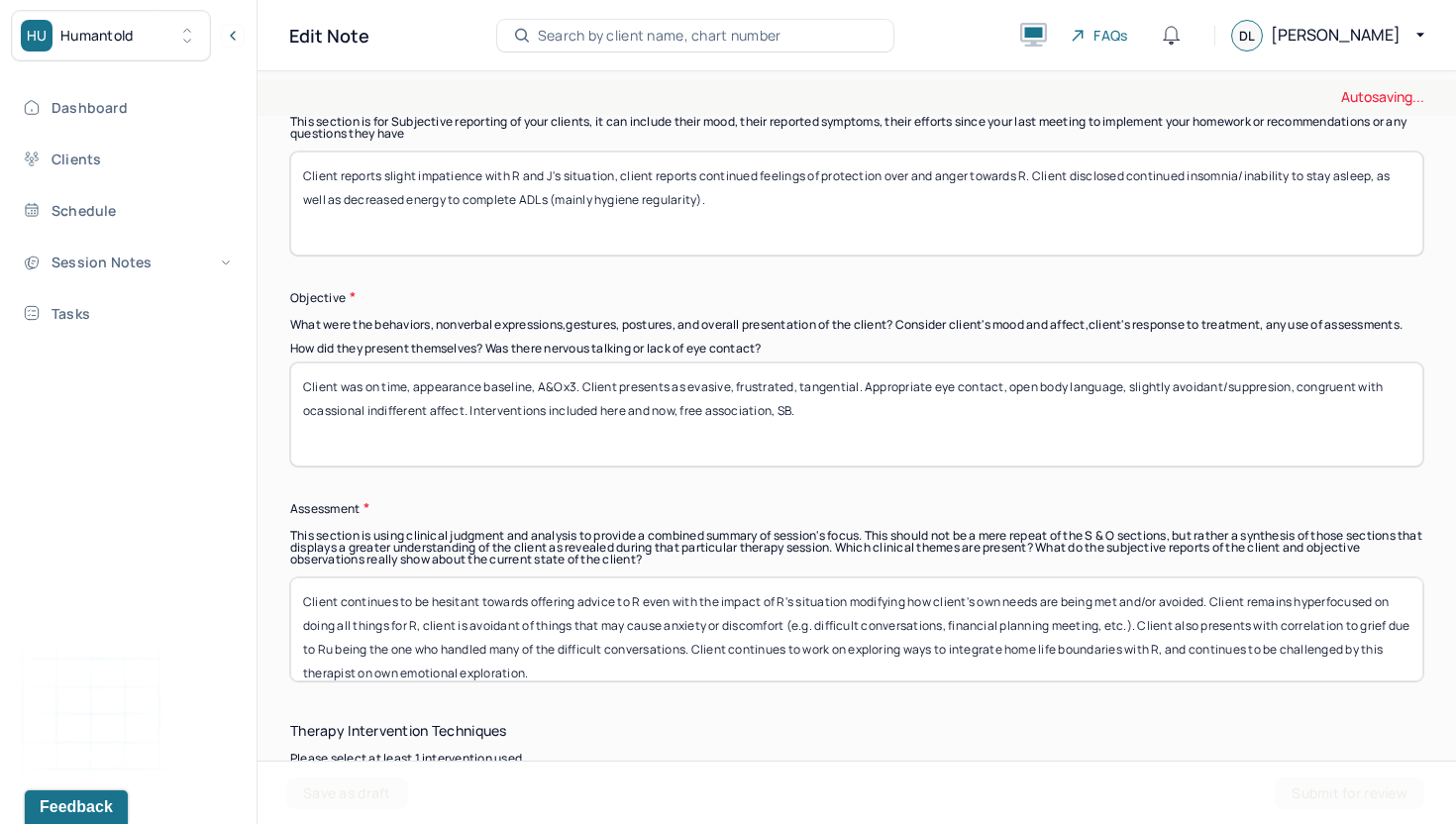 click on "Client was on time, appearance baseline, A&Ox3. Client presents as evasive, frustrated, tangential. Appropriate eye contact, open body language, slightly avoidant/suppresion, congruent with ocassional affect. Interventions included here and now, free association, SB." at bounding box center [857, 414] 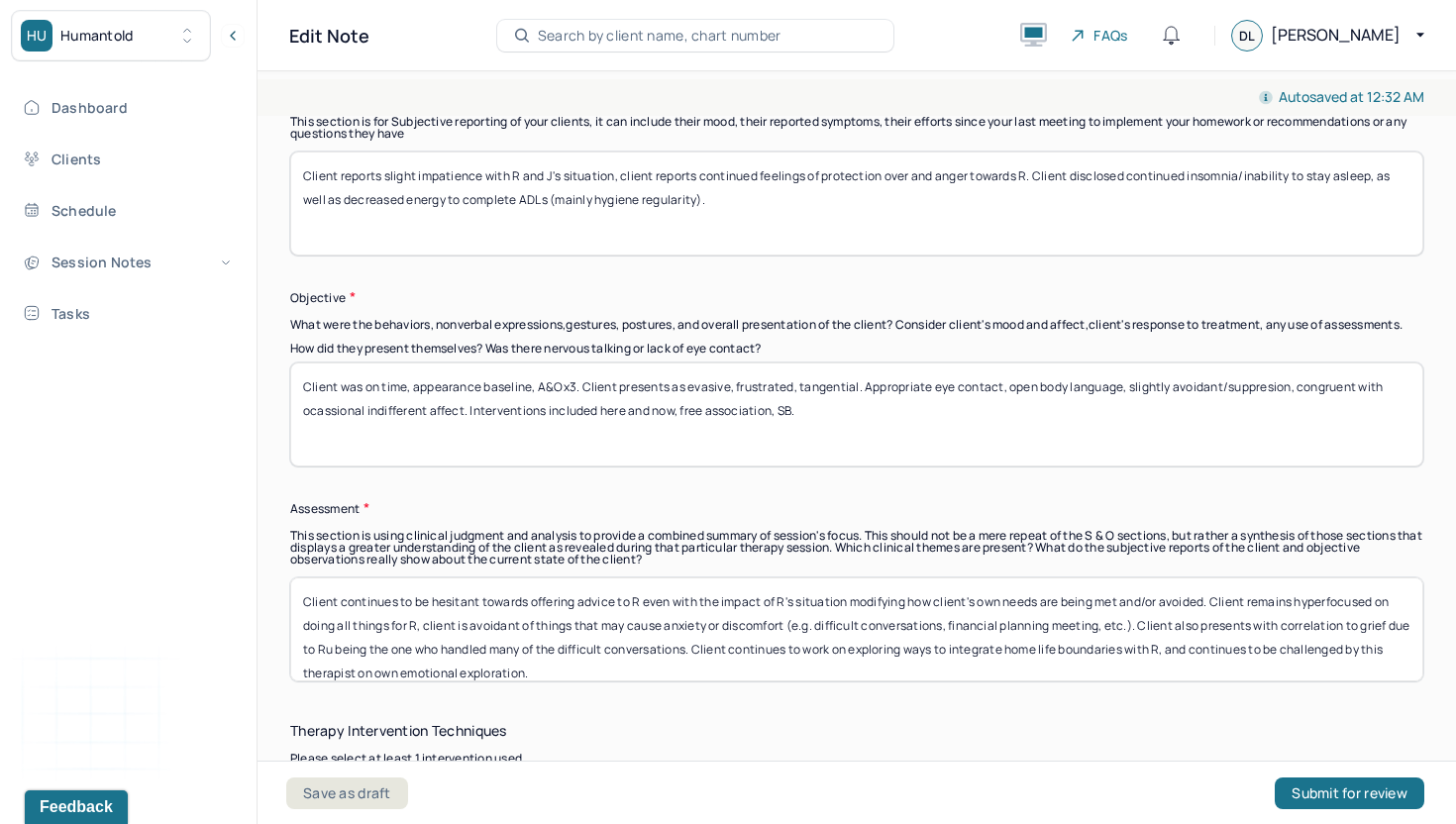 click on "Client was on time, appearance baseline, A&Ox3. Client presents as evasive, frustrated, tangential. Appropriate eye contact, open body language, slightly avoidant/suppresion, congruent with ocassional indifferent affect. Interventions included here and now, free association, SB." at bounding box center (857, 414) 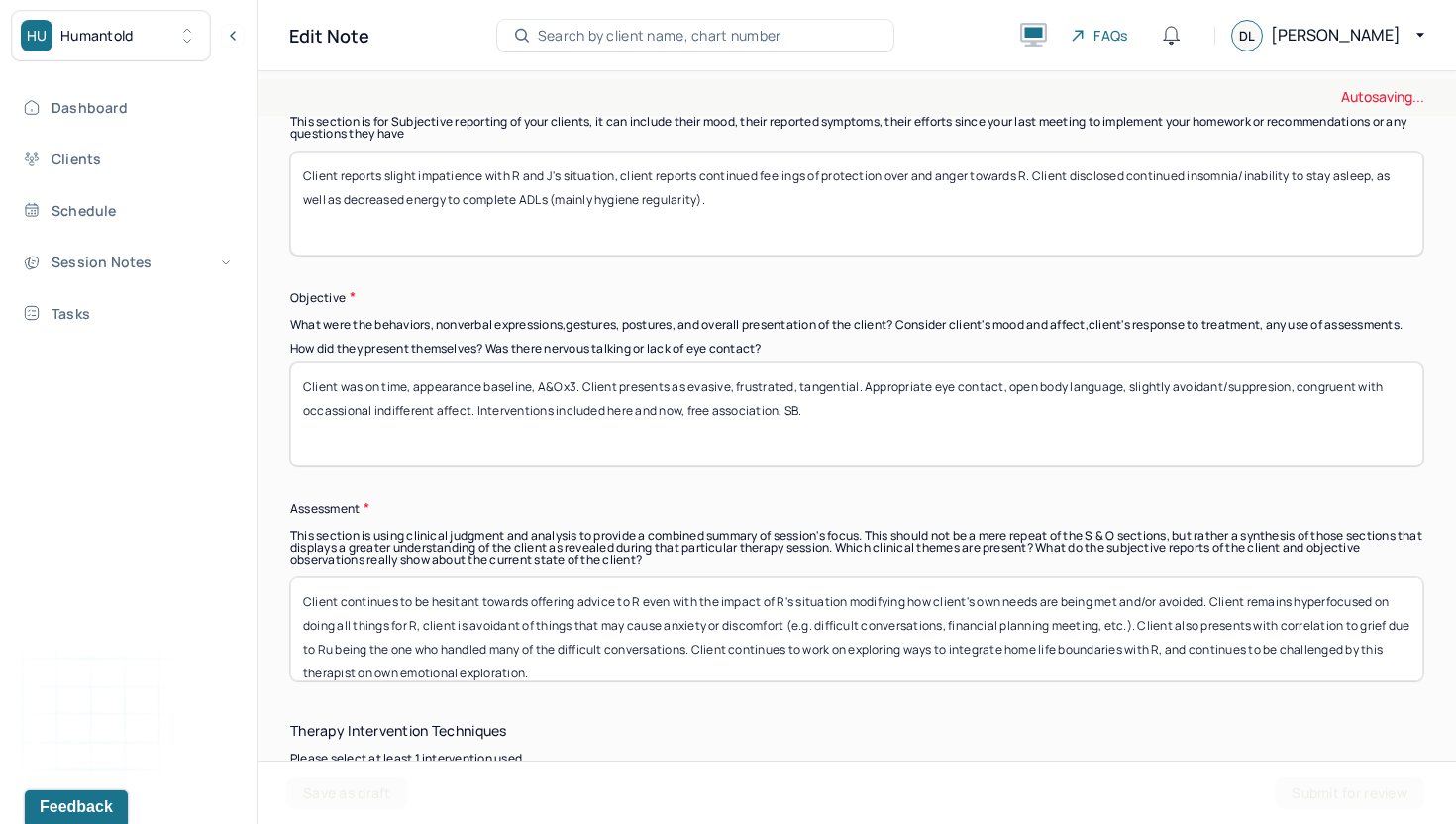 click on "Client was on time, appearance baseline, A&Ox3. Client presents as evasive, frustrated, tangential. Appropriate eye contact, open body language, slightly avoidant/suppresion, congruent with ocassional indifferent affect. Interventions included here and now, free association, SB." at bounding box center (857, 414) 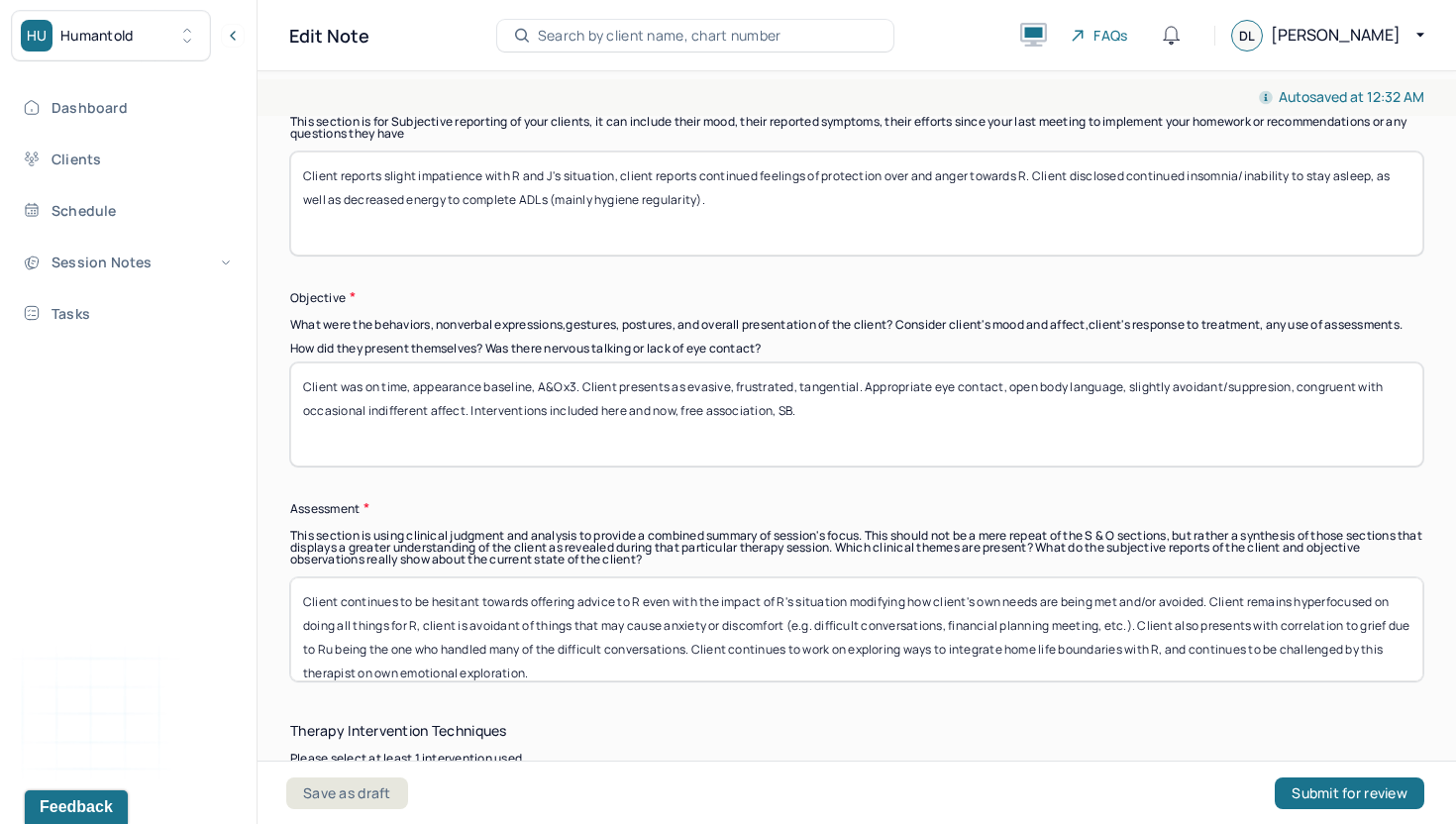 click on "Client was on time, appearance baseline, A&Ox3. Client presents as evasive, frustrated, tangential. Appropriate eye contact, open body language, slightly avoidant/suppresion, congruent with occassional indifferent affect. Interventions included here and now, free association, SB." at bounding box center [857, 414] 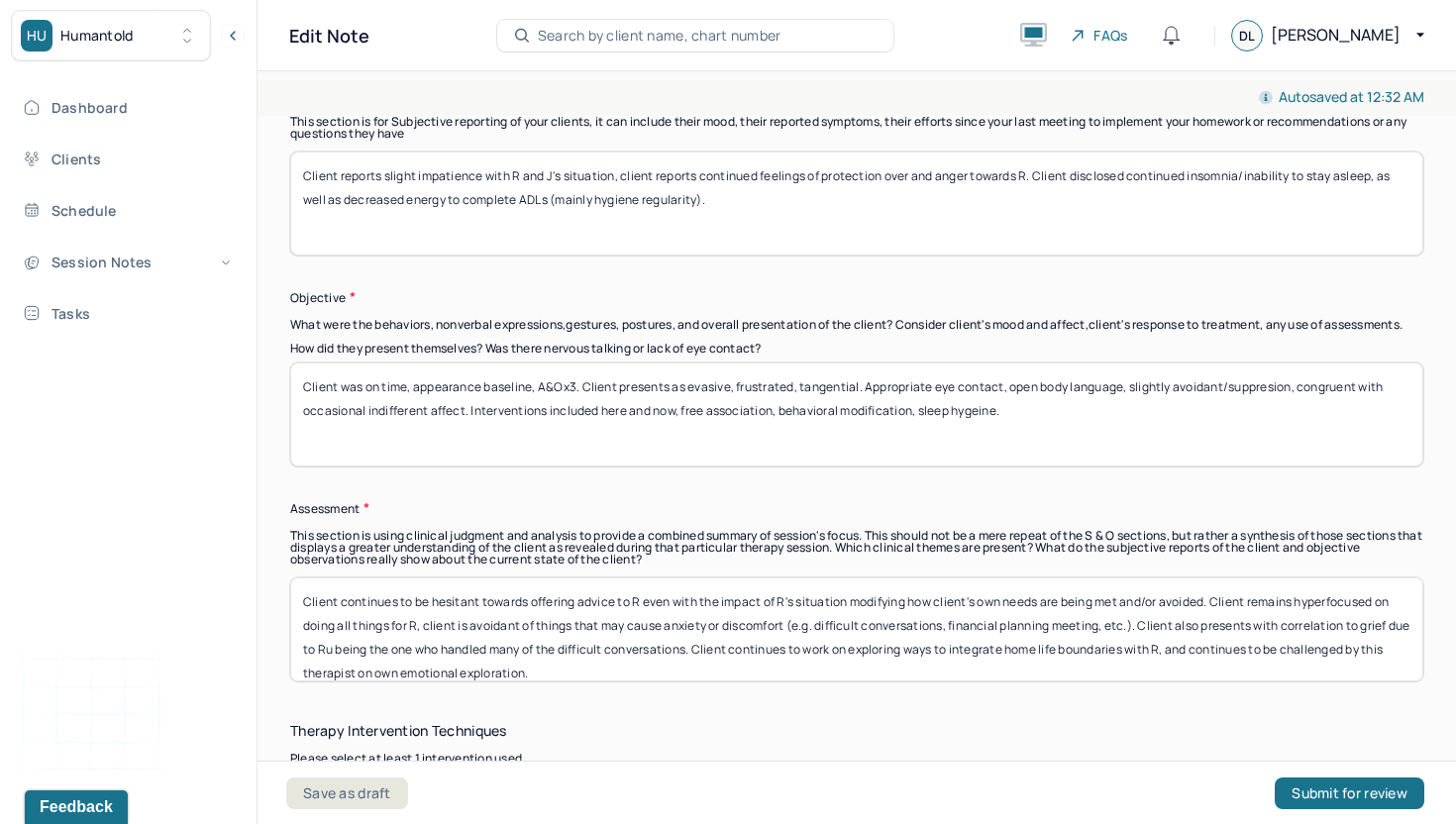 scroll, scrollTop: 1574, scrollLeft: 0, axis: vertical 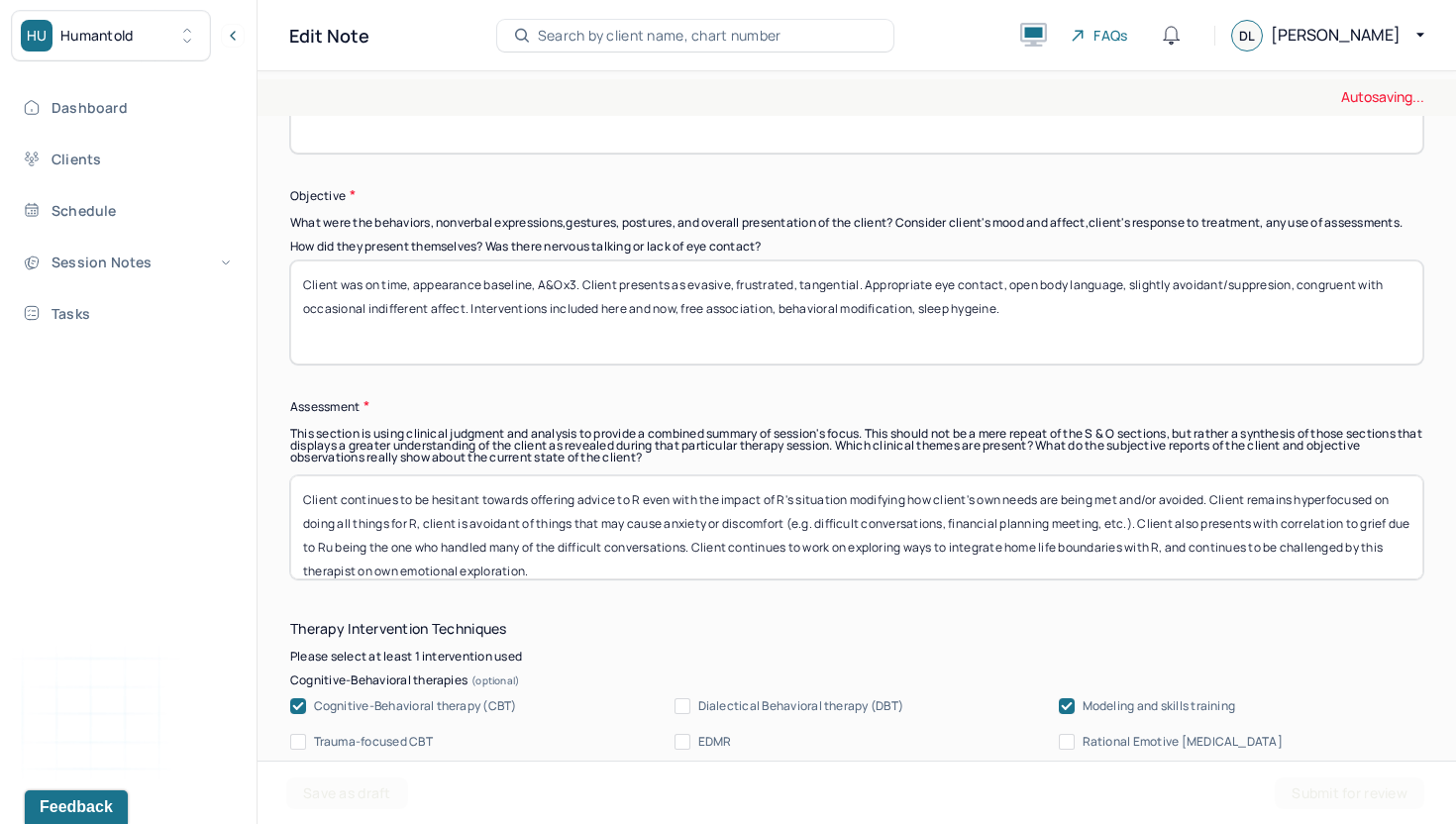 type on "Client was on time, appearance baseline, A&Ox3. Client presents as evasive, frustrated, tangential. Appropriate eye contact, open body language, slightly avoidant/suppresion, congruent with occasional indifferent affect. Interventions included here and now, free association, behavioral modification, sleep hygeine." 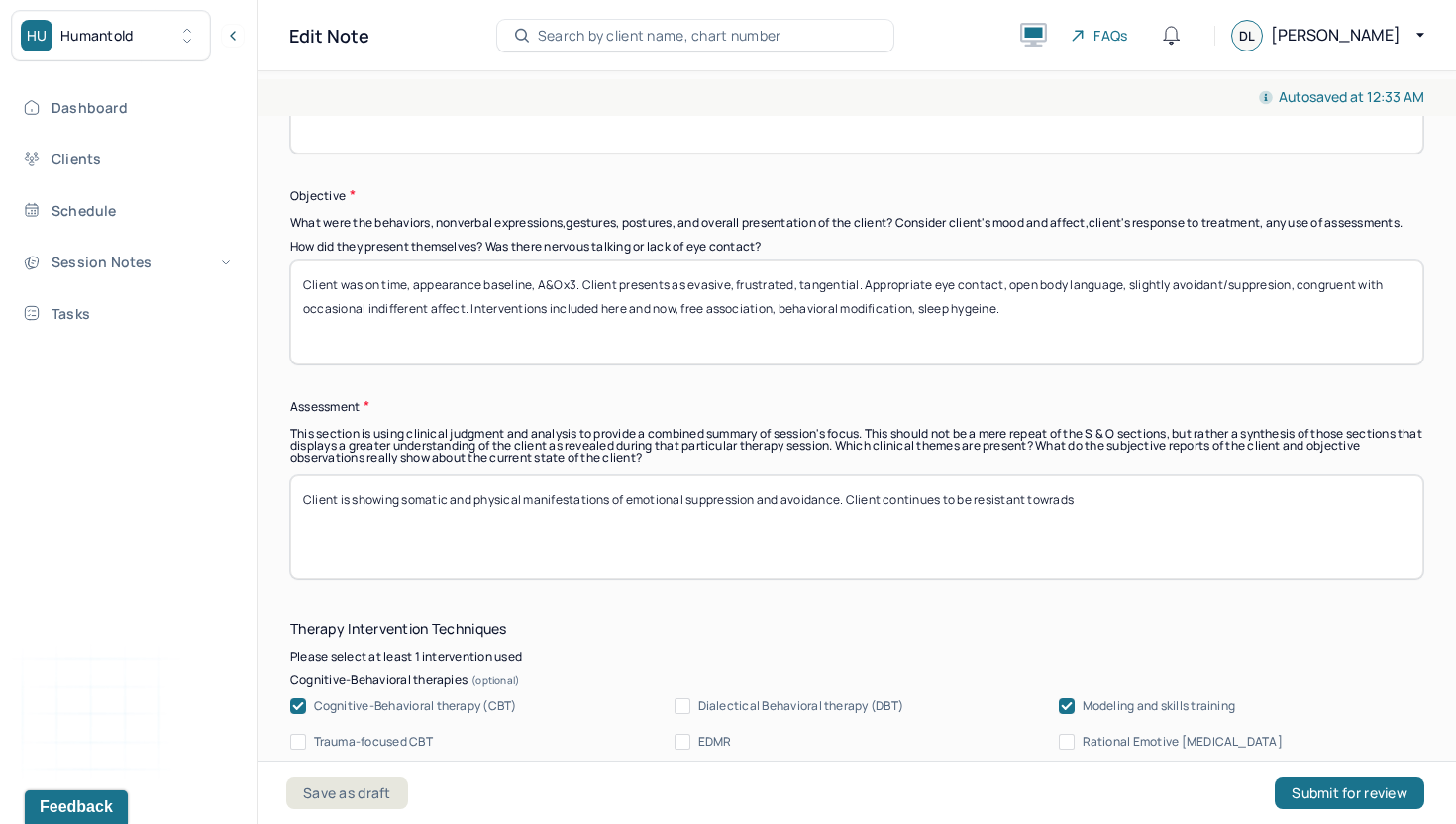 click on "Client is showing somatic and physical manifestations of emotional suppression and avoidance. Client continues to be resistant towrads" at bounding box center (857, 527) 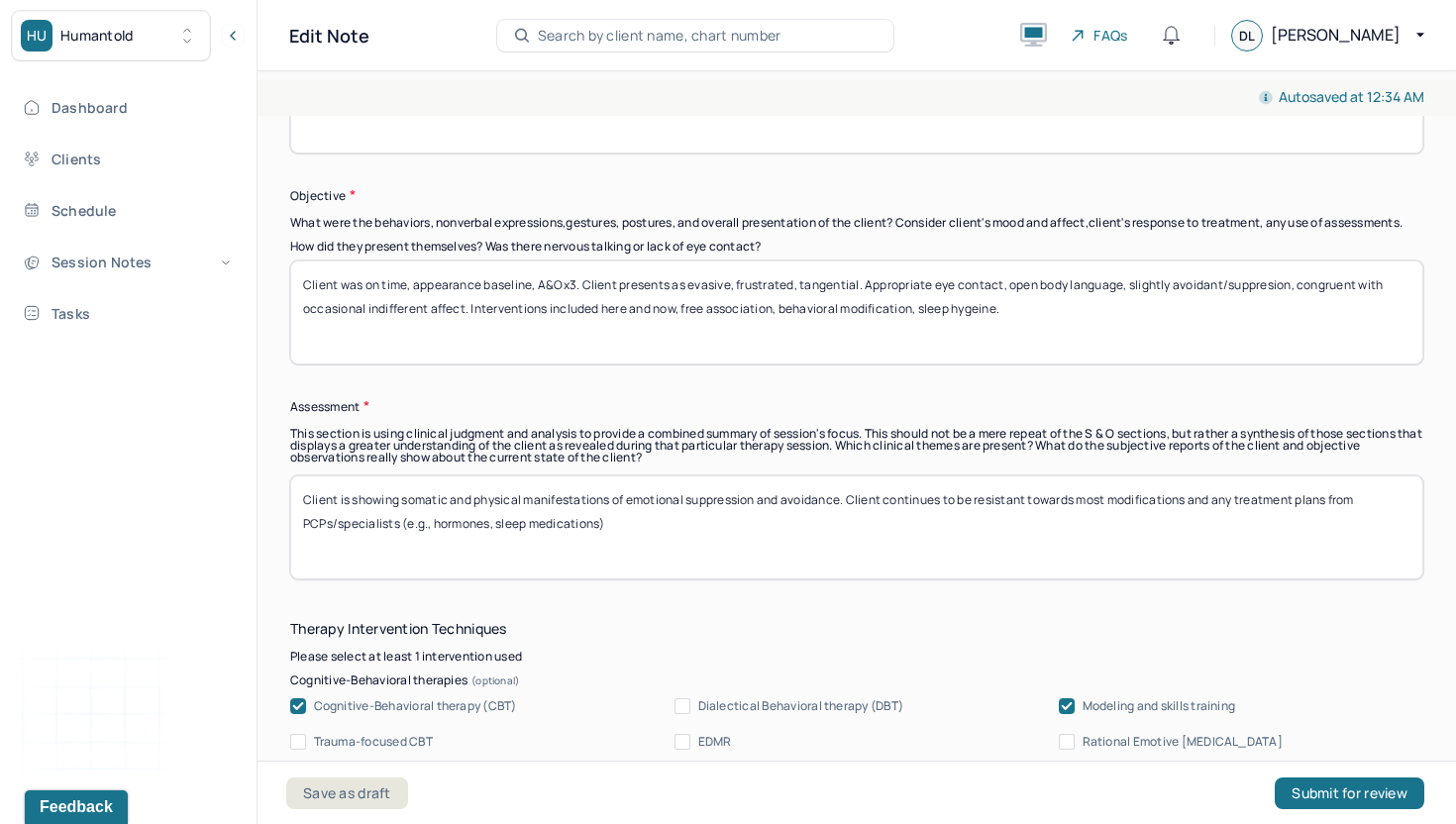 click on "Client is showing somatic and physical manifestations of emotional suppression and avoidance. Client continues to be resistant towards most modifications and any treatment plans from PCPs/specialists (e.g., hormones, sleep medications)" at bounding box center (857, 527) 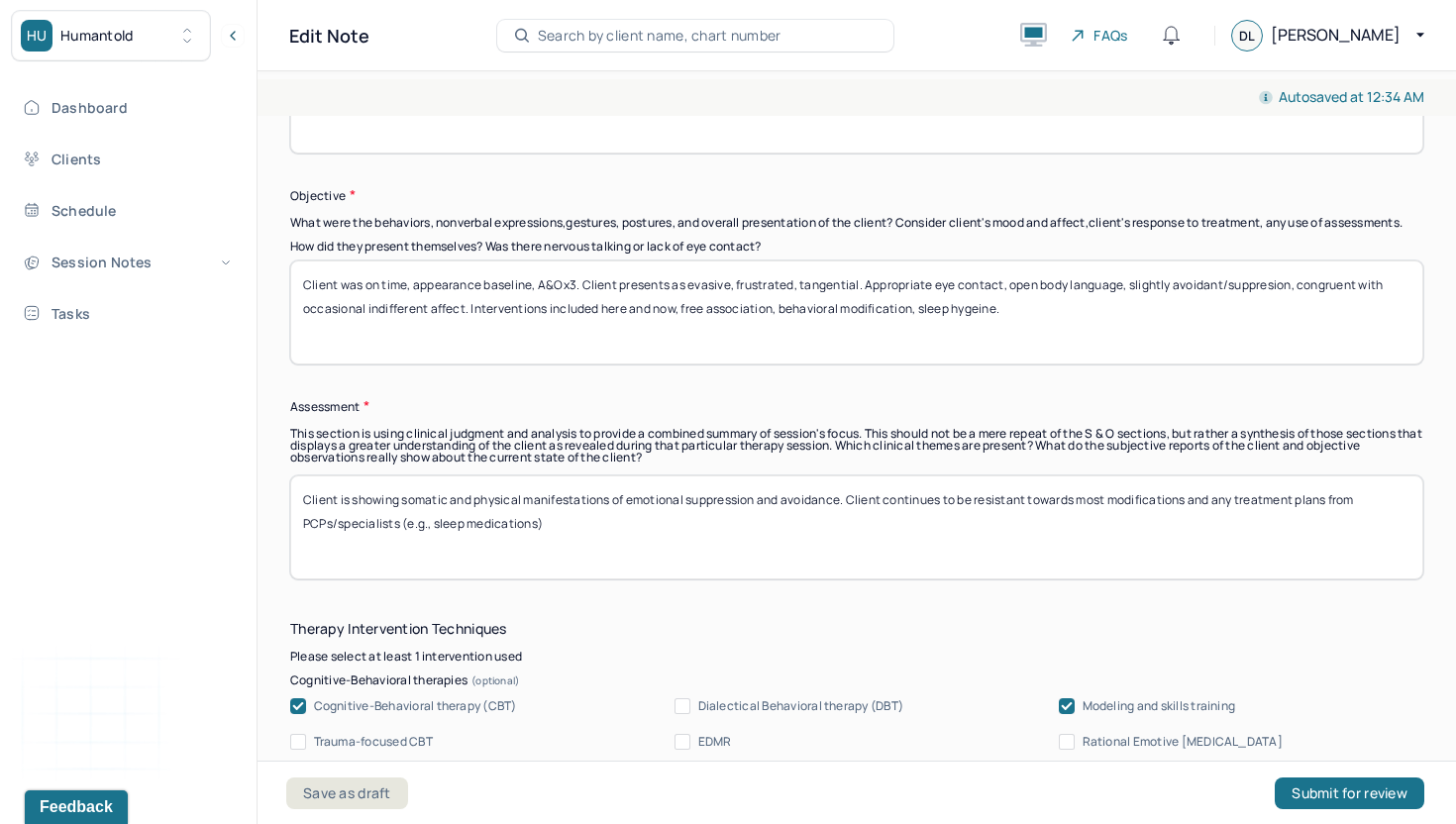 click on "Client is showing somatic and physical manifestations of emotional suppression and avoidance. Client continues to be resistant towards most modifications and any treatment plans from PCPs/specialists (e.g.,, sleep medications)" at bounding box center [857, 527] 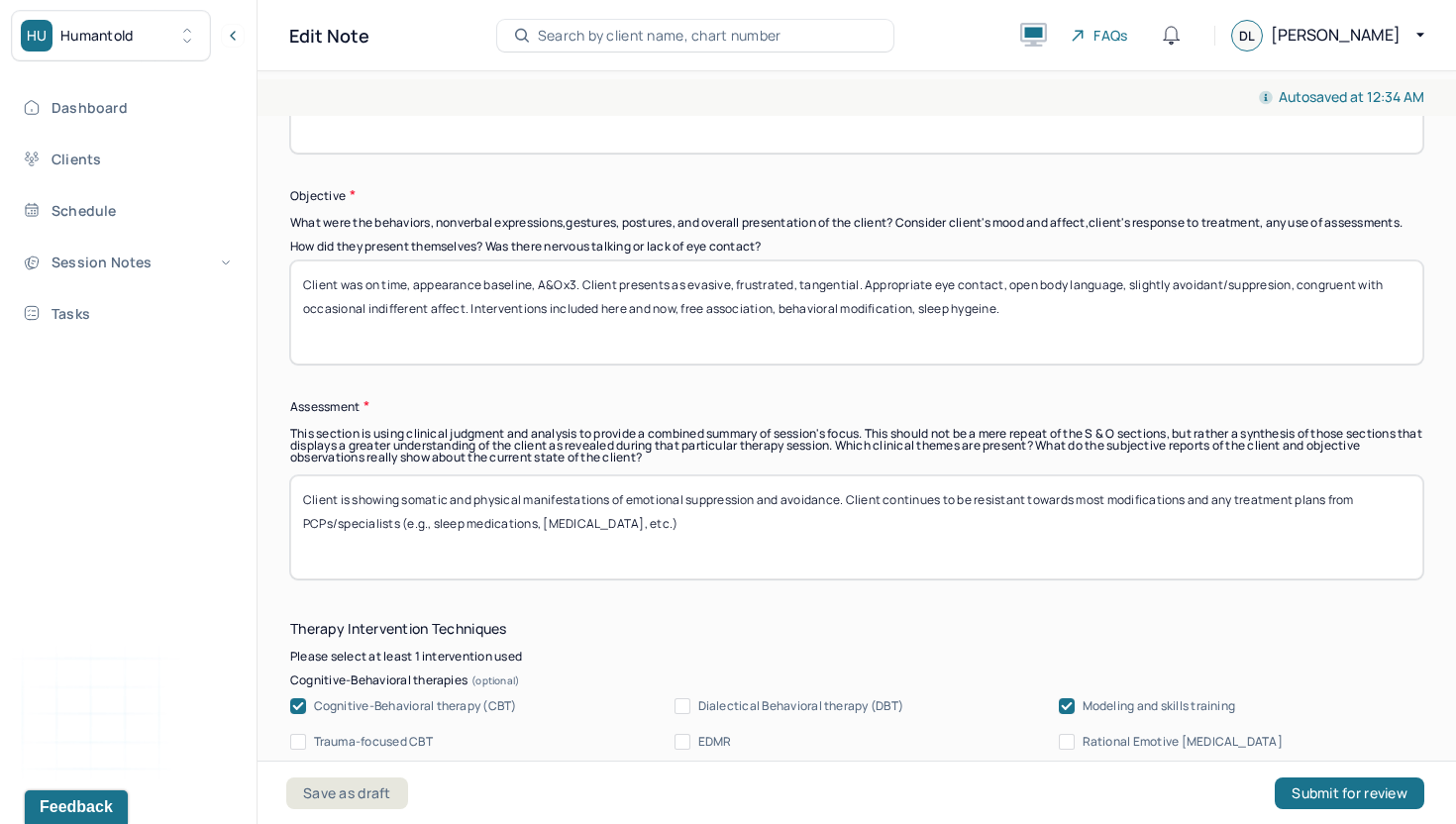 click on "Client is showing somatic and physical manifestations of emotional suppression and avoidance. Client continues to be resistant towards most modifications and any treatment plans from PCPs/specialists (e.g.,, sleep medications)" at bounding box center (857, 527) 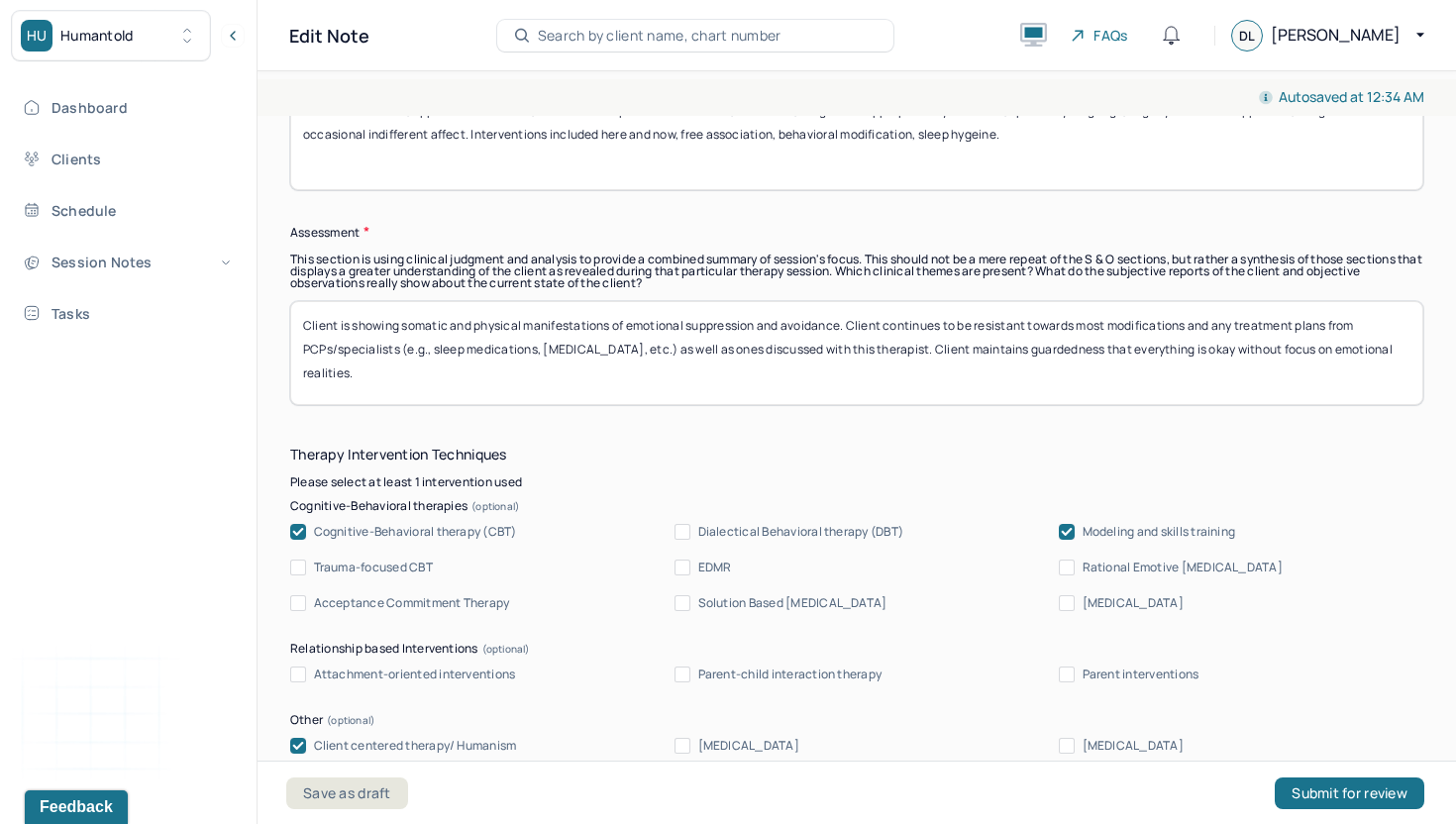 scroll, scrollTop: 1747, scrollLeft: 0, axis: vertical 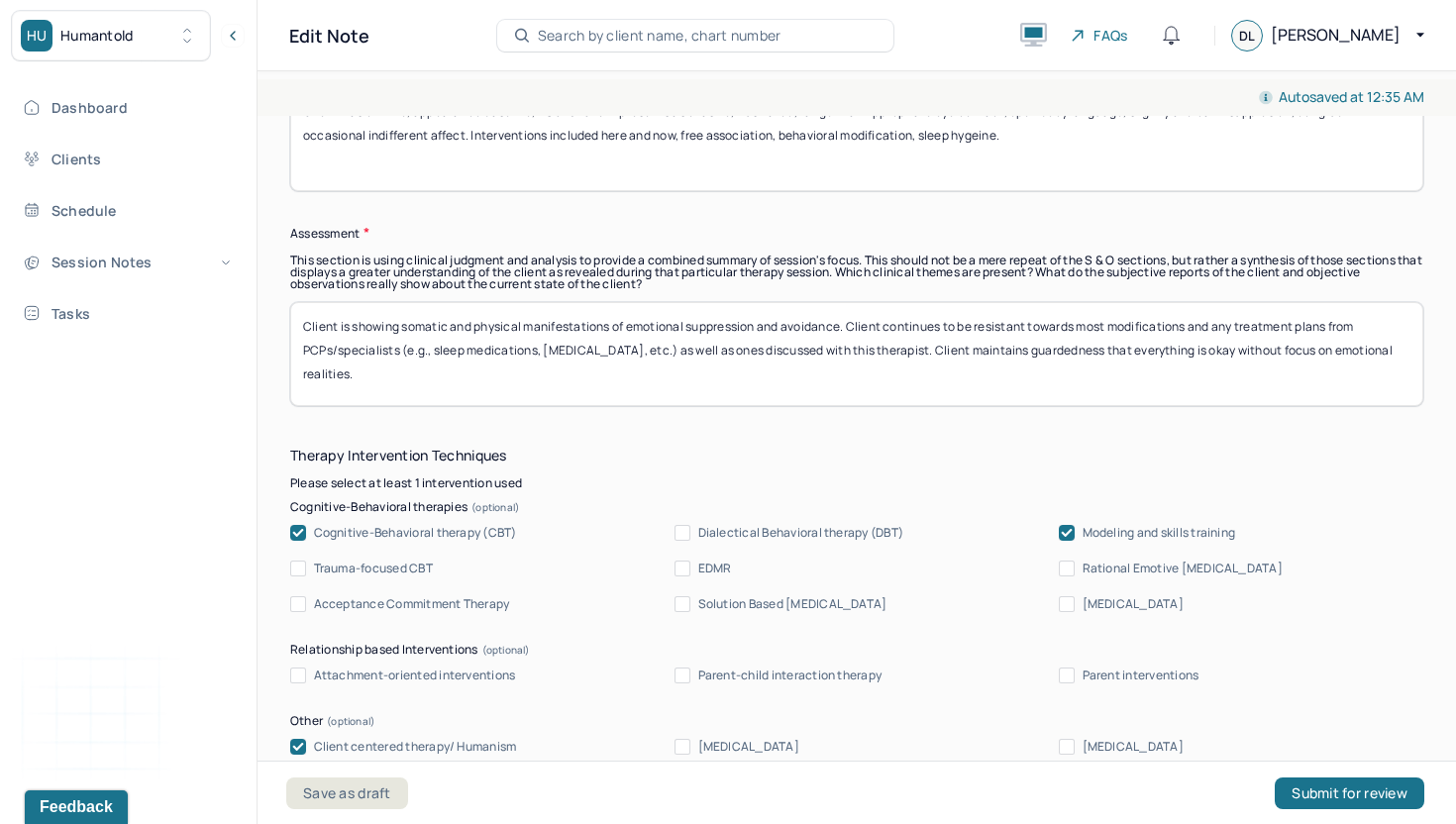 click on "Client is showing somatic and physical manifestations of emotional suppression and avoidance. Client continues to be resistant towards most modifications and any treatment plans from PCPs/specialists (e.g., sleep medications, [MEDICAL_DATA], etc.) as well as ones discussed with this therapist. Client maintains guardedness that everything is okay without focus on emotional realities." at bounding box center [857, 354] 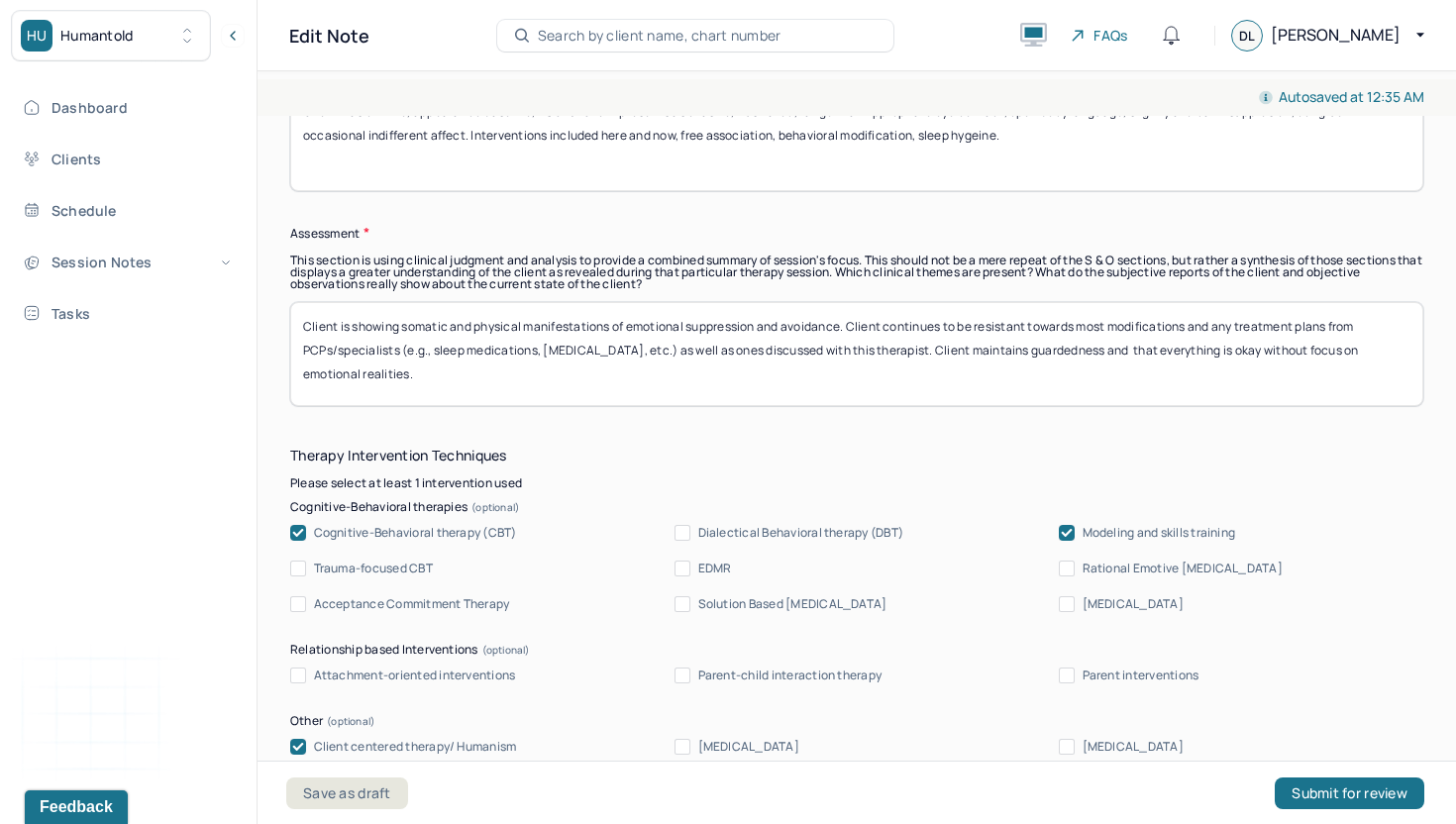 type on "Client is showing somatic and physical manifestations of emotional suppression and avoidance. Client continues to be resistant towards most modifications and any treatment plans from PCPs/specialists (e.g., sleep medications, [MEDICAL_DATA], etc.) as well as ones discussed with this therapist. Client maintains guardedness and  that everything is okay without focus on emotional realities." 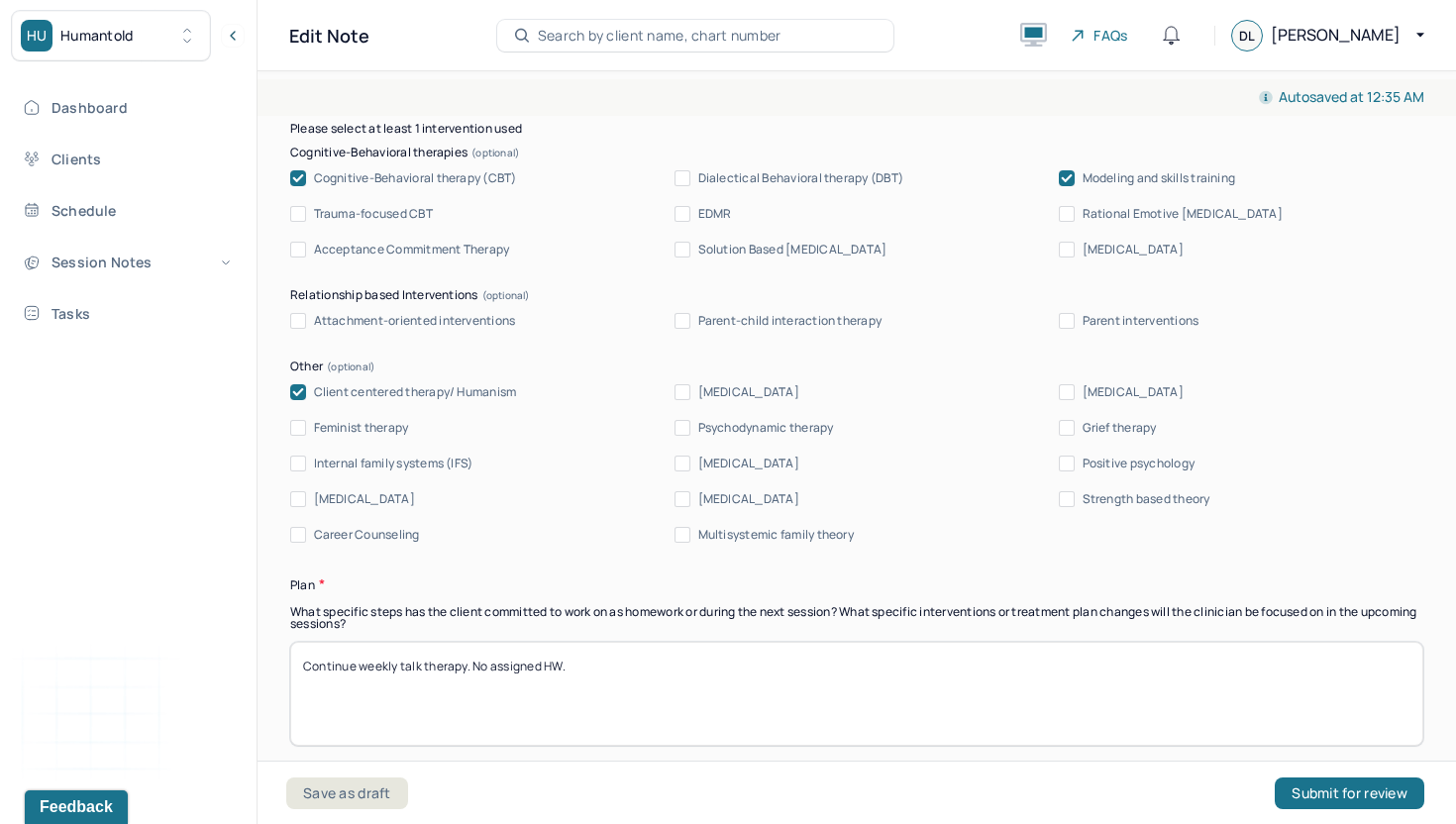 scroll, scrollTop: 2092, scrollLeft: 0, axis: vertical 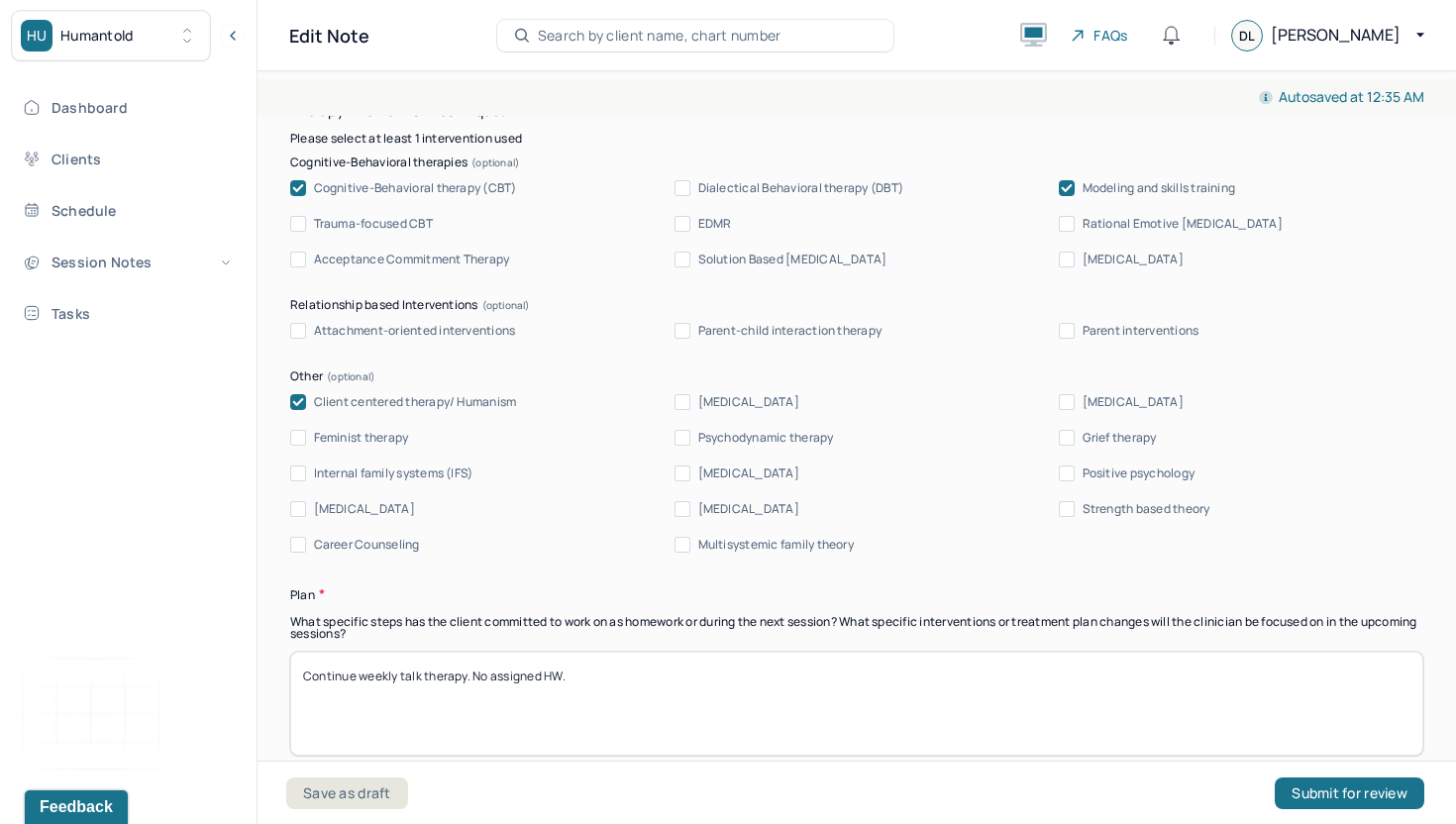 click on "Therapy Intervention Techniques Please select at least 1 intervention used Cognitive-Behavioral therapies Cognitive-Behavioral therapy (CBT) Dialectical Behavioral therapy (DBT) Modeling and skills training Trauma-focused CBT EDMR Rational Emotive [MEDICAL_DATA] Acceptance Commitment Therapy Solution Based [MEDICAL_DATA] [MEDICAL_DATA] Relationship based Interventions Attachment-oriented interventions Parent-child interaction therapy Parent interventions Other Client centered therapy/ Humanism [MEDICAL_DATA] [MEDICAL_DATA] Feminist therapy Psychodynamic therapy Grief therapy Internal family systems (IFS) [MEDICAL_DATA] Positive psychology [MEDICAL_DATA] [MEDICAL_DATA] Strength based theory Career Counseling Multisystemic family theory Plan What specific steps has the client committed to work on as homework or during the next session? What specific interventions or treatment plan changes will the clinician be focused on in the upcoming sessions? Frequency of sessions Weekly Other" at bounding box center (857, 705) 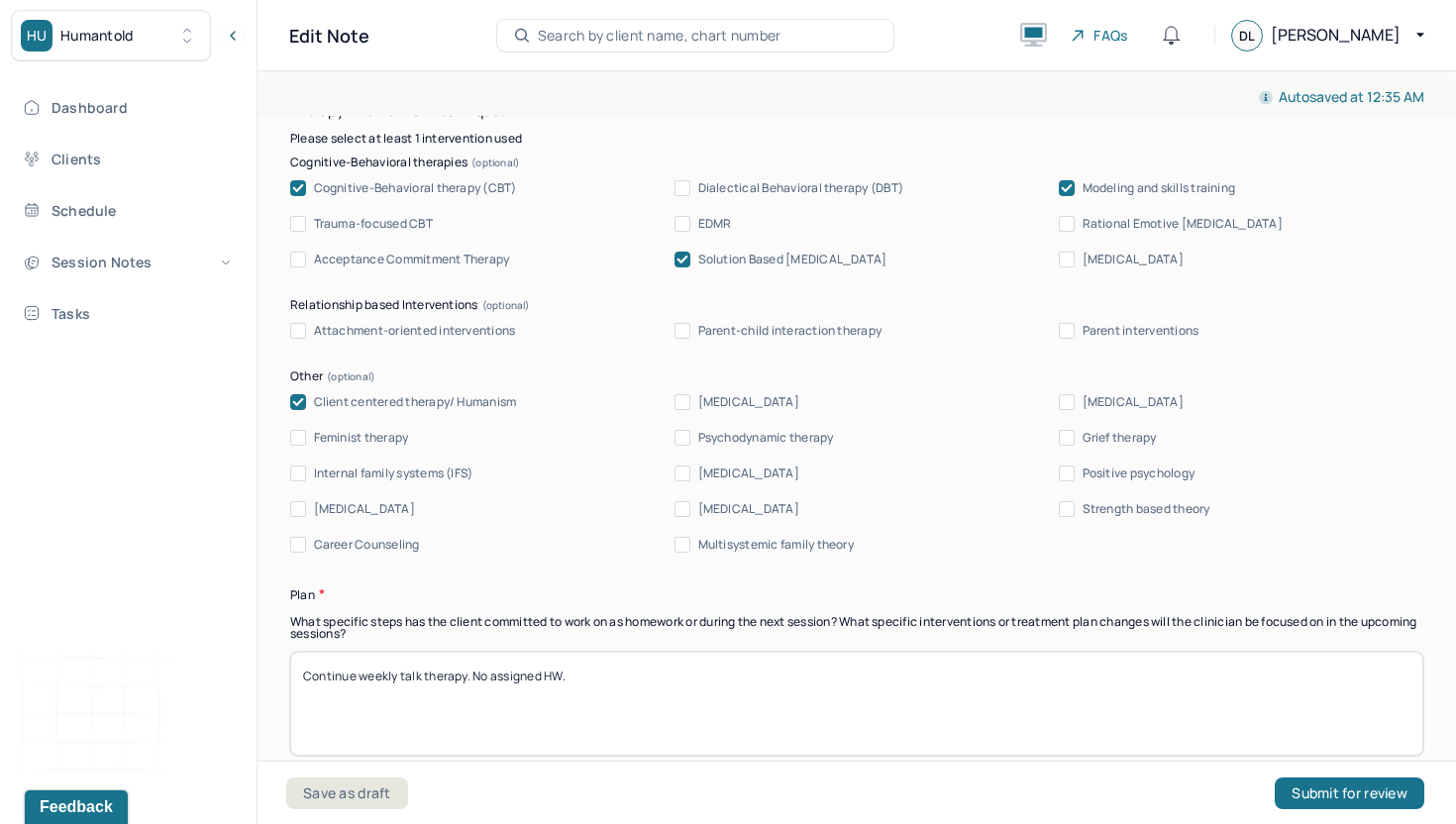 click on "Continue weekly talk therapy. No assigned HW." at bounding box center (857, 703) 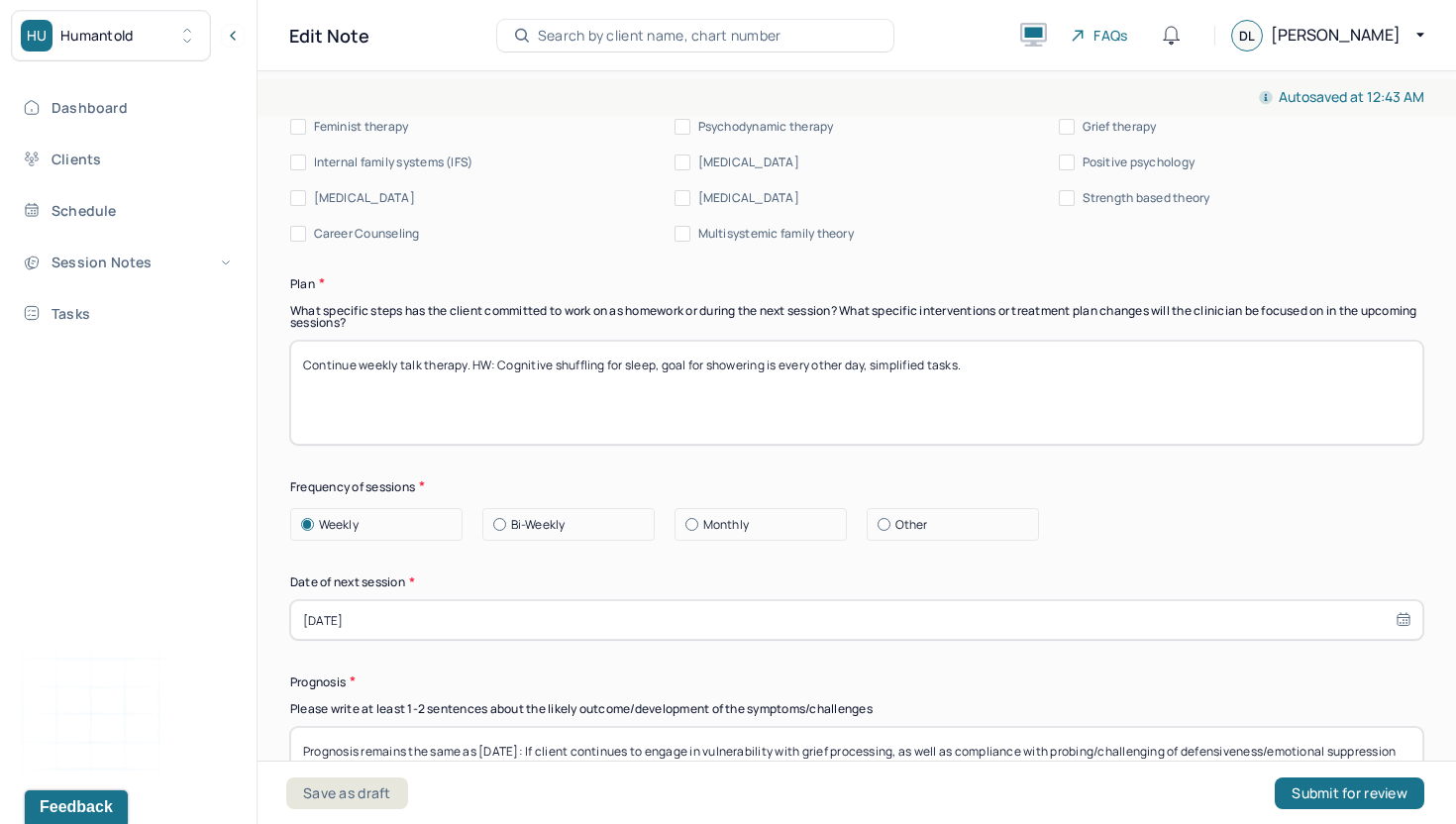 scroll, scrollTop: 2426, scrollLeft: 0, axis: vertical 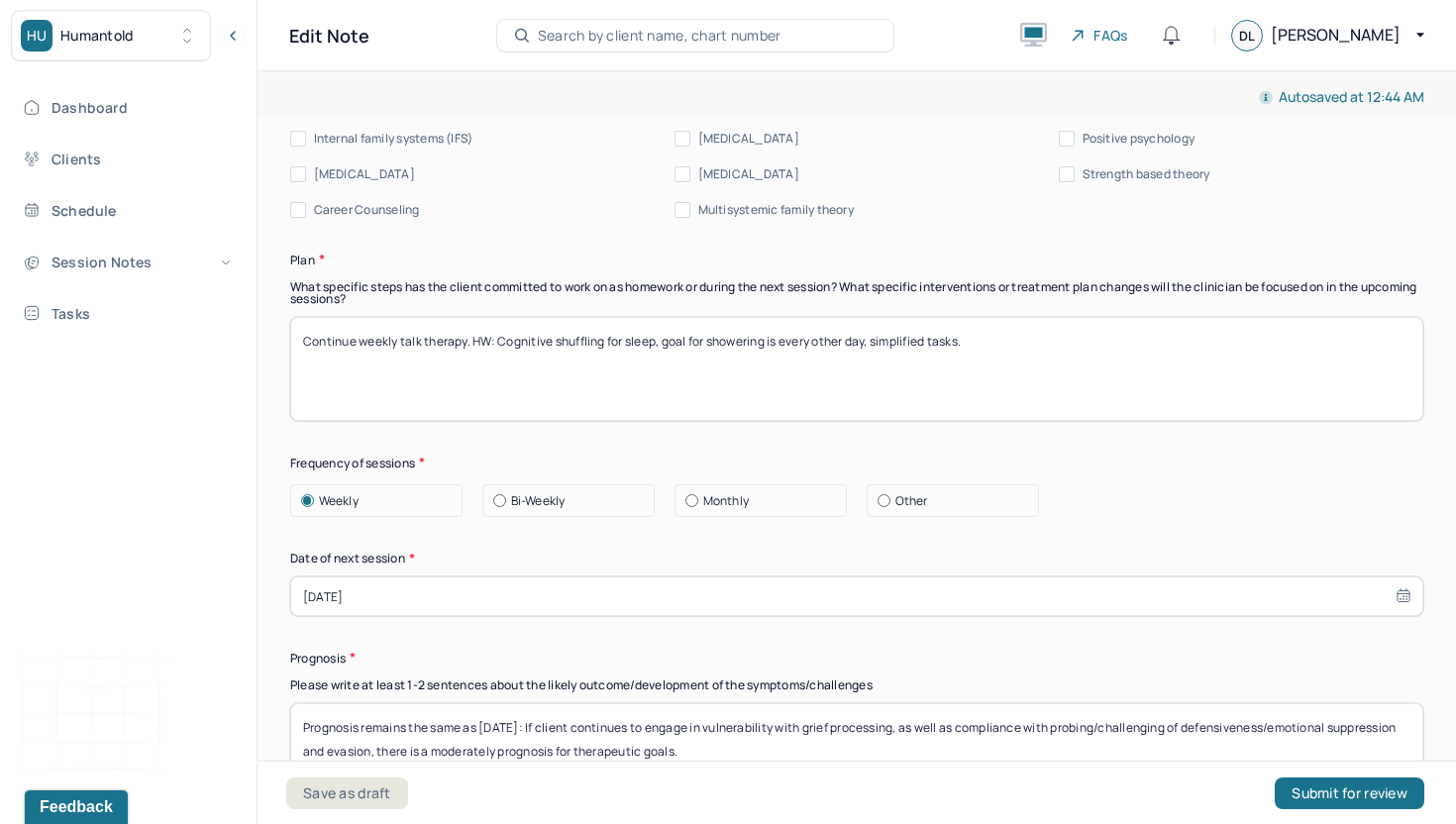 click on "Continue weekly talk therapy. HW: Cognitive shuffling for sleep, goal for showering is every other day, simplified tasks." at bounding box center (857, 368) 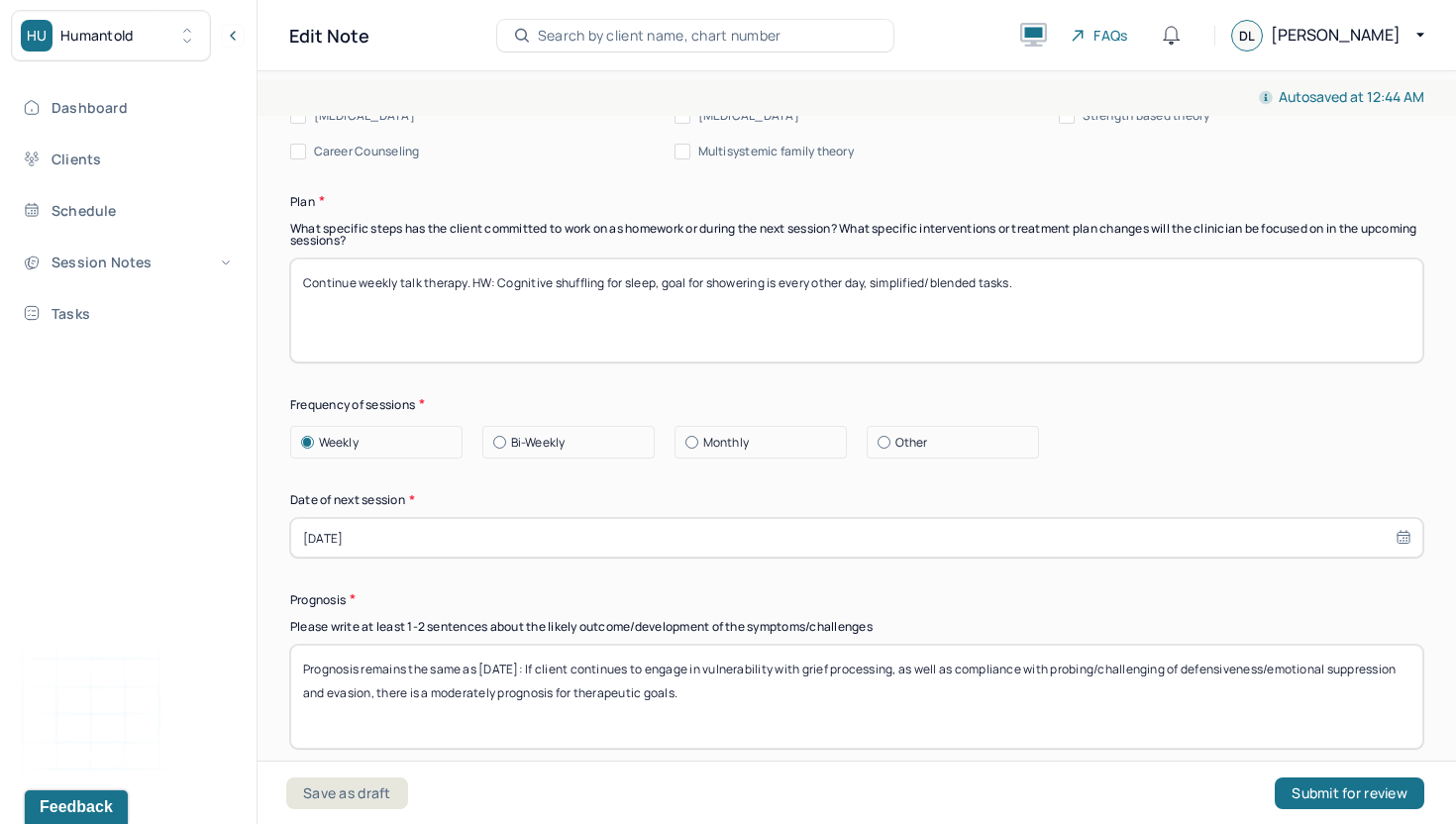 scroll, scrollTop: 2490, scrollLeft: 0, axis: vertical 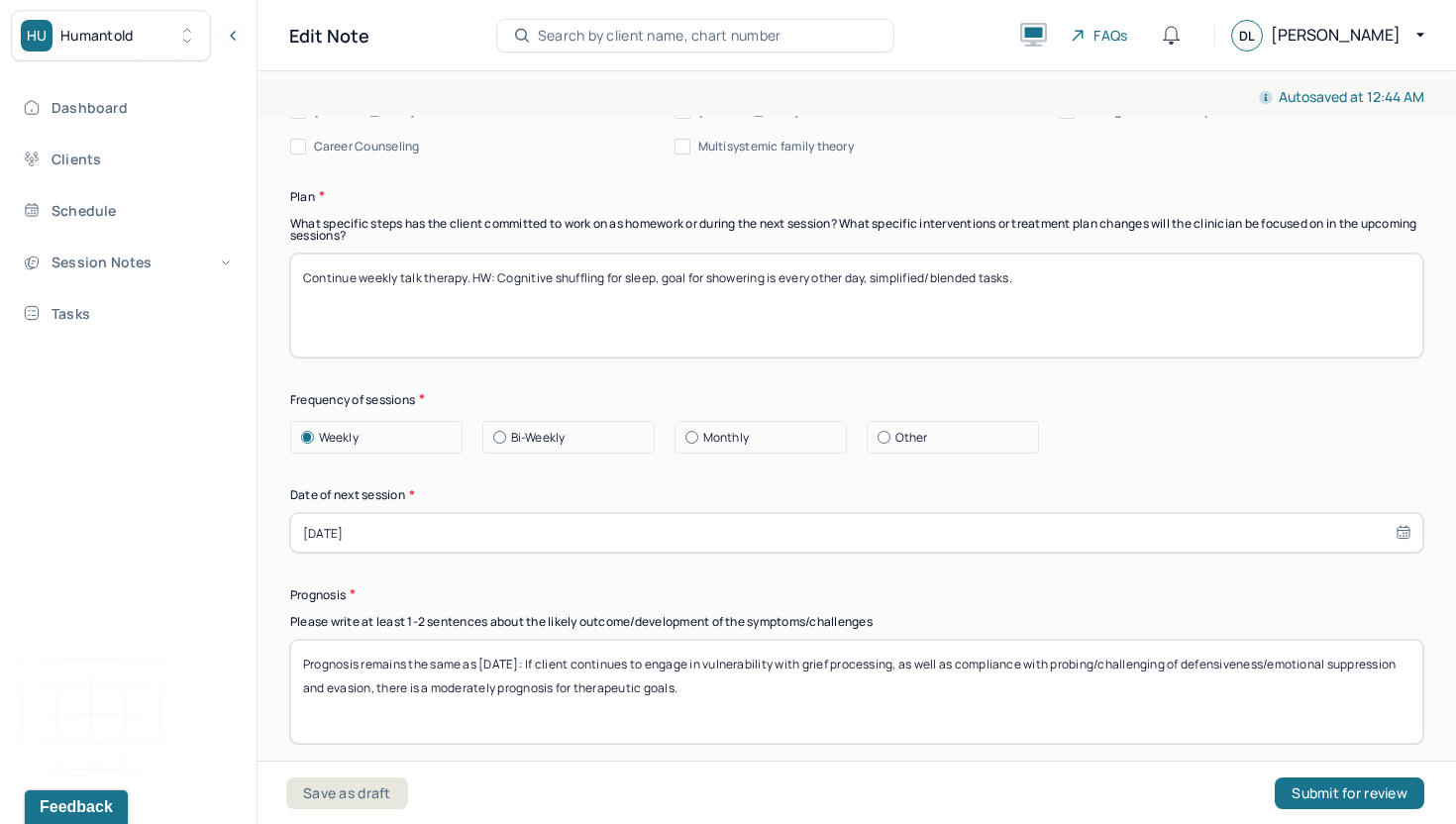 type on "Continue weekly talk therapy. HW: Cognitive shuffling for sleep, goal for showering is every other day, simplified/blended tasks." 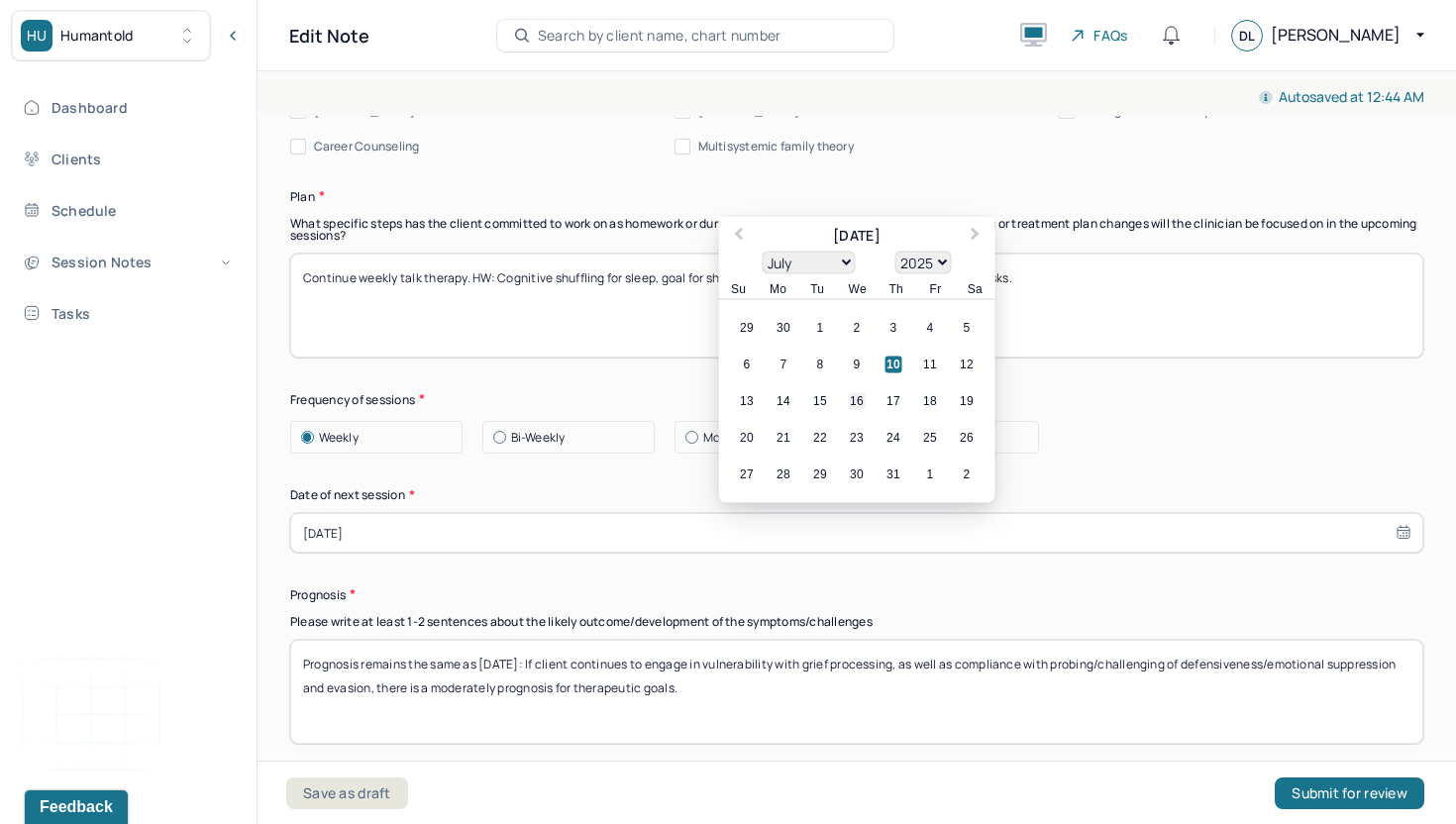 click on "16" at bounding box center [857, 401] 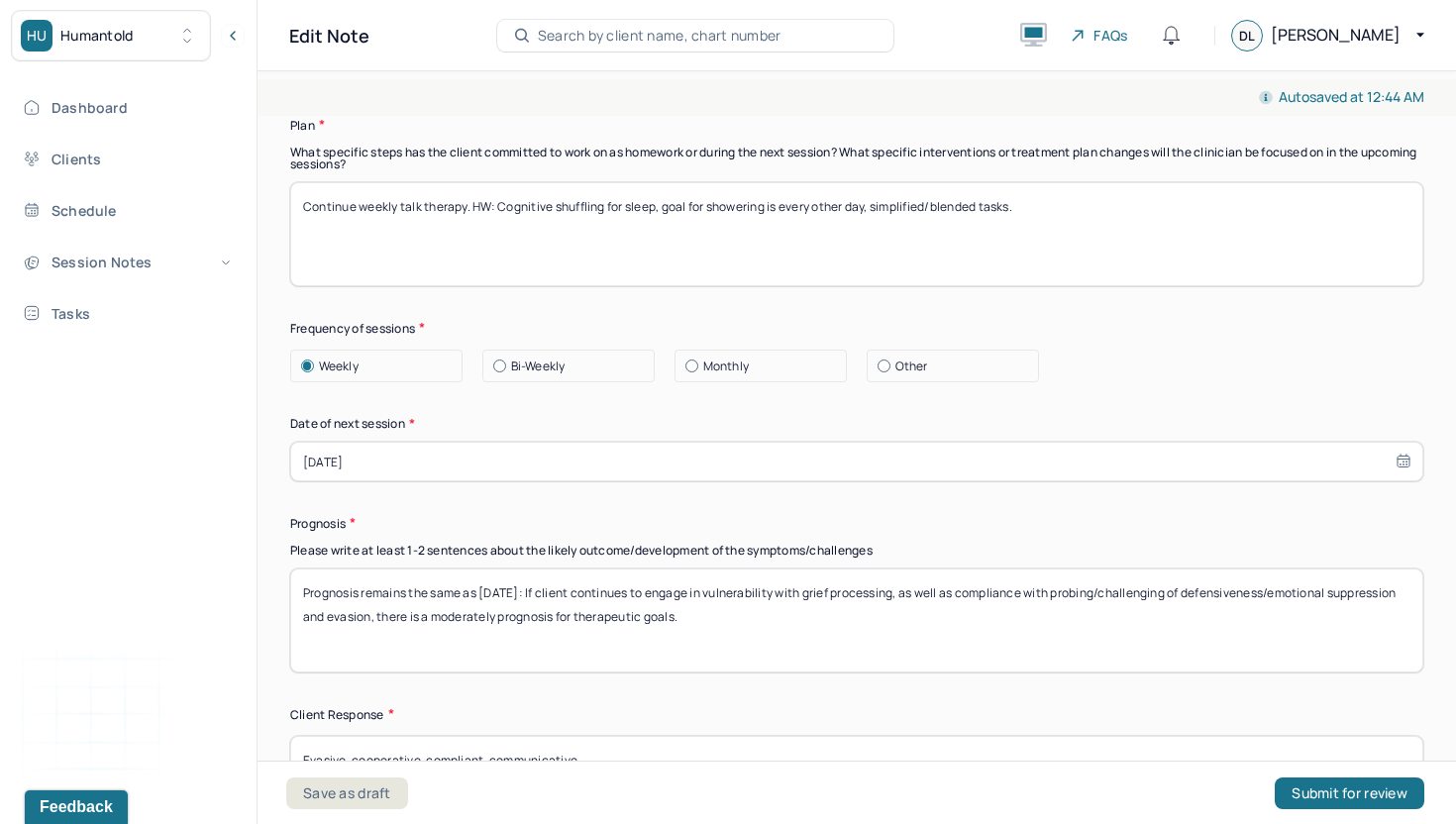 scroll, scrollTop: 2586, scrollLeft: 0, axis: vertical 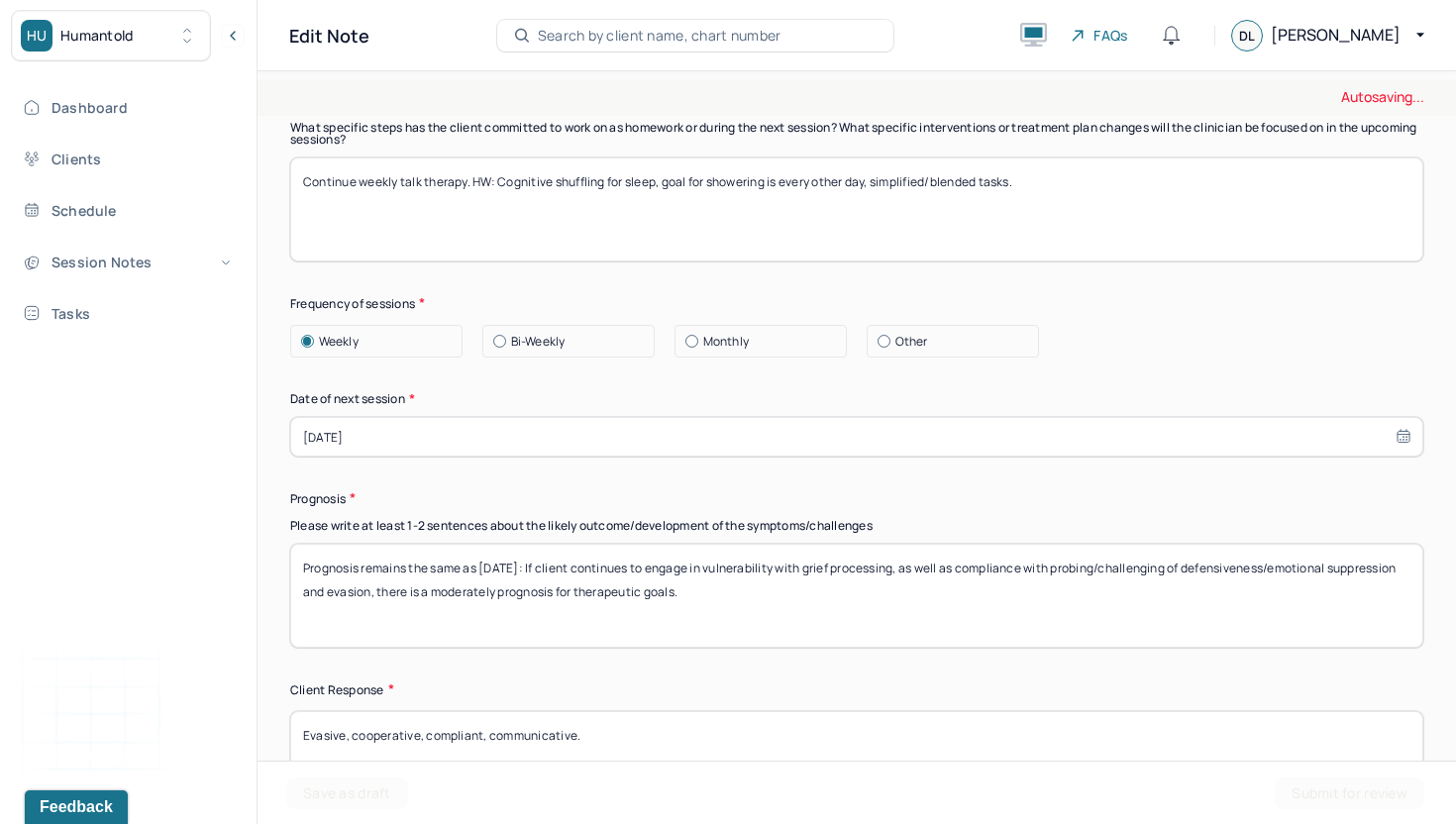 click on "Prognosis remains the same as [DATE]: If client continues to engage in vulnerability with grief processing, as well as compliance with probing/challenging of defensiveness/emotional suppression and evasion, there is a moderately prognosis for therapeutic goals." at bounding box center (857, 595) 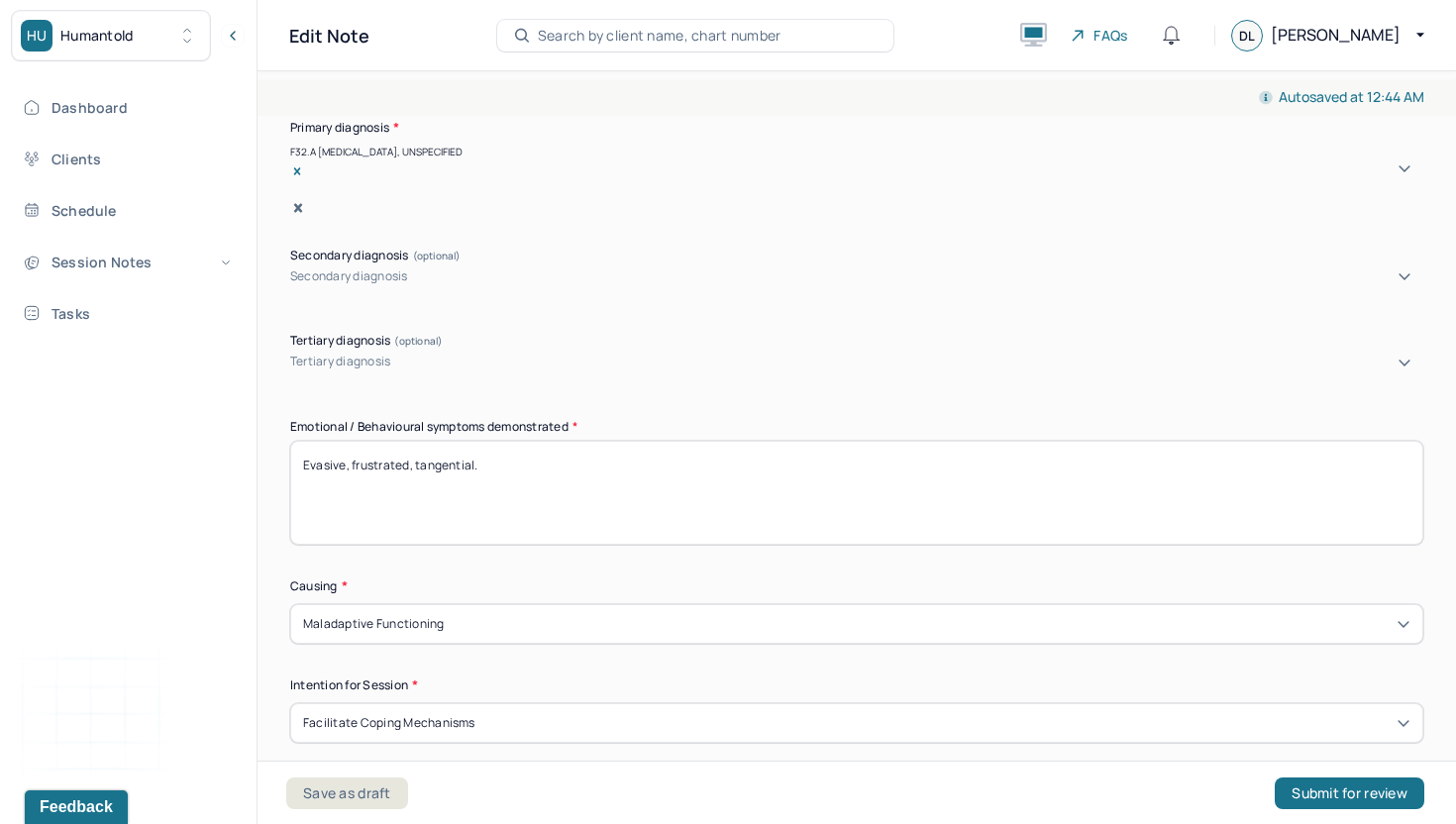 scroll, scrollTop: 0, scrollLeft: 0, axis: both 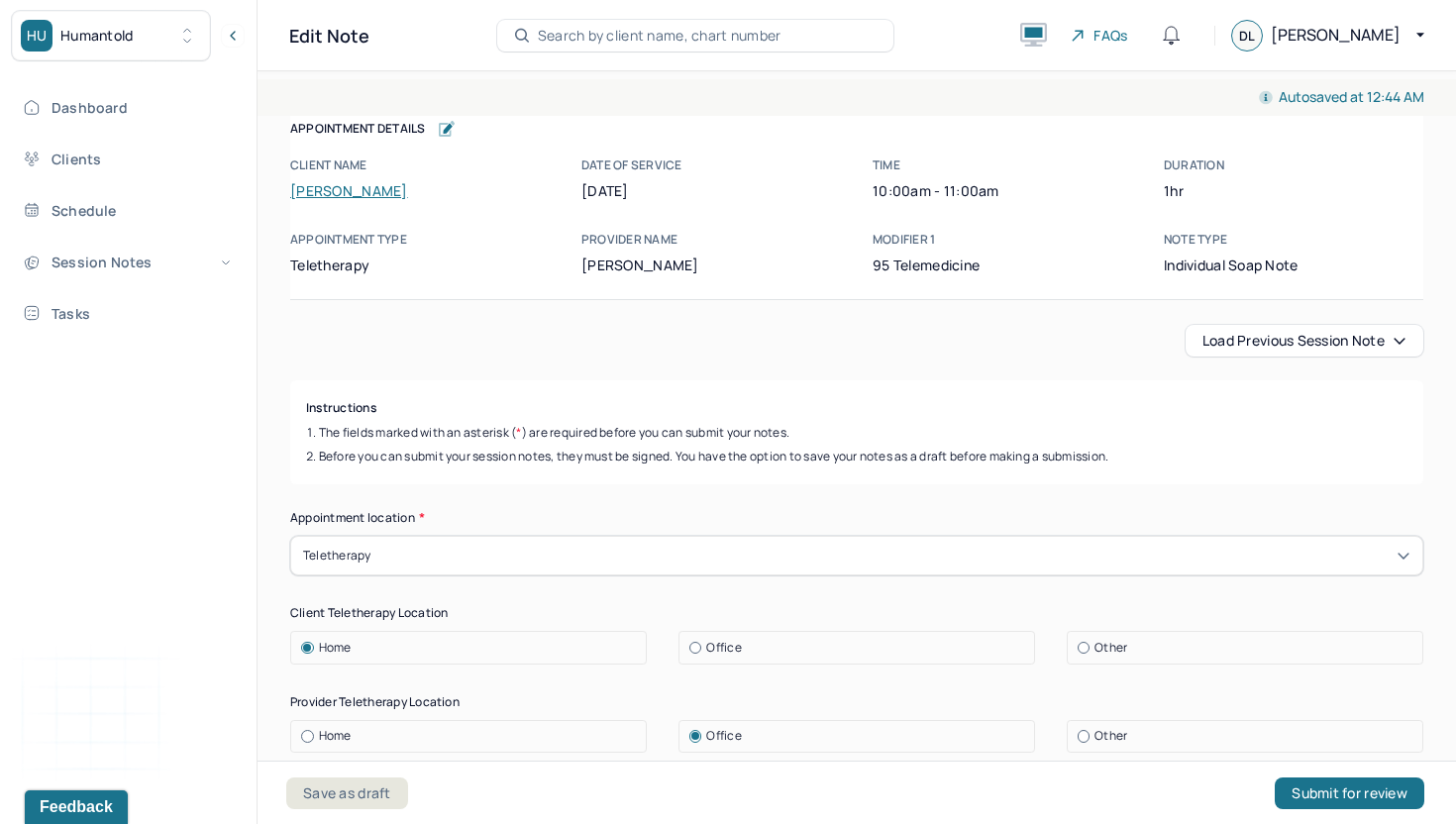 click on "Load previous session note   Instructions The fields marked with an asterisk ( * ) are required before you can submit your notes. Before you can submit your session notes, they must be signed. You have the option to save your notes as a draft before making a submission. Appointment location * Teletherapy Client Teletherapy Location Home Office Other Provider Teletherapy Location Home Office Other Consent was received for the teletherapy session The teletherapy session was conducted via video Primary diagnosis * F32.A [MEDICAL_DATA], UNSPECIFIED Secondary diagnosis (optional) Secondary diagnosis Tertiary diagnosis (optional) Tertiary diagnosis Emotional / Behavioural symptoms demonstrated * Evasive, frustrated, tangential. Causing * Maladaptive Functioning Intention for Session * Facilitate coping mechanisms Session Note Subjective Objective How did they present themselves? Was there nervous talking or lack of eye contact? Assessment Therapy Intervention Techniques Please select at least 1 intervention used EDMR" at bounding box center (857, 2458) 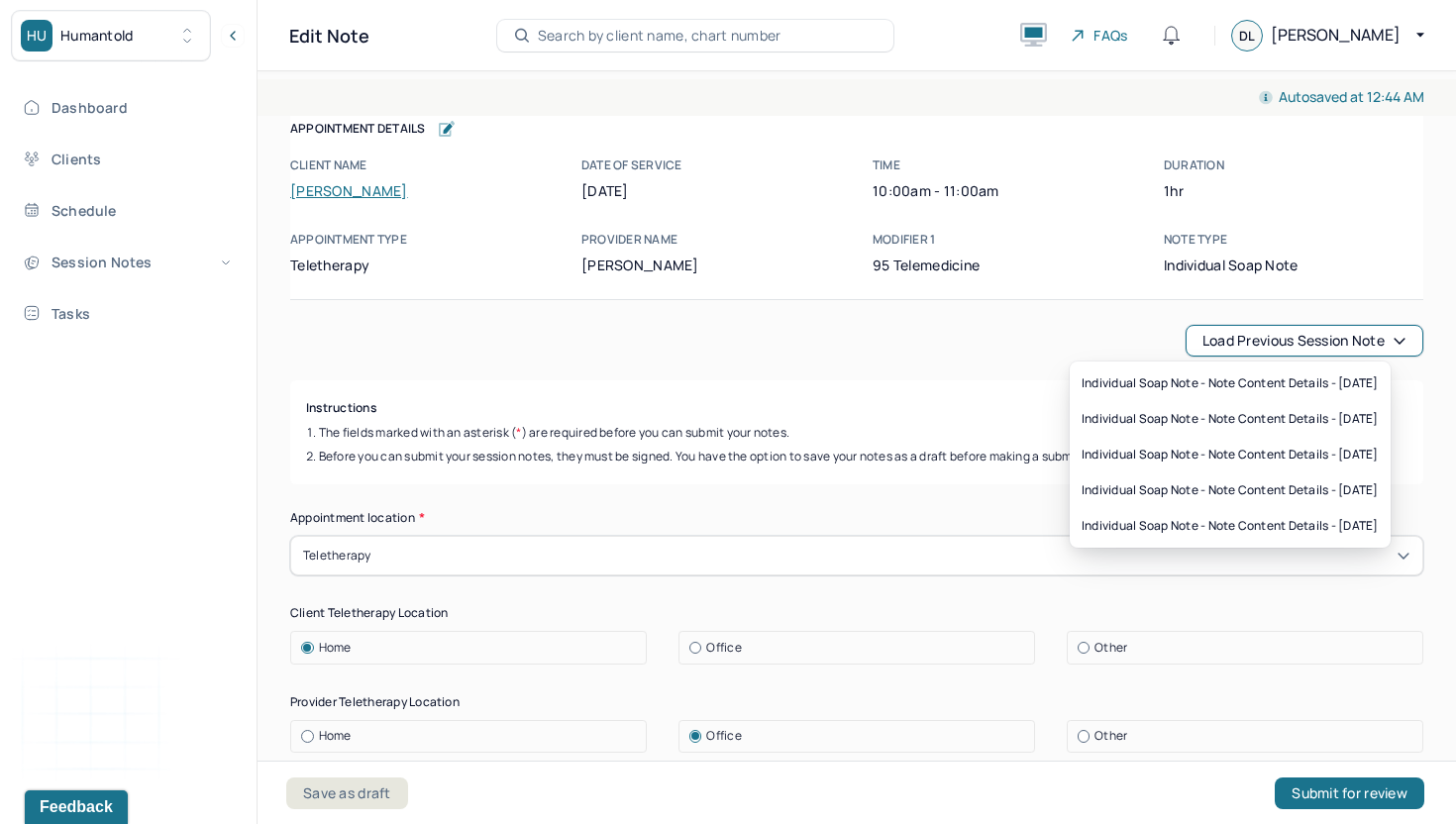 click on "Load previous session note   Instructions The fields marked with an asterisk ( * ) are required before you can submit your notes. Before you can submit your session notes, they must be signed. You have the option to save your notes as a draft before making a submission. Appointment location * Teletherapy Client Teletherapy Location Home Office Other Provider Teletherapy Location Home Office Other Consent was received for the teletherapy session The teletherapy session was conducted via video Primary diagnosis * F32.A [MEDICAL_DATA], UNSPECIFIED Secondary diagnosis (optional) Secondary diagnosis Tertiary diagnosis (optional) Tertiary diagnosis Emotional / Behavioural symptoms demonstrated * Evasive, frustrated, tangential. Causing * Maladaptive Functioning Intention for Session * Facilitate coping mechanisms Session Note Subjective Objective How did they present themselves? Was there nervous talking or lack of eye contact? Assessment Therapy Intervention Techniques Please select at least 1 intervention used EDMR" at bounding box center [857, 2458] 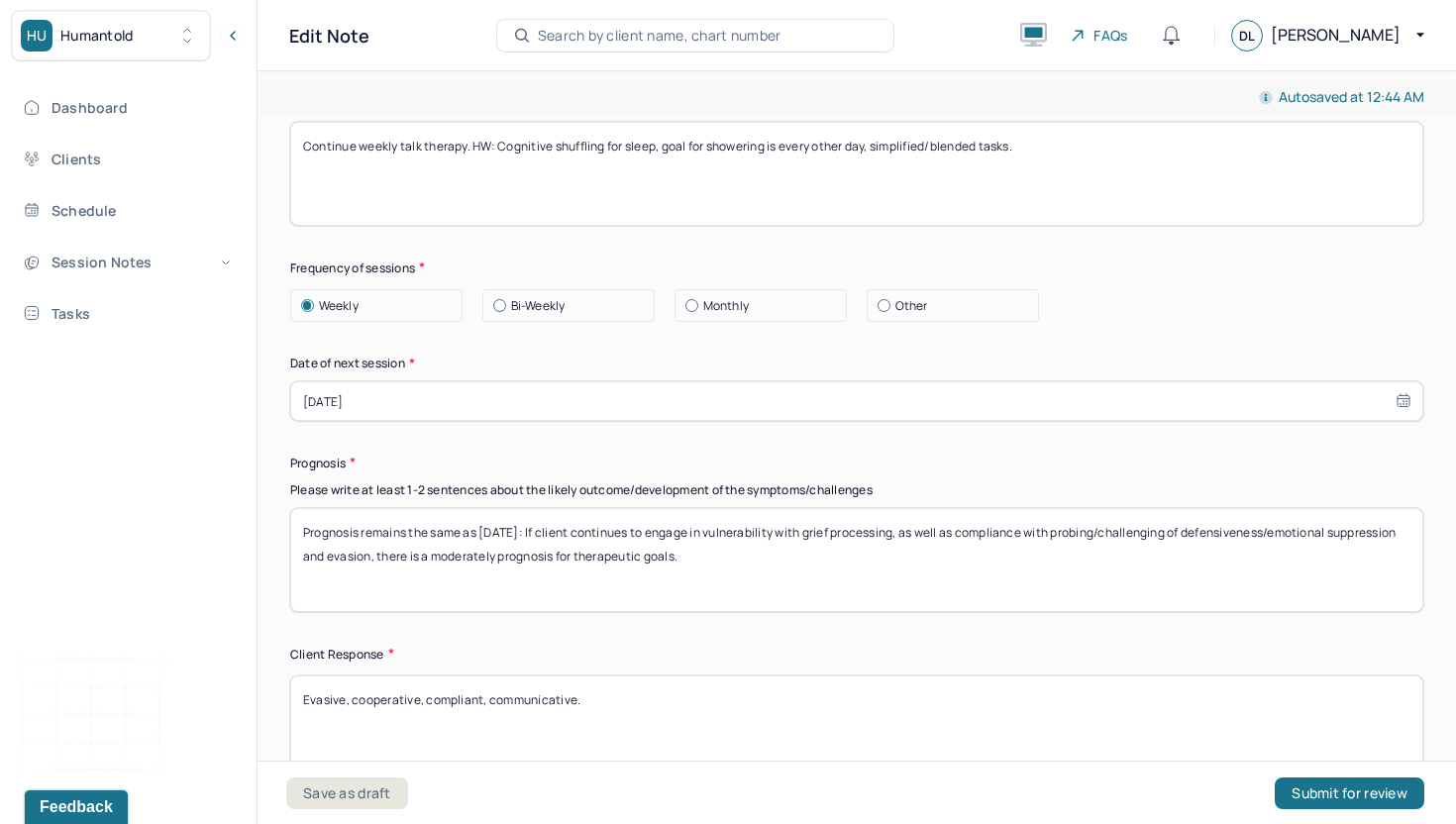 scroll, scrollTop: 2659, scrollLeft: 0, axis: vertical 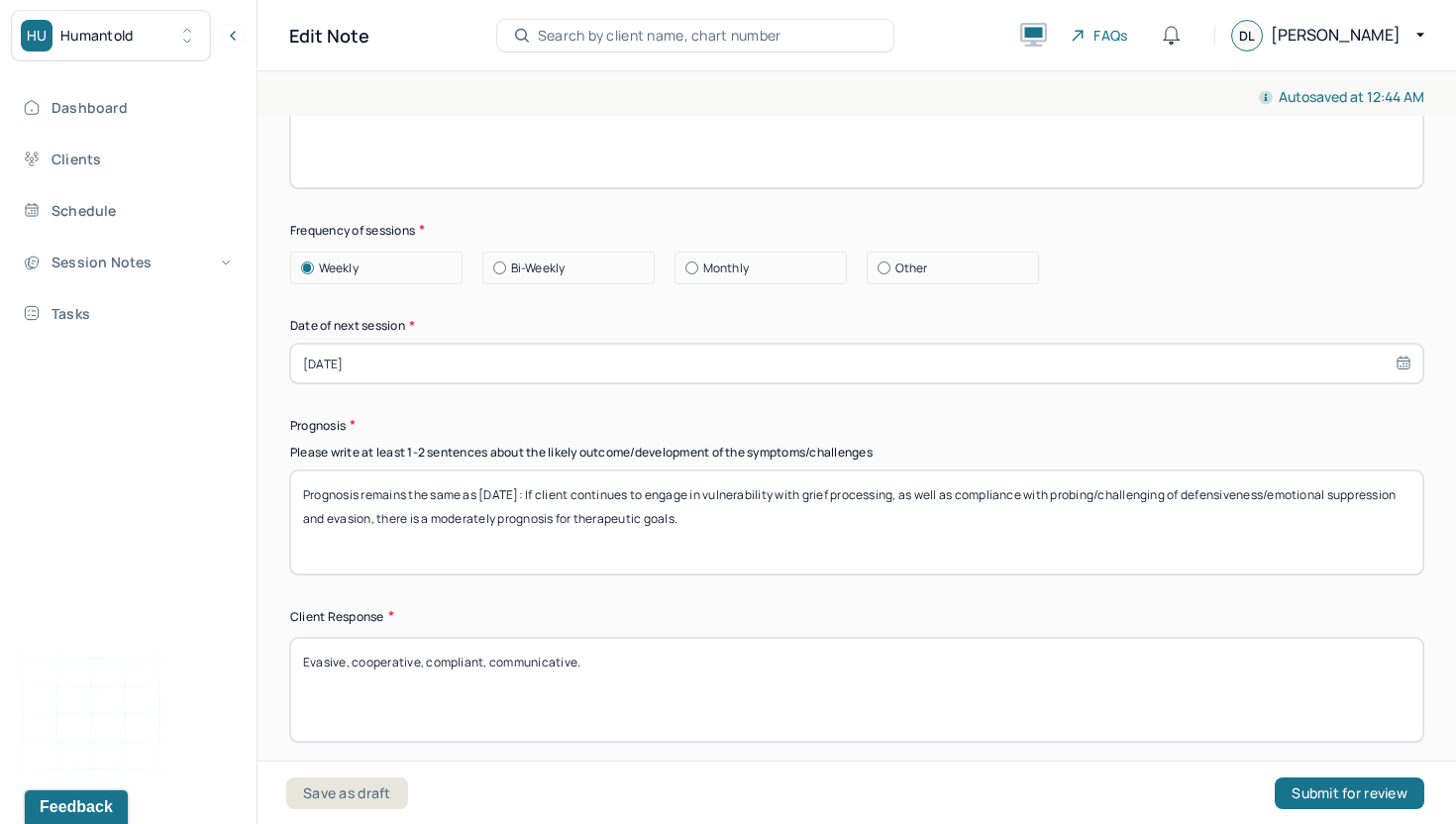 click on "Prognosis remains the same as [DATE]: If client continues to engage in vulnerability with grief processing, as well as compliance with probing/challenging of defensiveness/emotional suppression and evasion, there is a moderately prognosis for therapeutic goals." at bounding box center (857, 522) 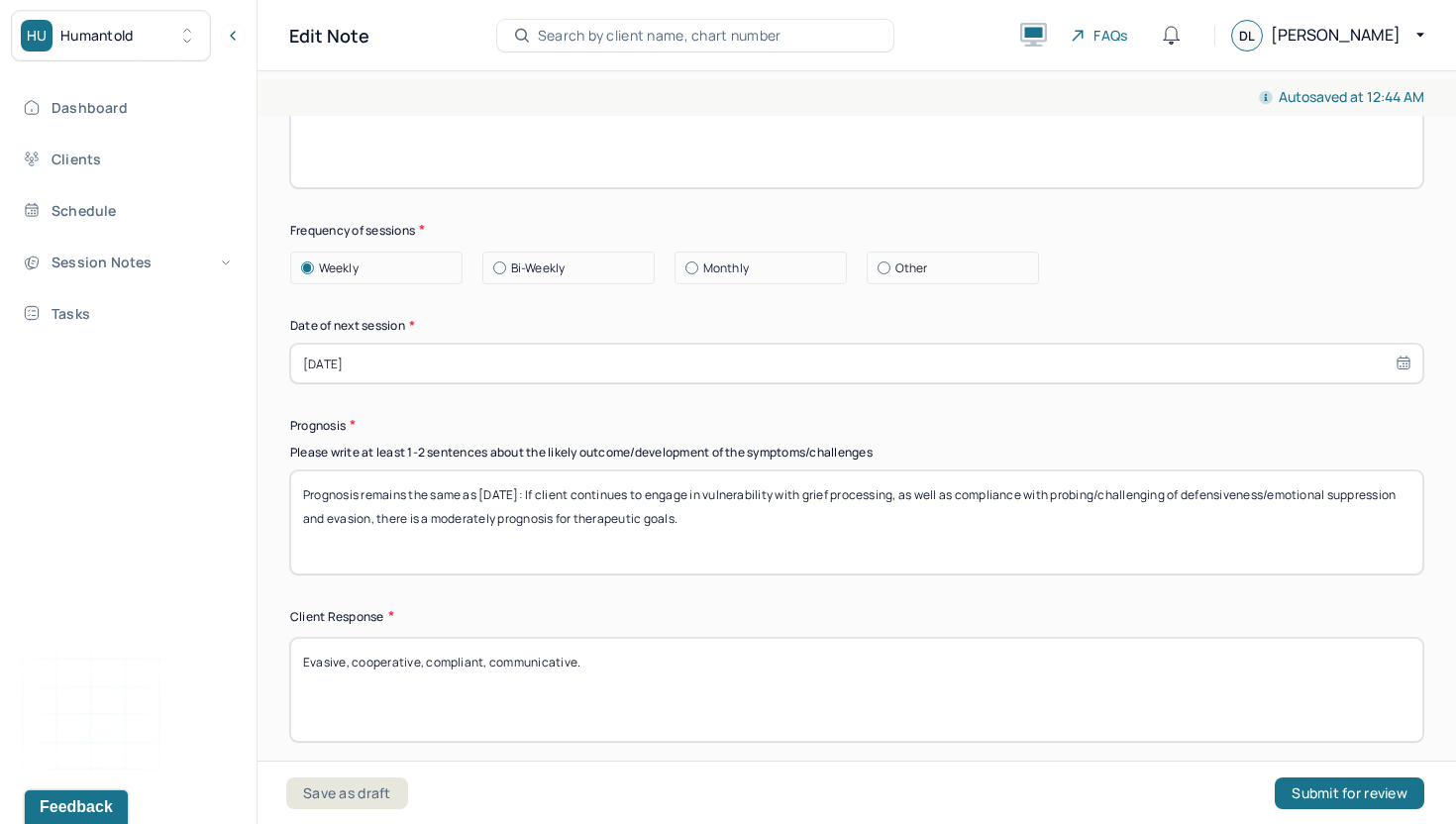 type on "Prognosis remains the same as [DATE]: If client continues to engage in vulnerability with grief processing, as well as compliance with probing/challenging of defensiveness/emotional suppression and evasion, there is a moderately prognosis for therapeutic goals." 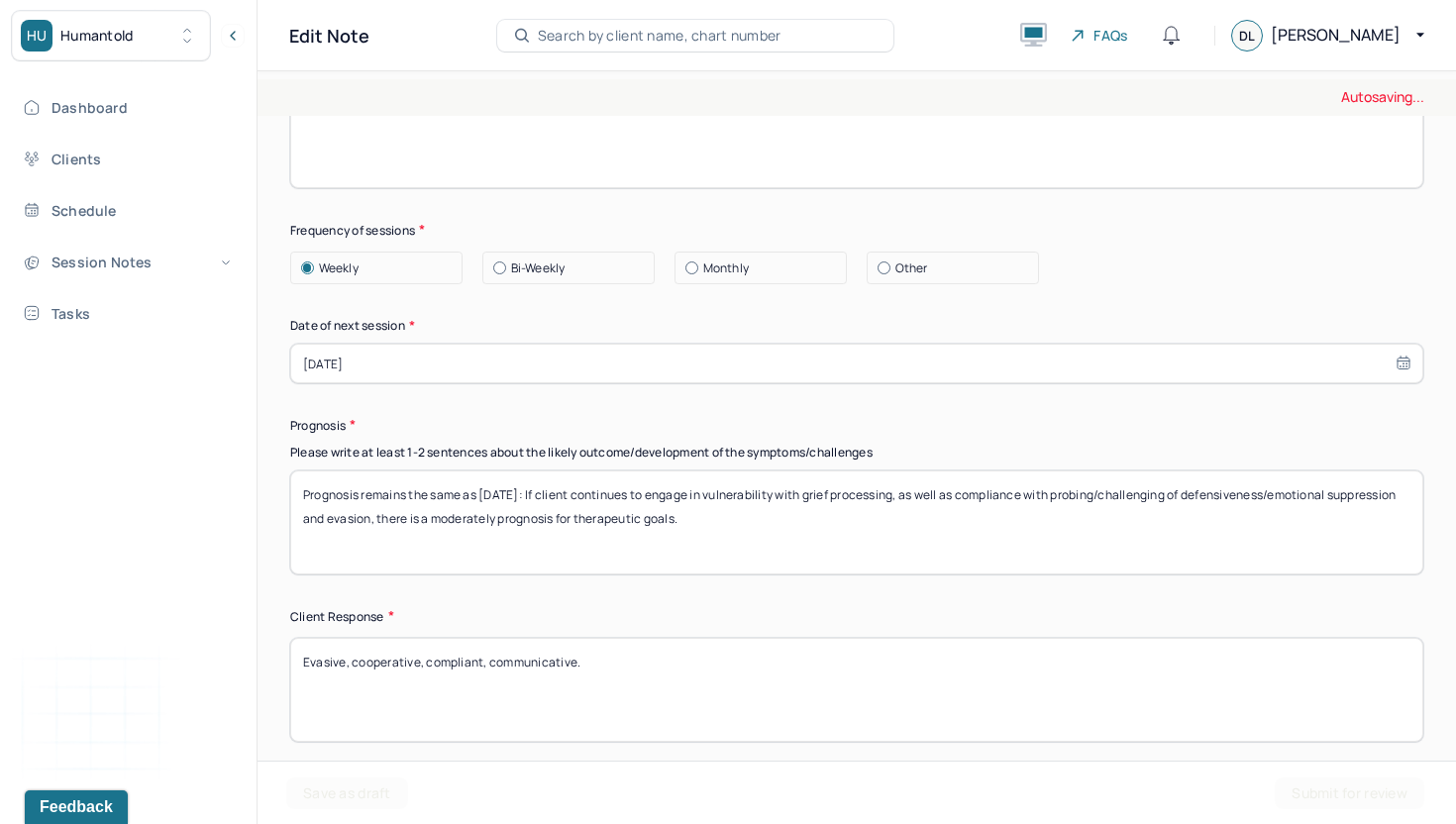 click on "Evasive, cooperative, compliant, communicative." at bounding box center [857, 689] 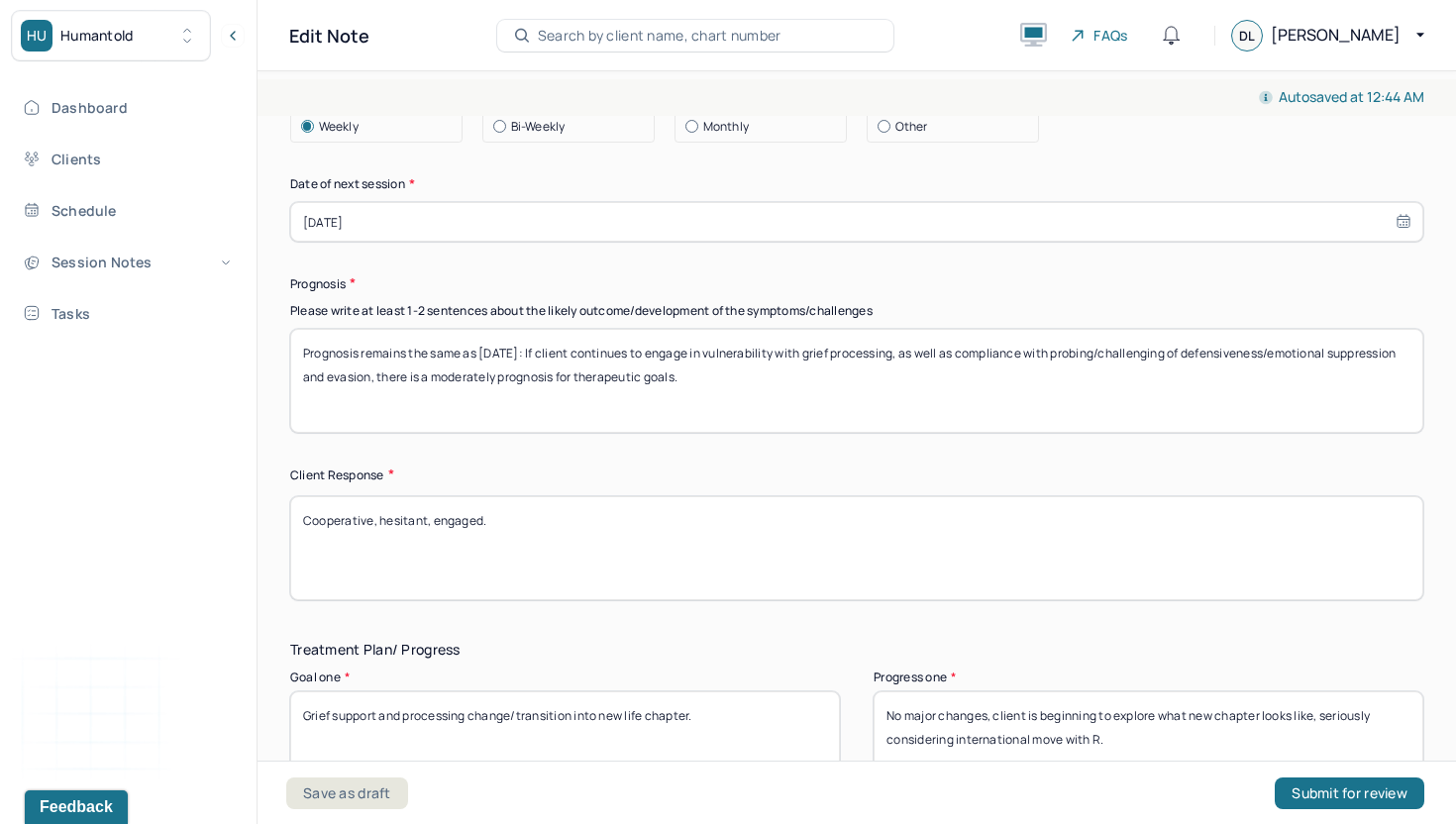 scroll, scrollTop: 2802, scrollLeft: 0, axis: vertical 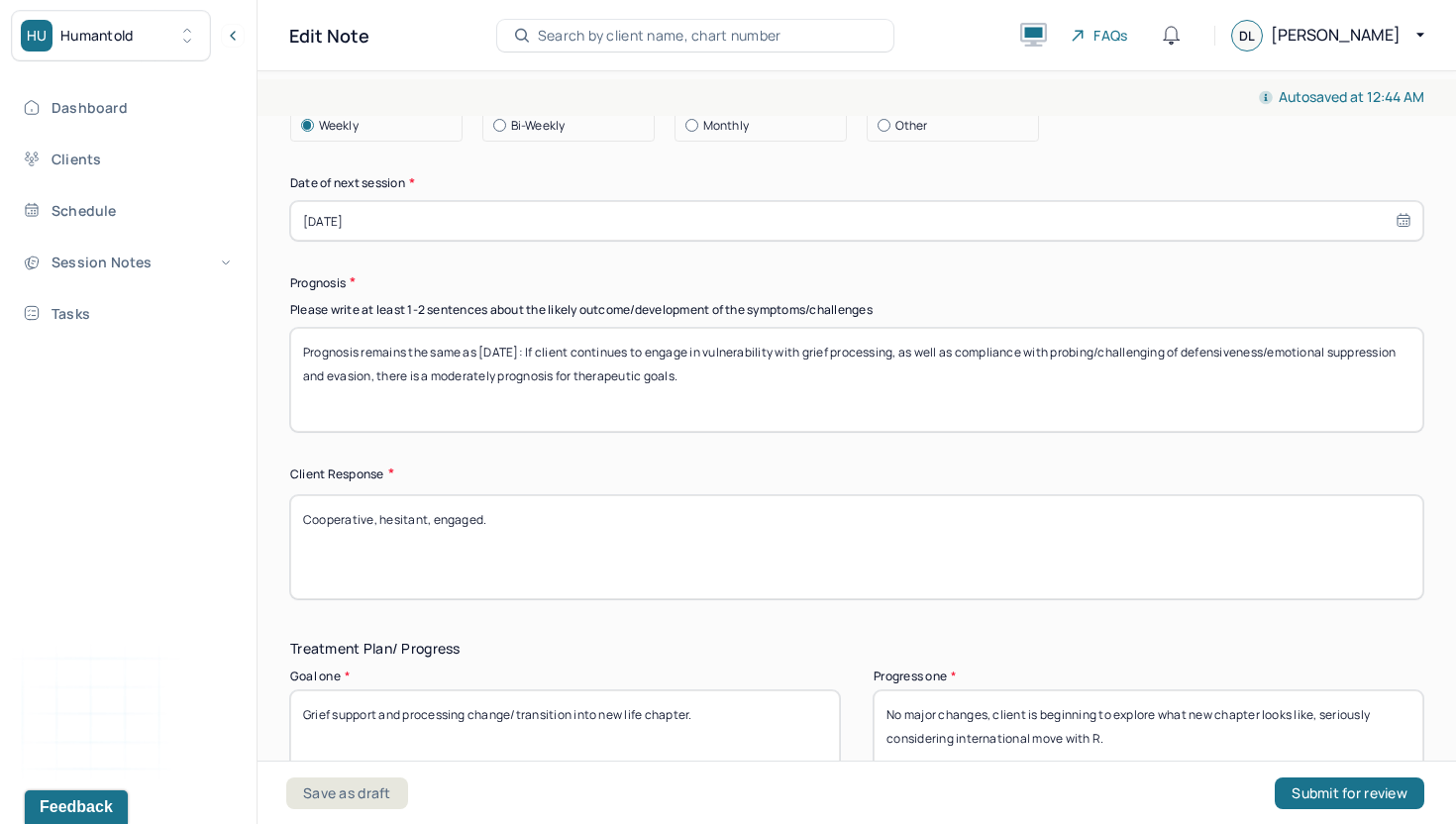 click on "Evasive, cooperative, compliant, communicative." at bounding box center (857, 547) 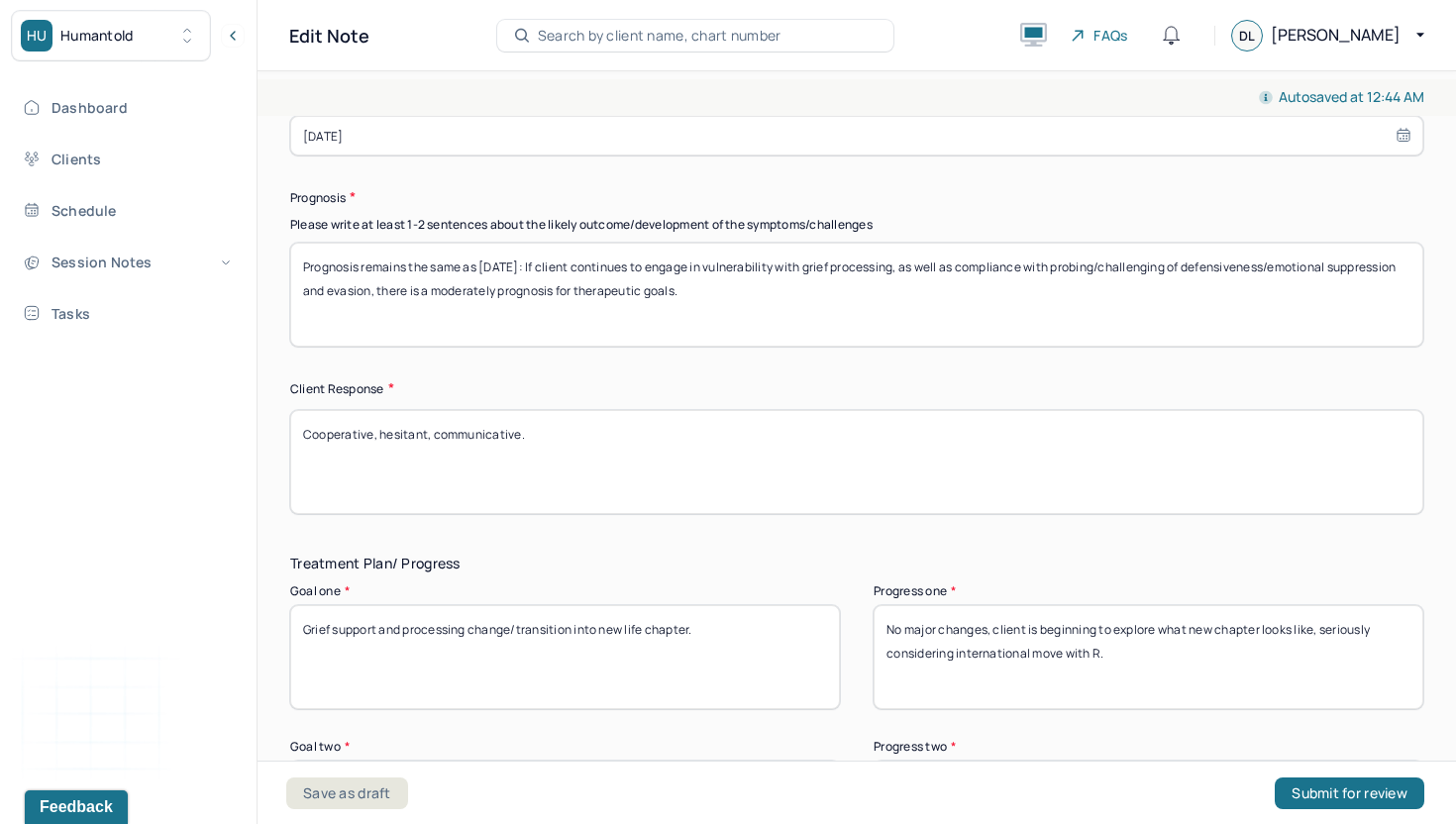 scroll, scrollTop: 2948, scrollLeft: 0, axis: vertical 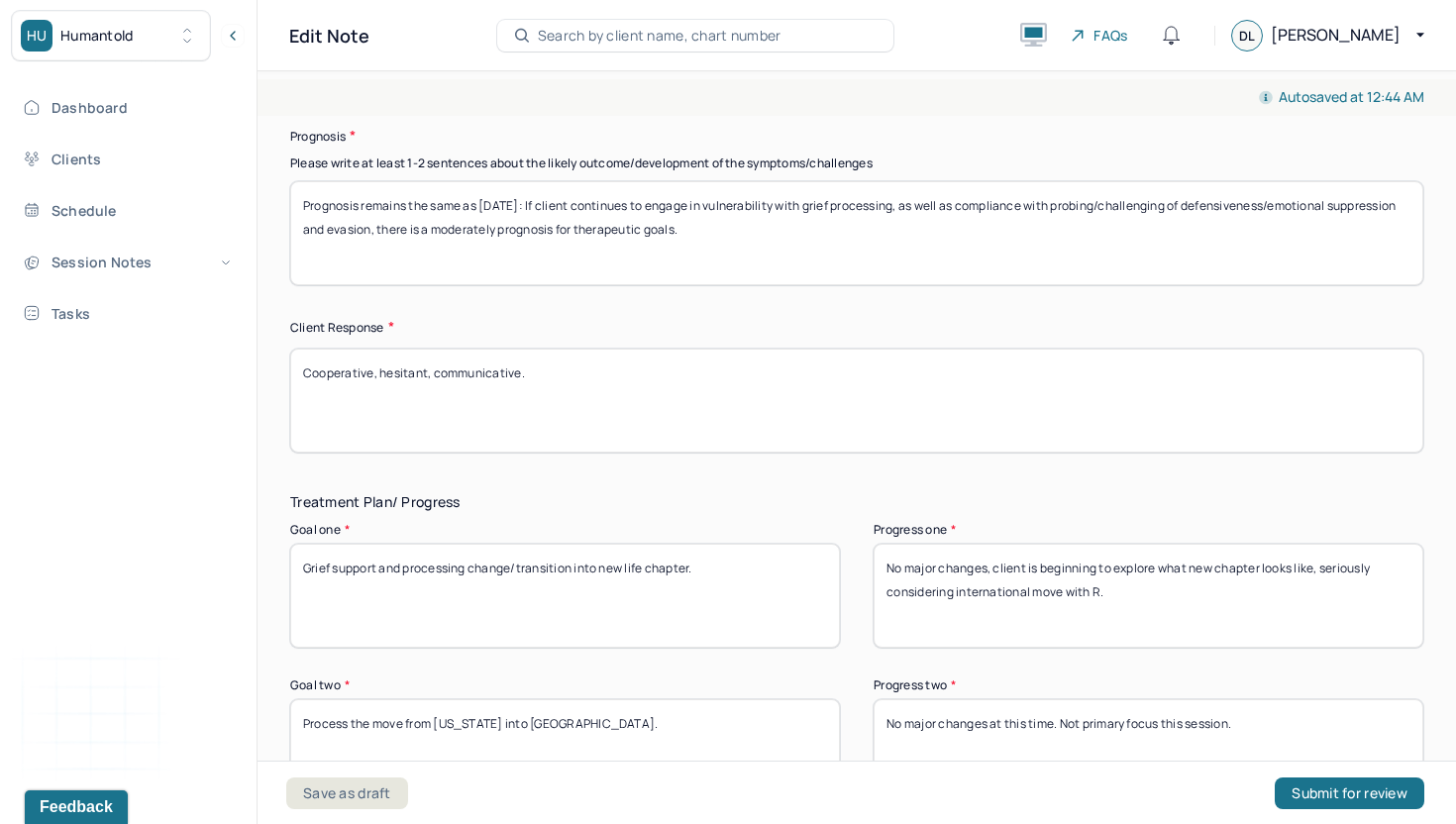 type on "Cooperative, hesitant, communicative." 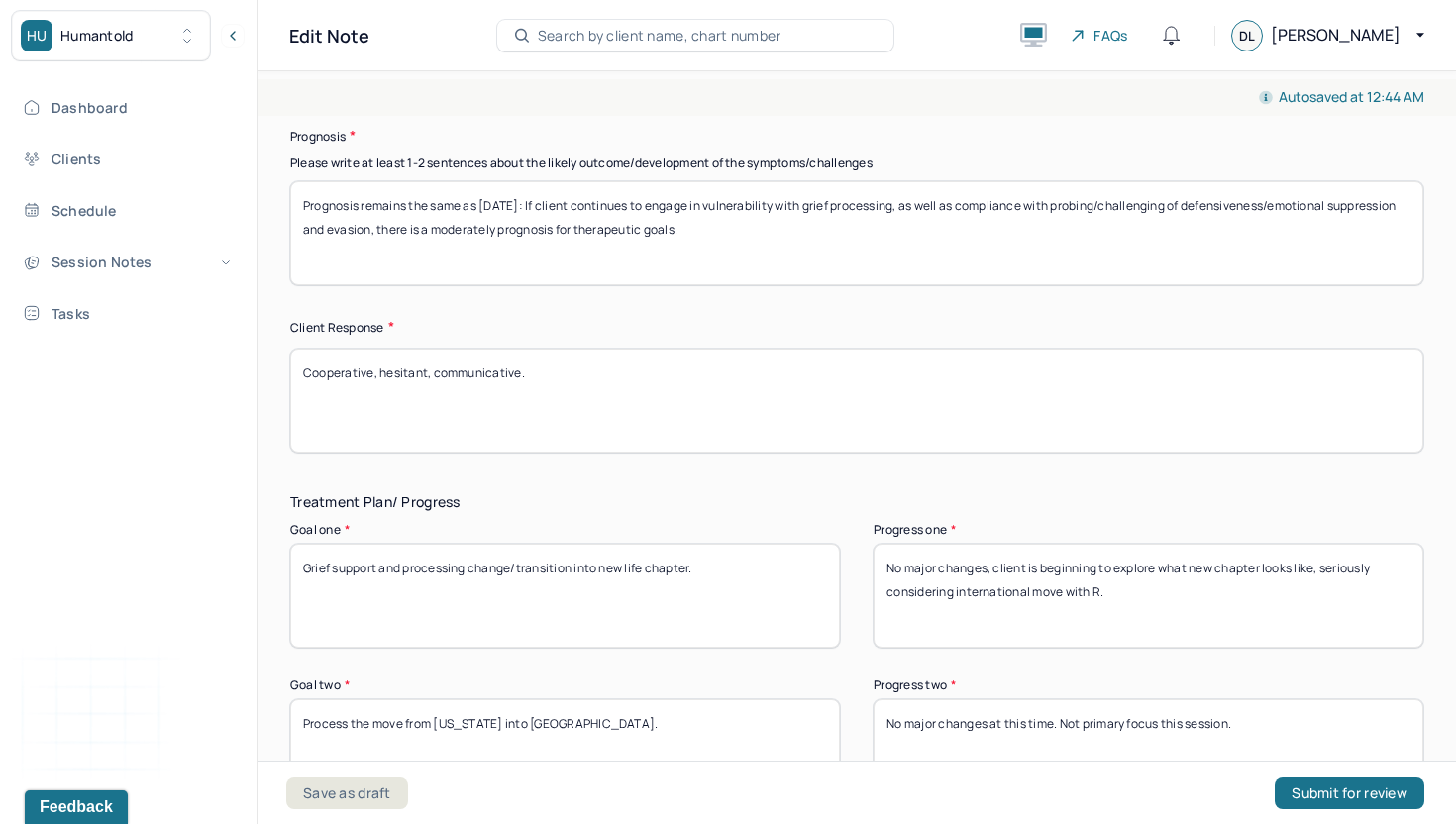 type on "C" 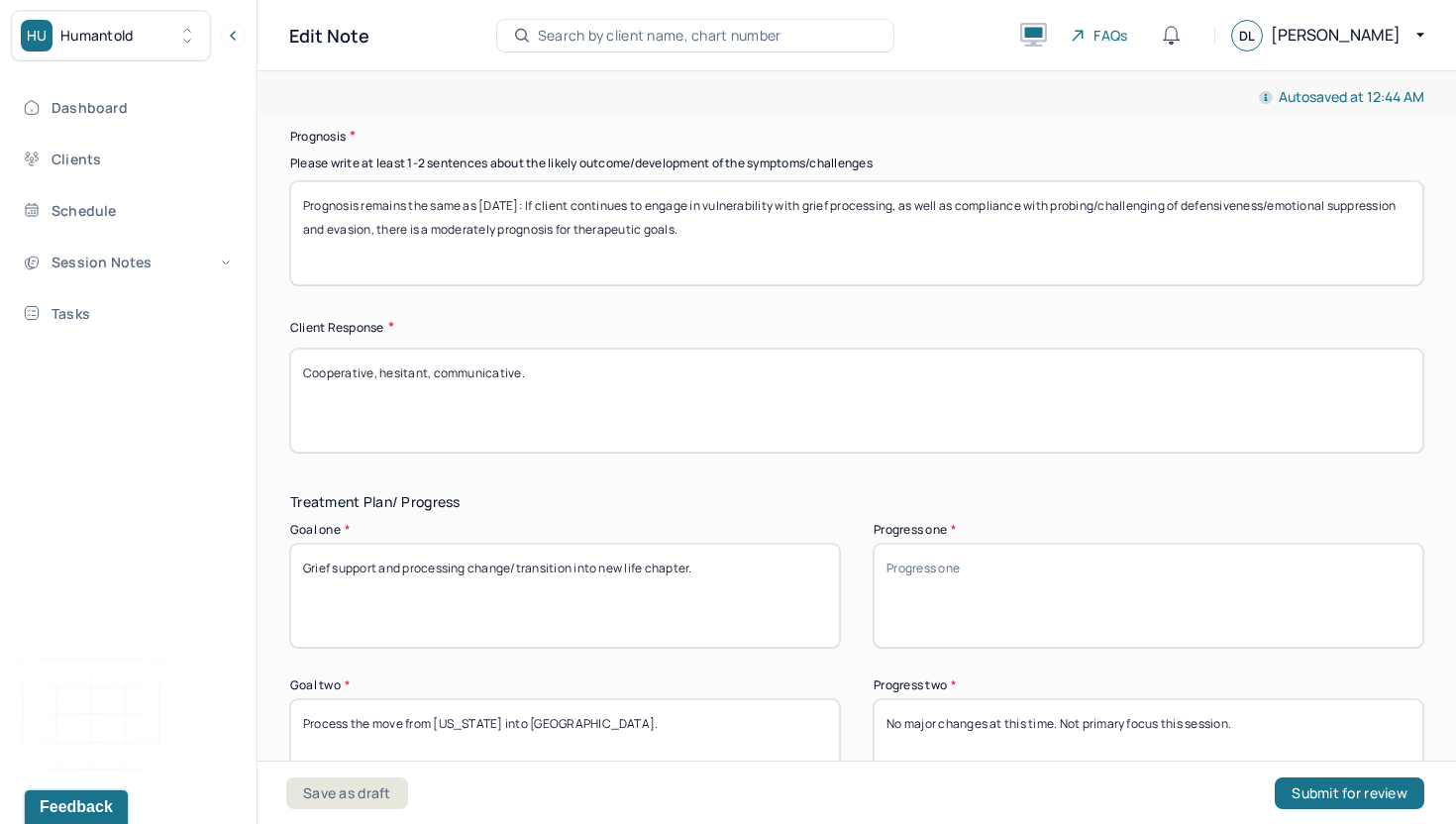 type on "P" 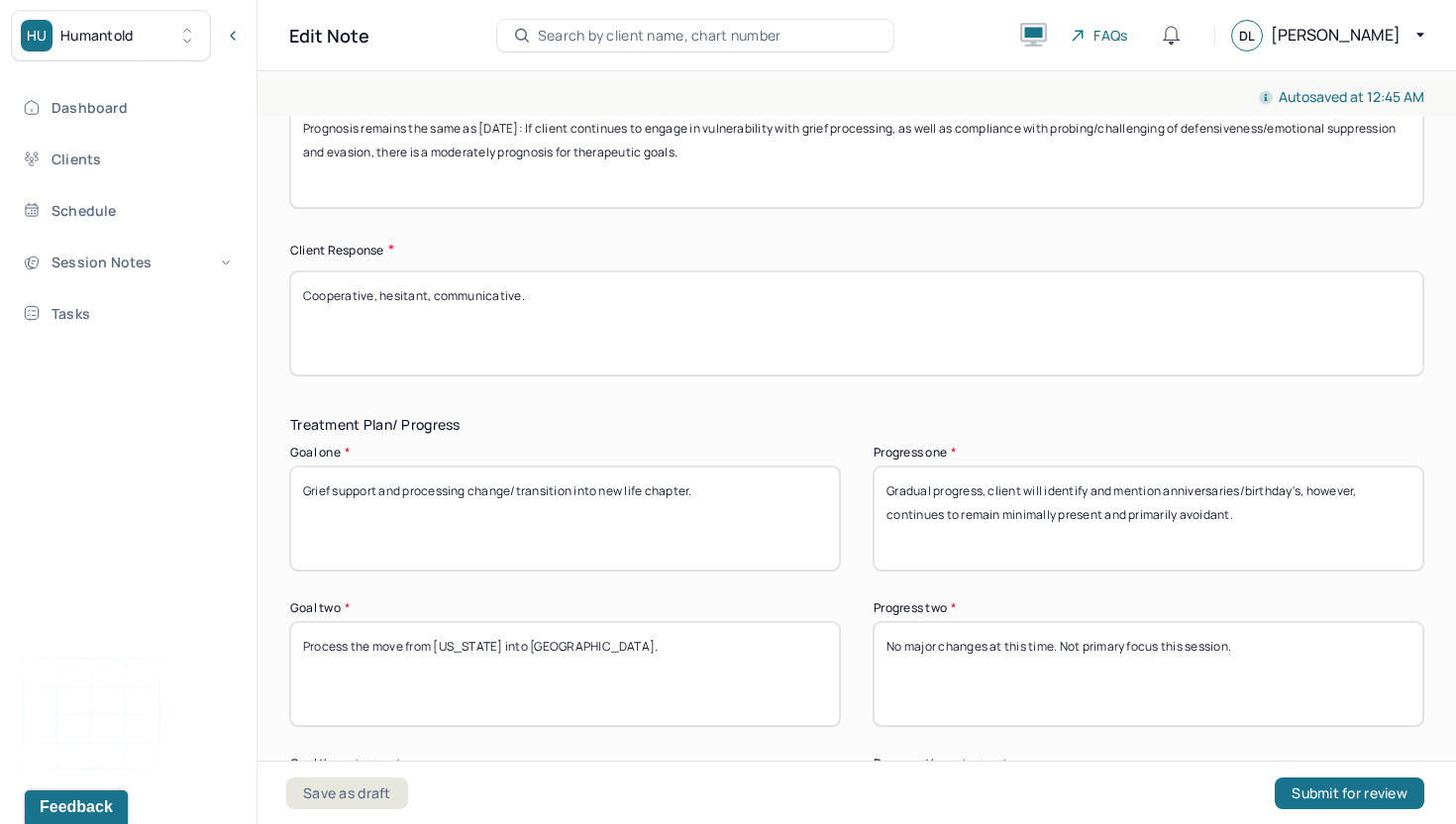 type on "Gradual progress, client will identify and mention anniversaries/birthday's, however, continues to remain minimally present and primarily avoidant." 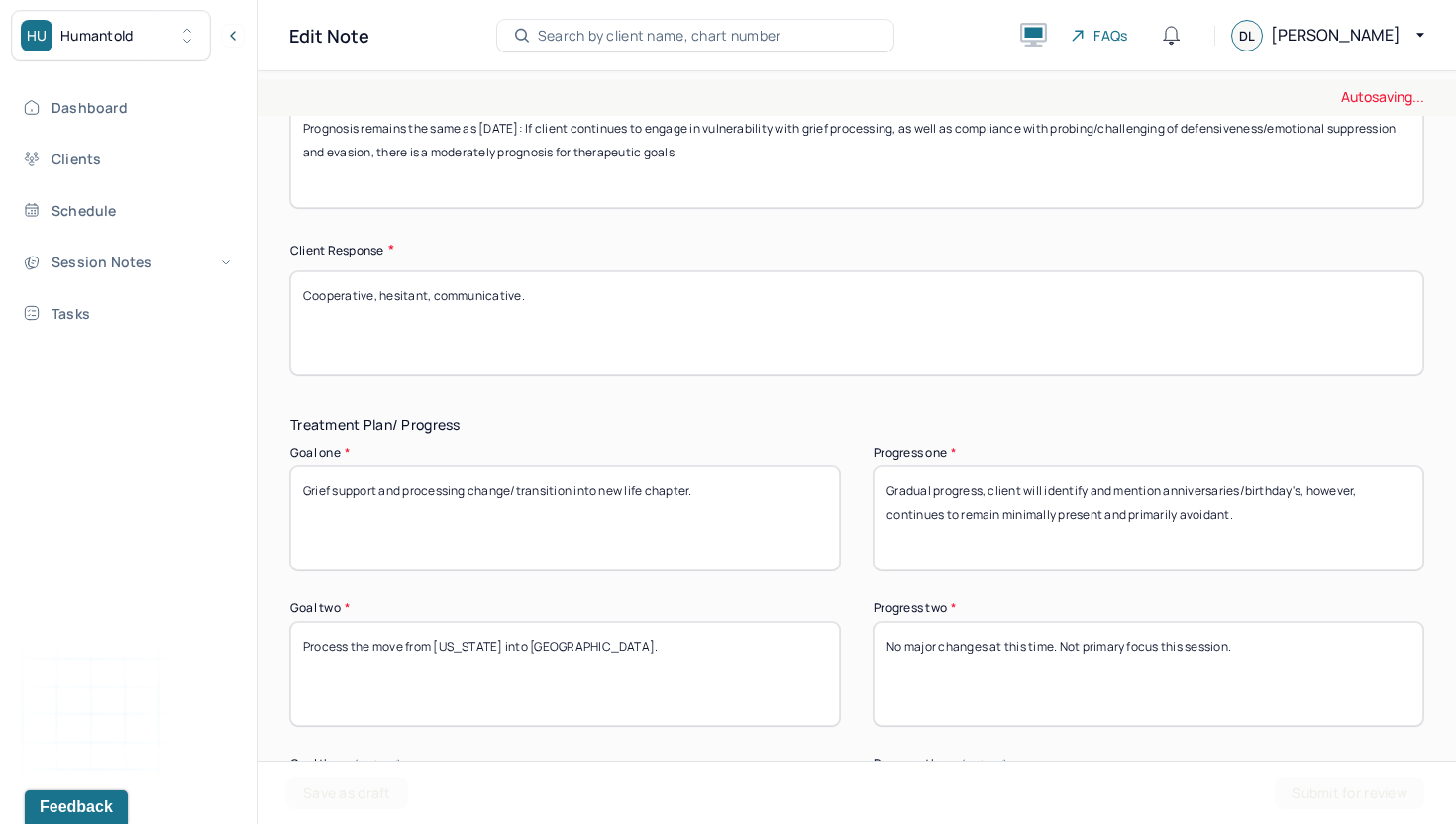 click on "No major changes at this time. Not primary focus this session." at bounding box center [1148, 673] 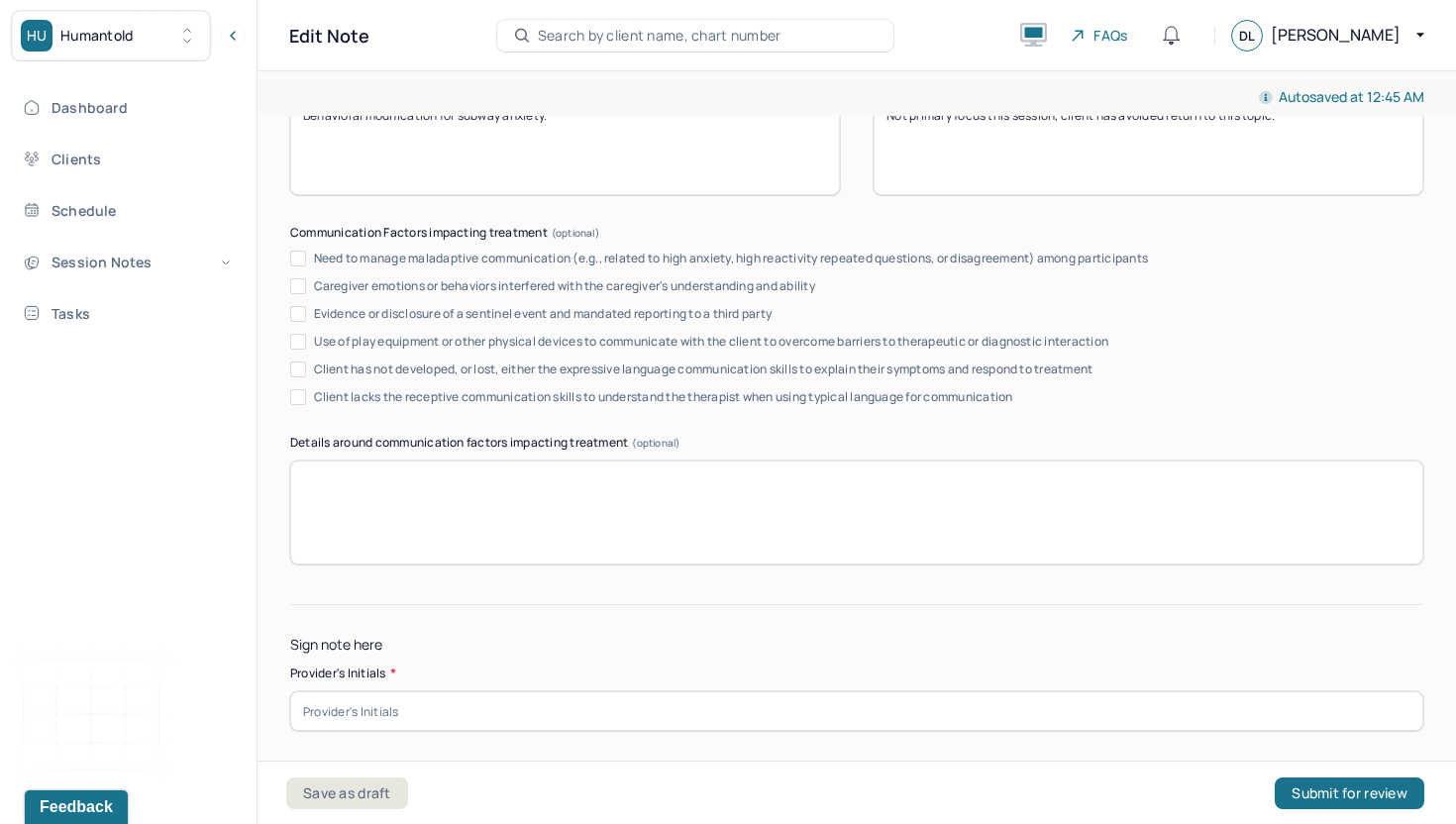 scroll, scrollTop: 3737, scrollLeft: 0, axis: vertical 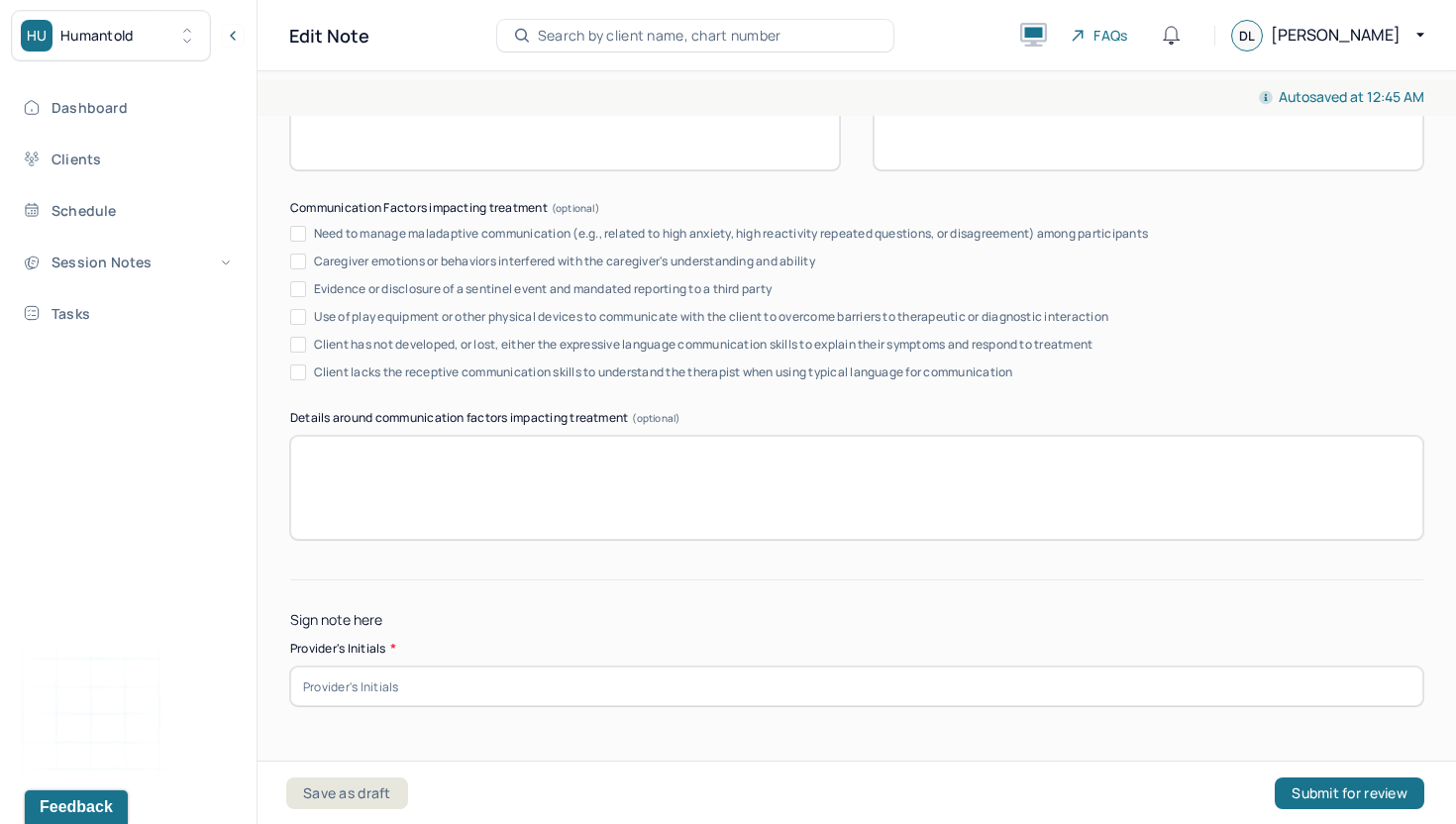 click on "Provider's Initials *" at bounding box center (857, 672) 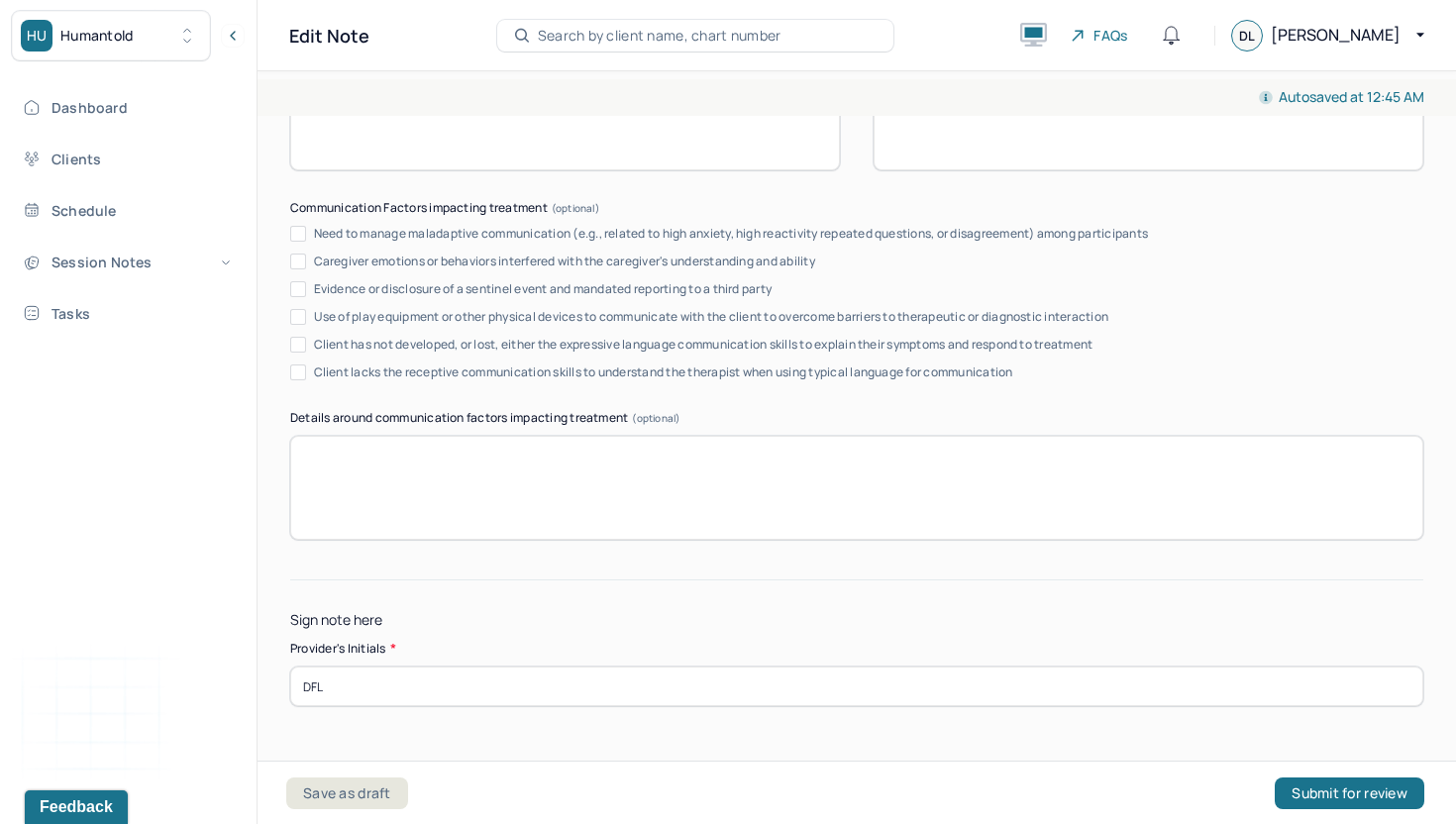 type on "DFL" 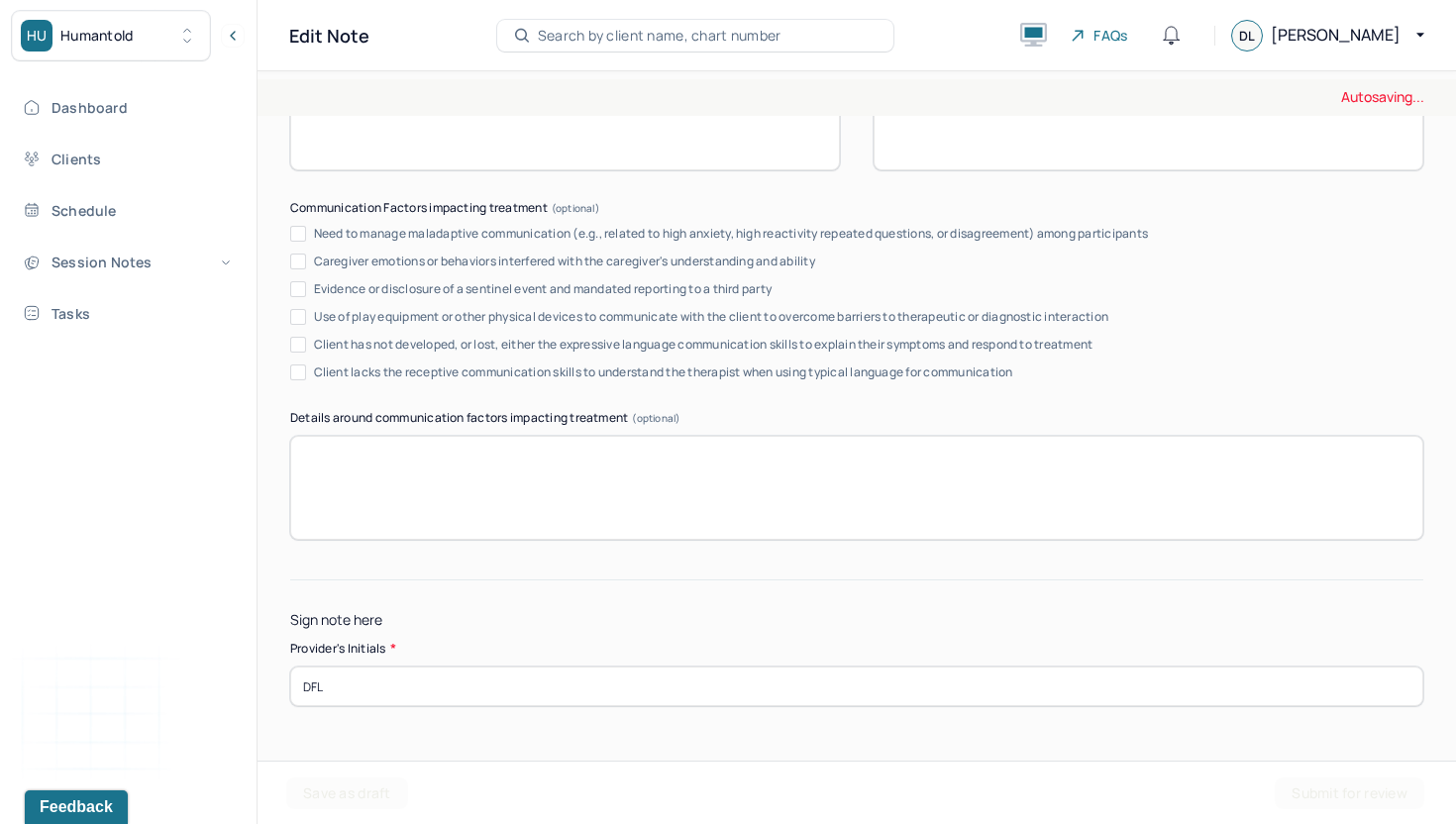 click on "Submit for review" at bounding box center (1349, 793) 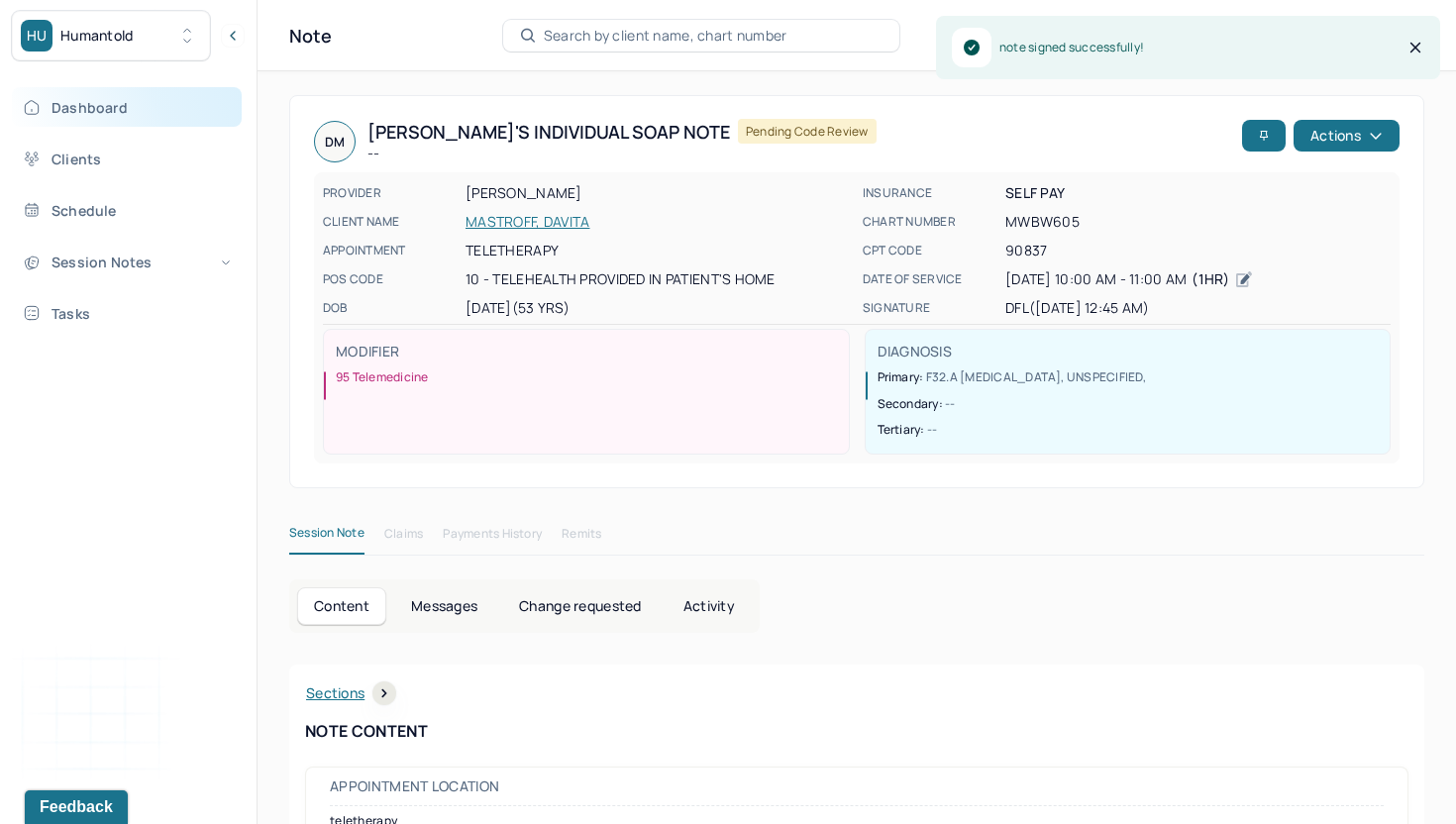 click on "Dashboard" at bounding box center (127, 107) 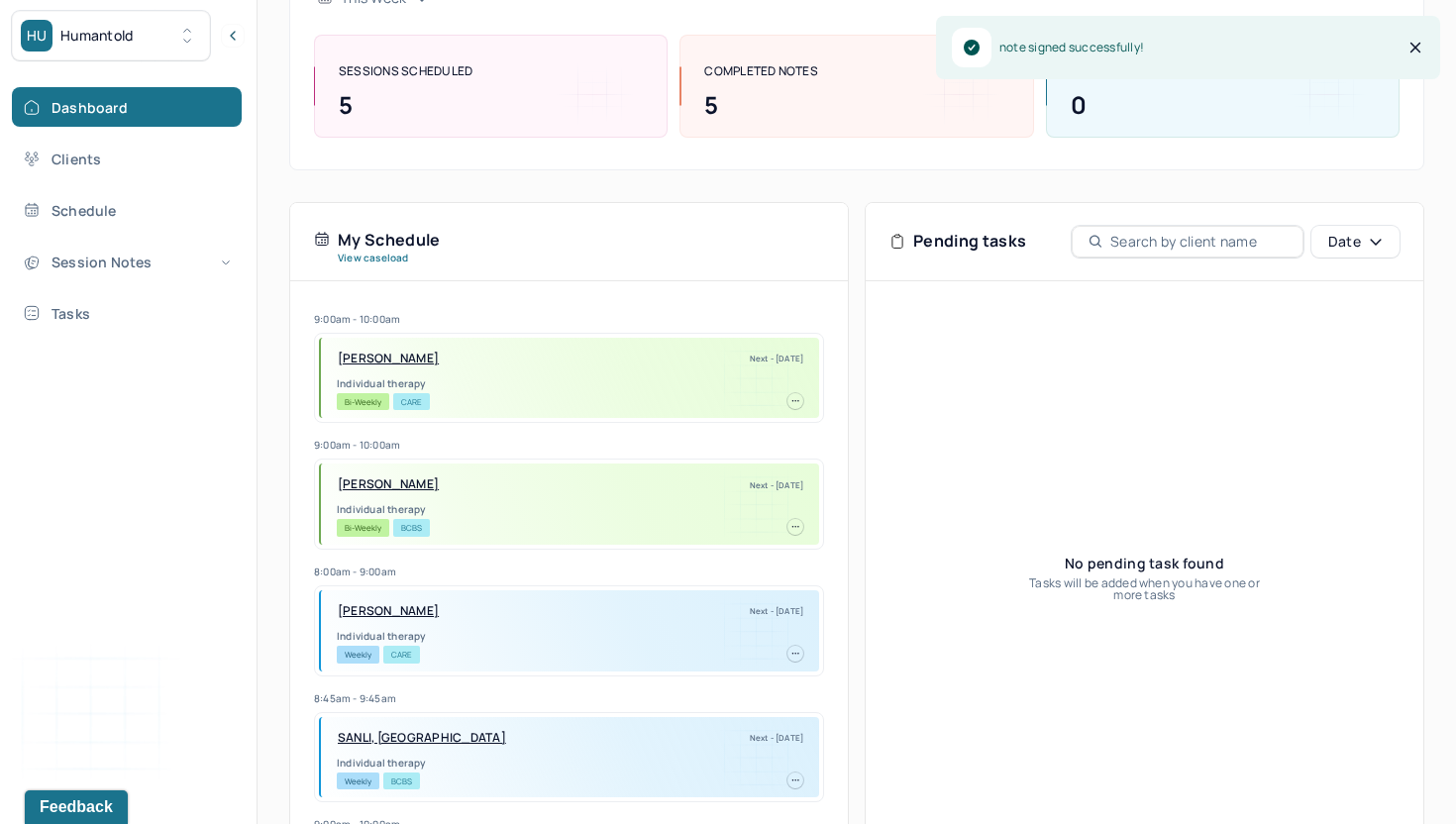 scroll, scrollTop: 330, scrollLeft: 0, axis: vertical 